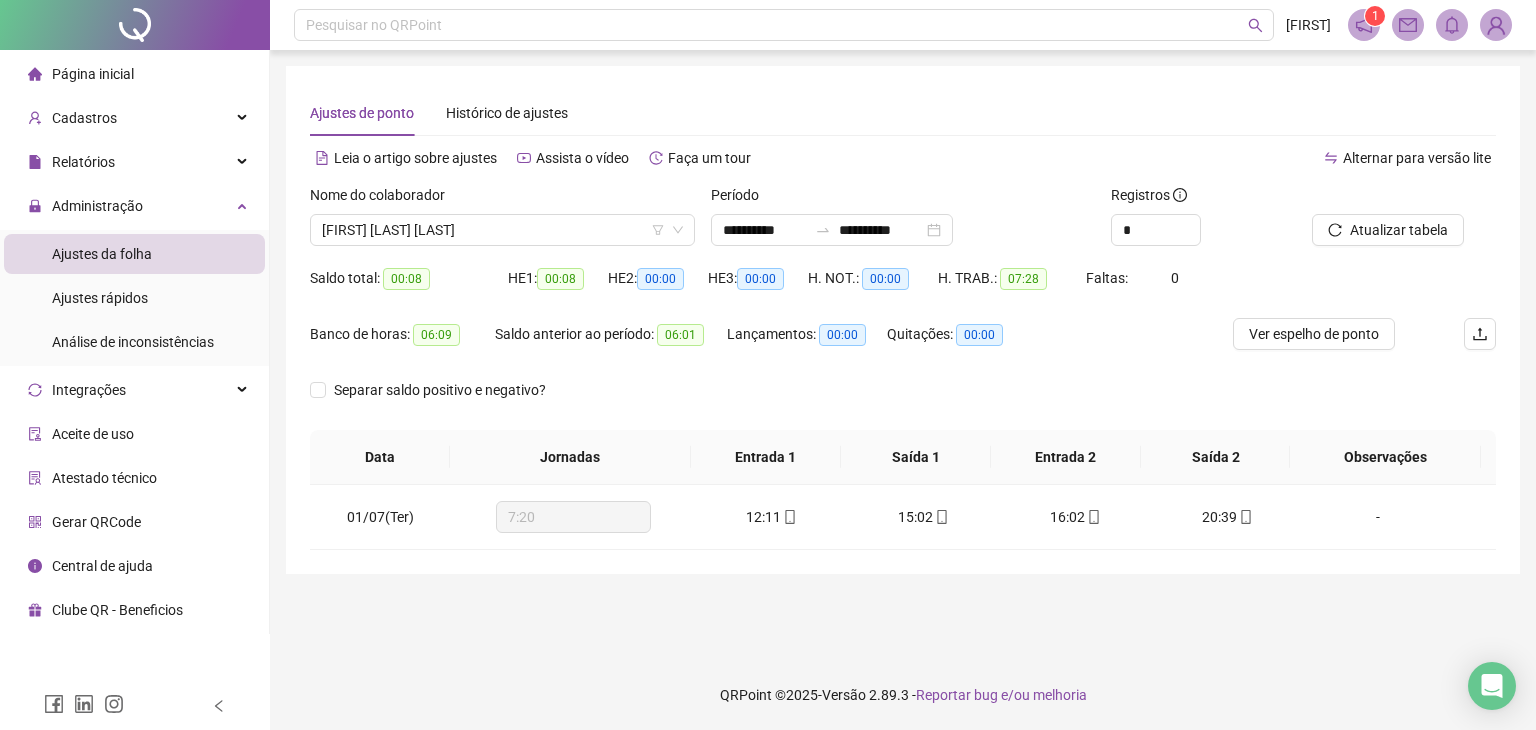 scroll, scrollTop: 0, scrollLeft: 0, axis: both 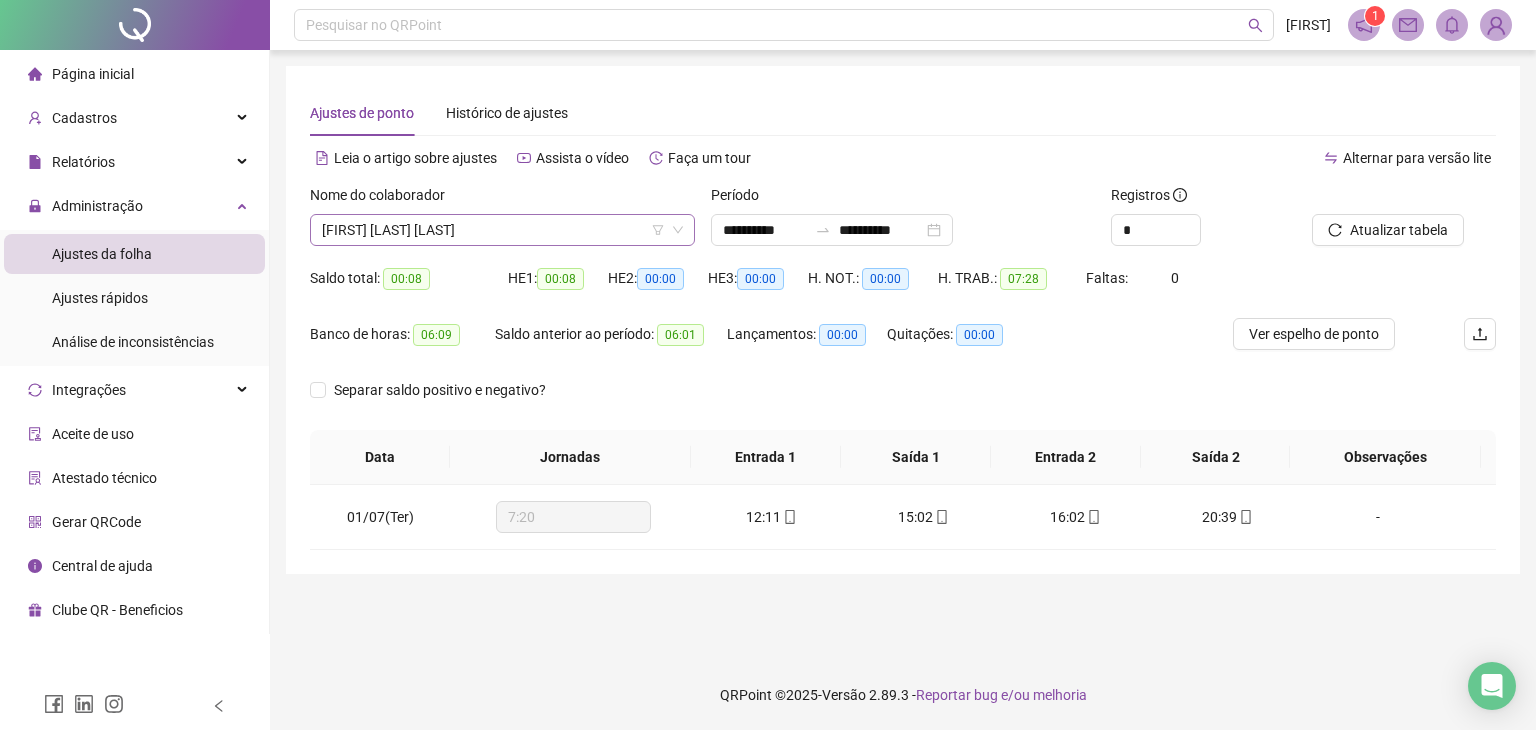 click on "[FIRST] [LAST] [LAST]" at bounding box center (502, 230) 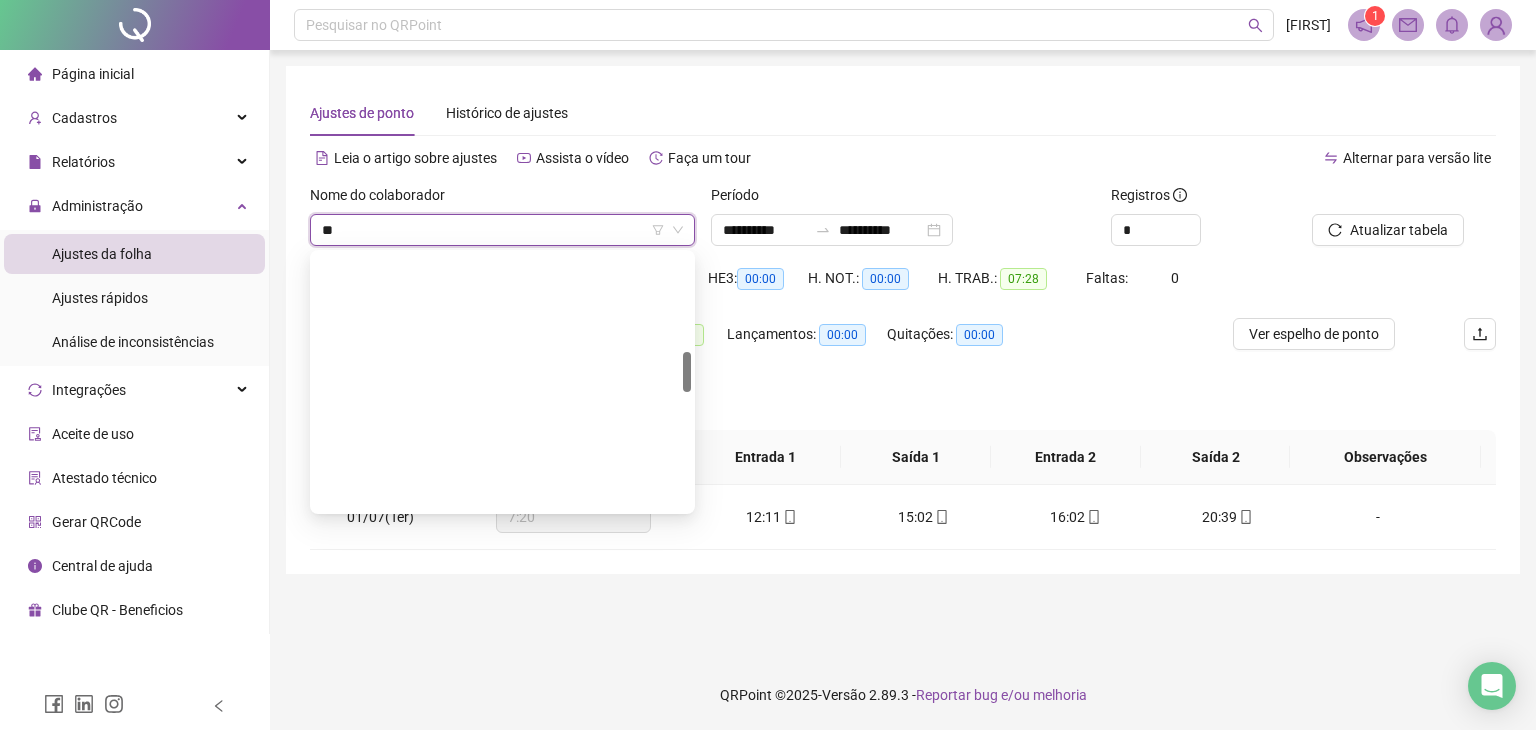 scroll, scrollTop: 0, scrollLeft: 0, axis: both 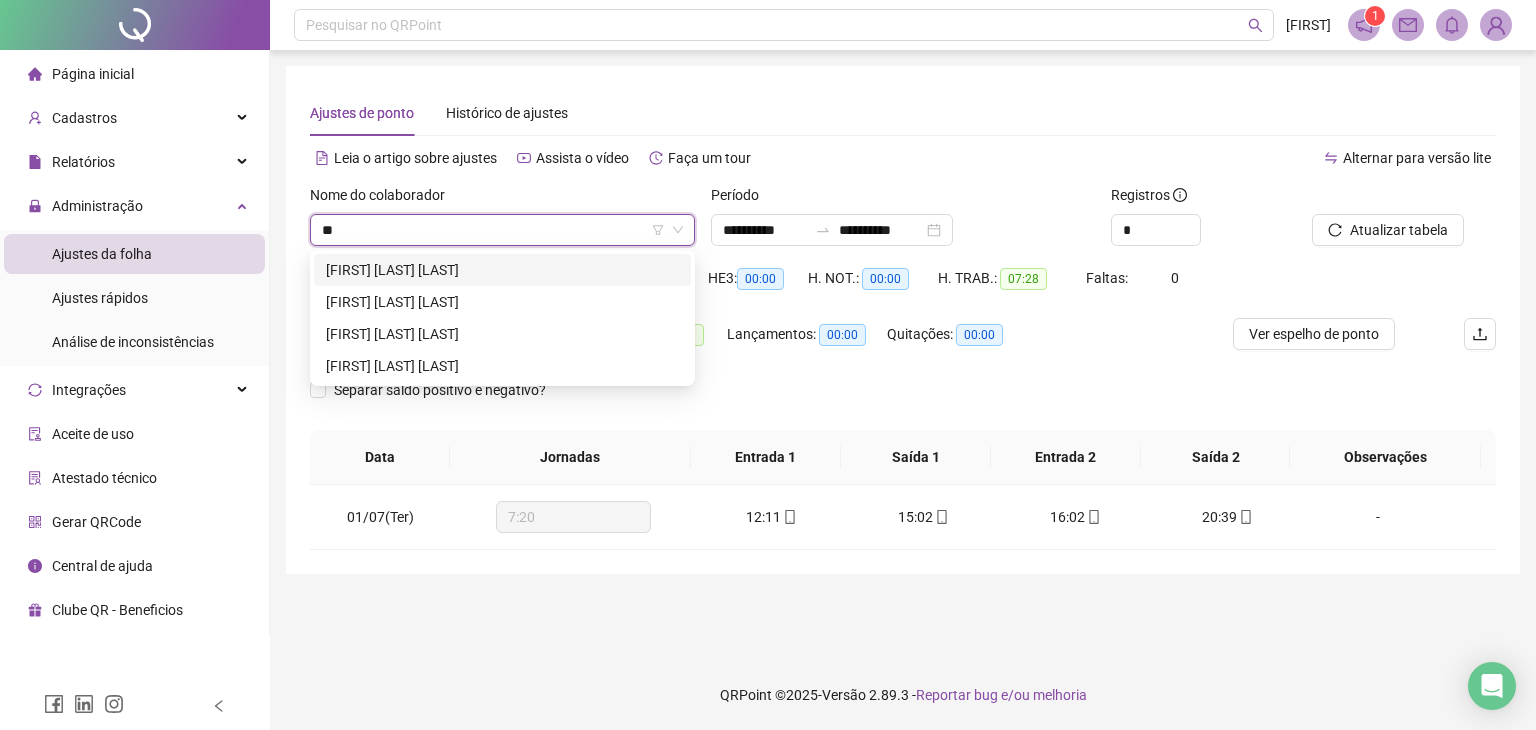 type on "***" 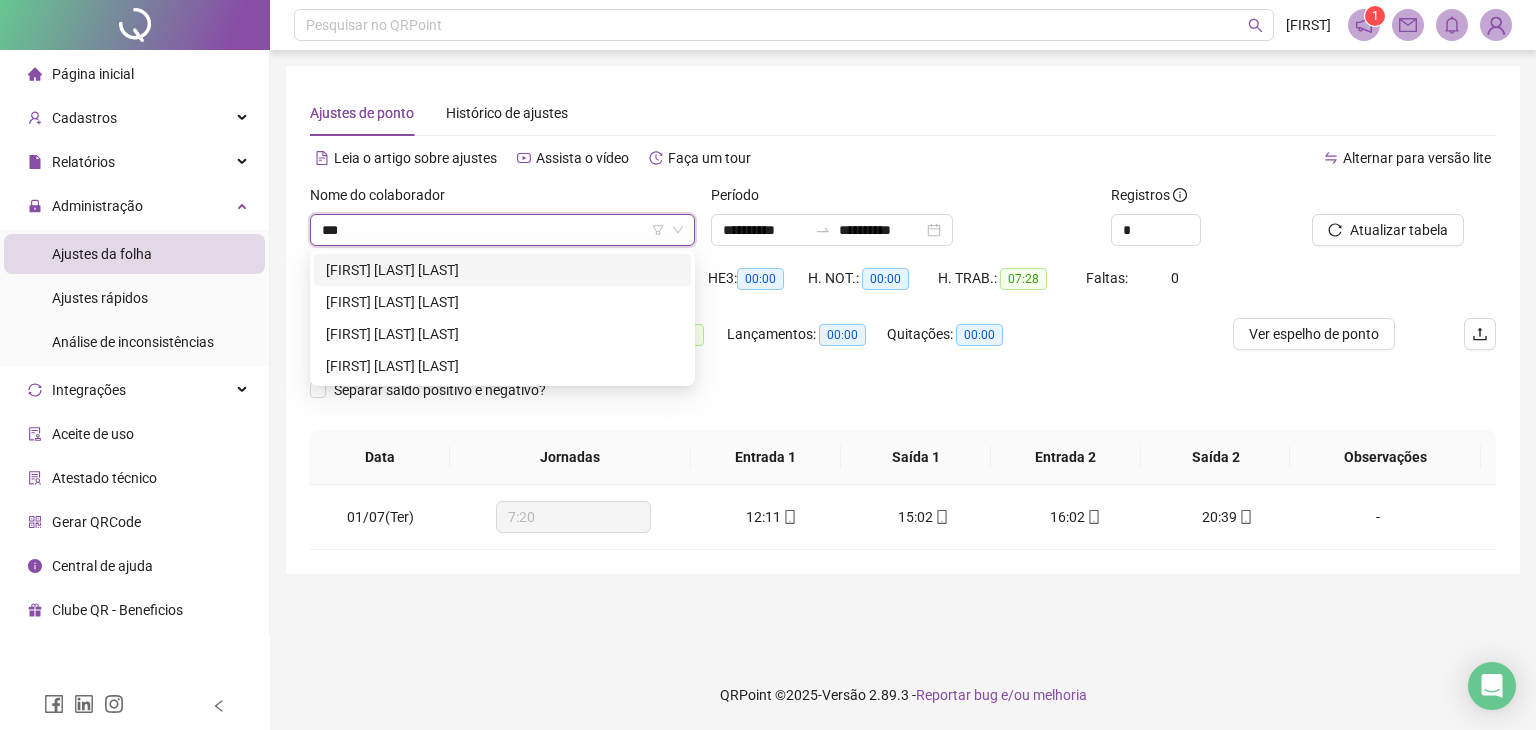click on "[FIRST] [LAST] [LAST]" at bounding box center [502, 270] 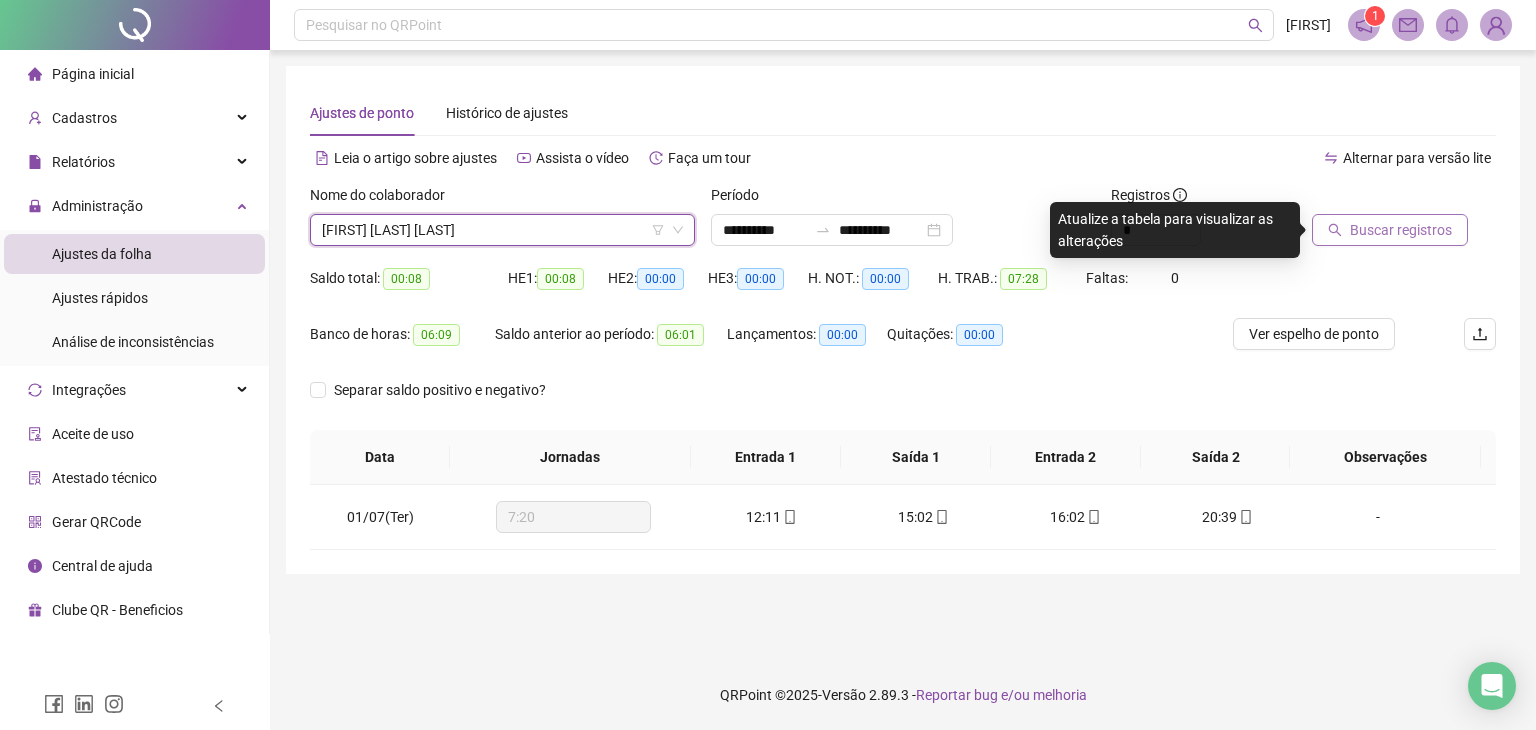 click on "Buscar registros" at bounding box center (1401, 230) 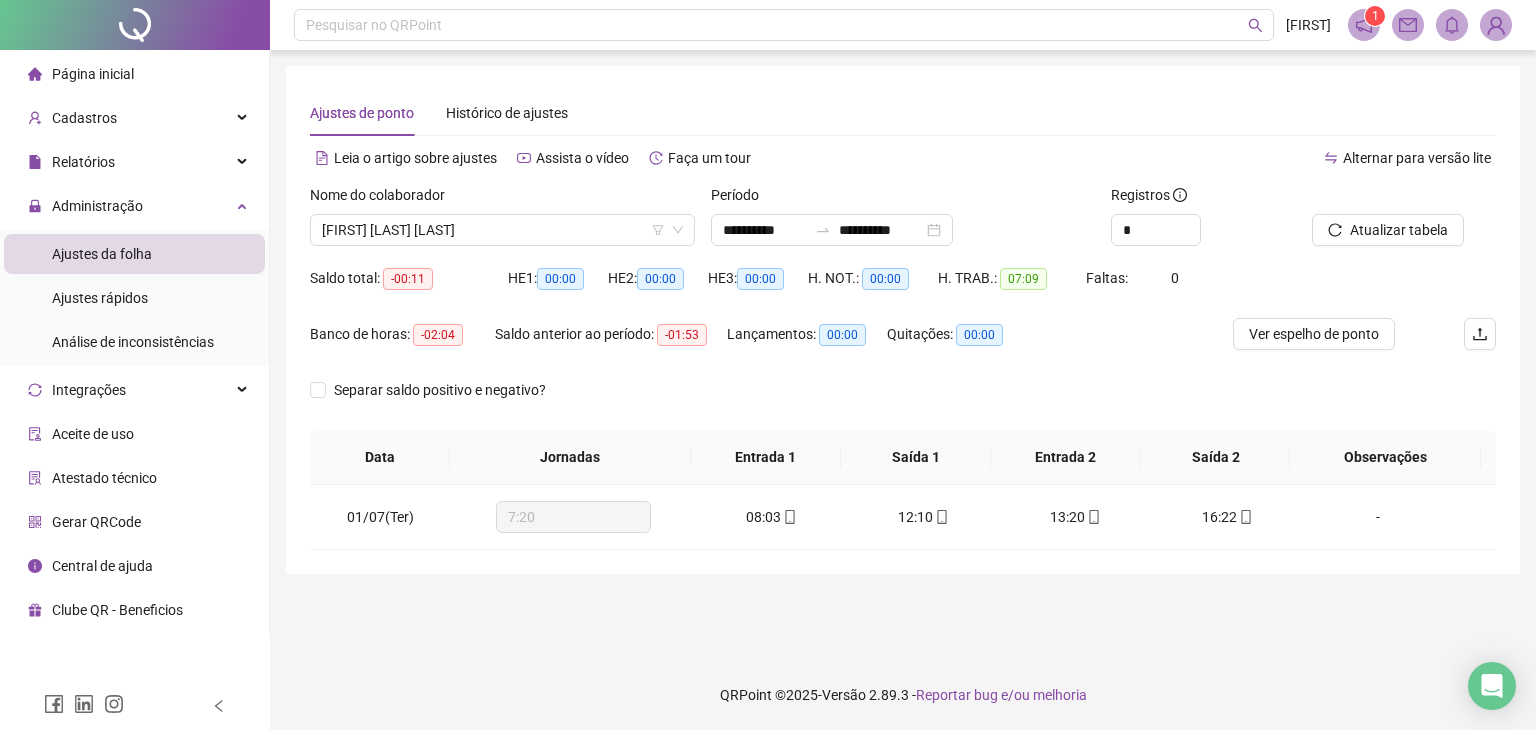 click on "**********" at bounding box center (903, 355) 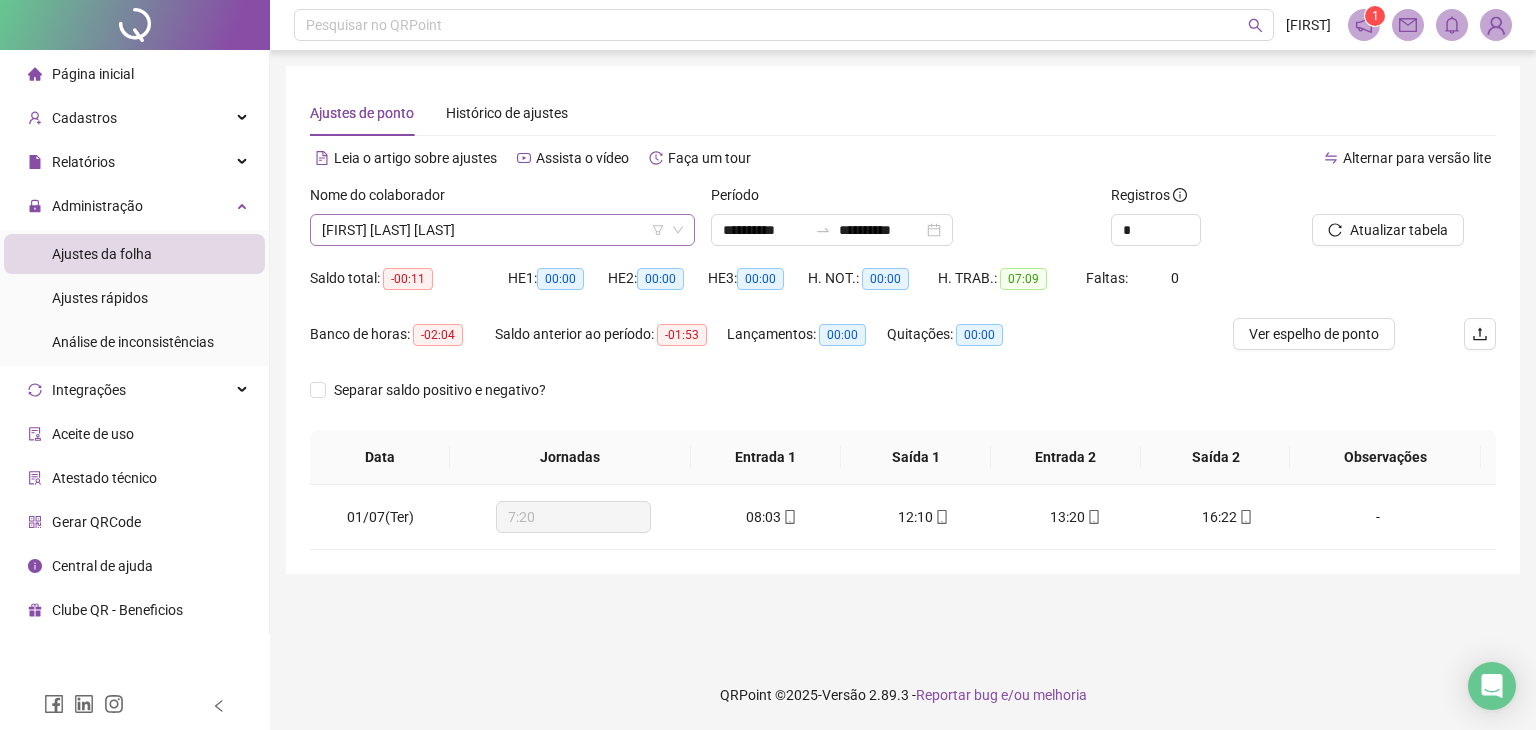 click on "[FIRST] [LAST] [LAST]" at bounding box center (502, 230) 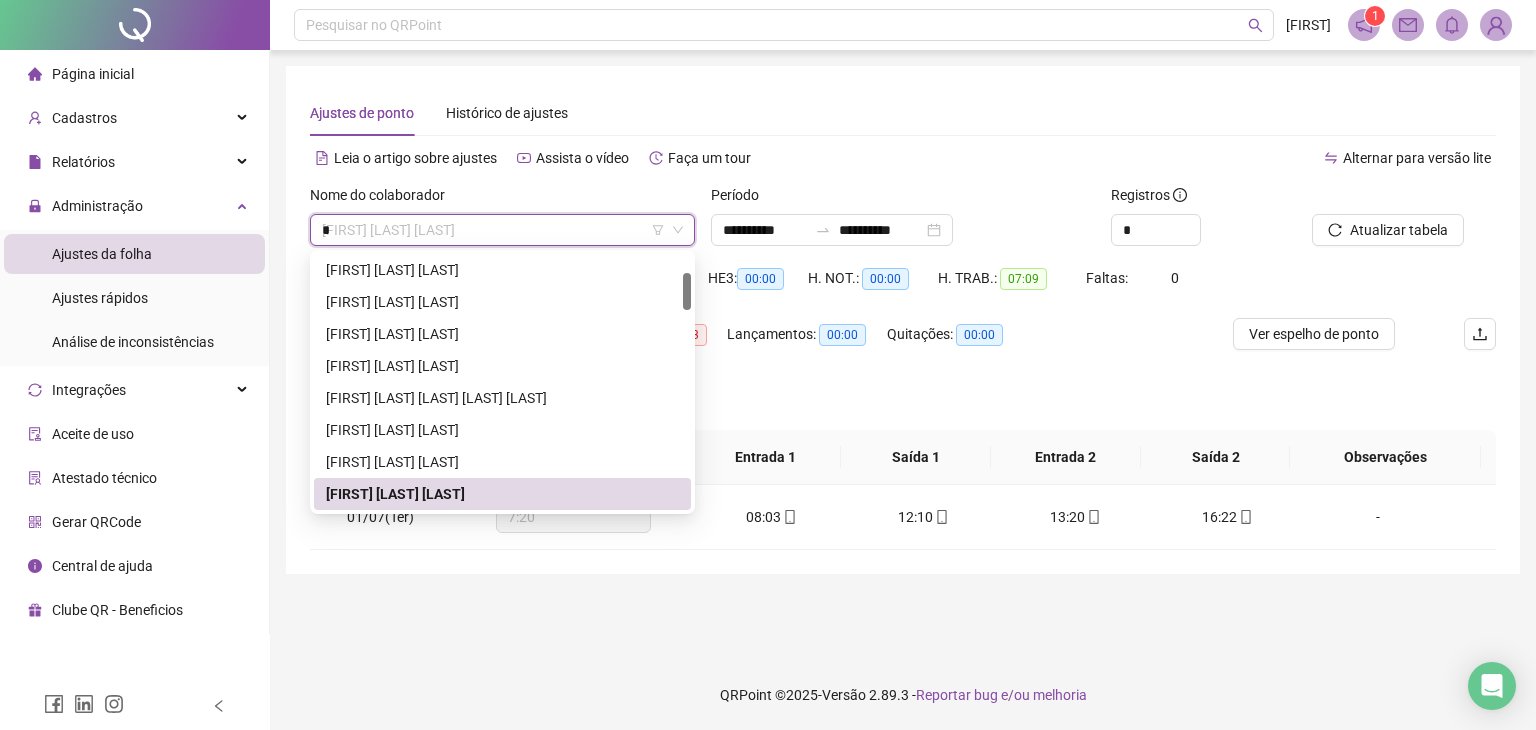 scroll, scrollTop: 0, scrollLeft: 0, axis: both 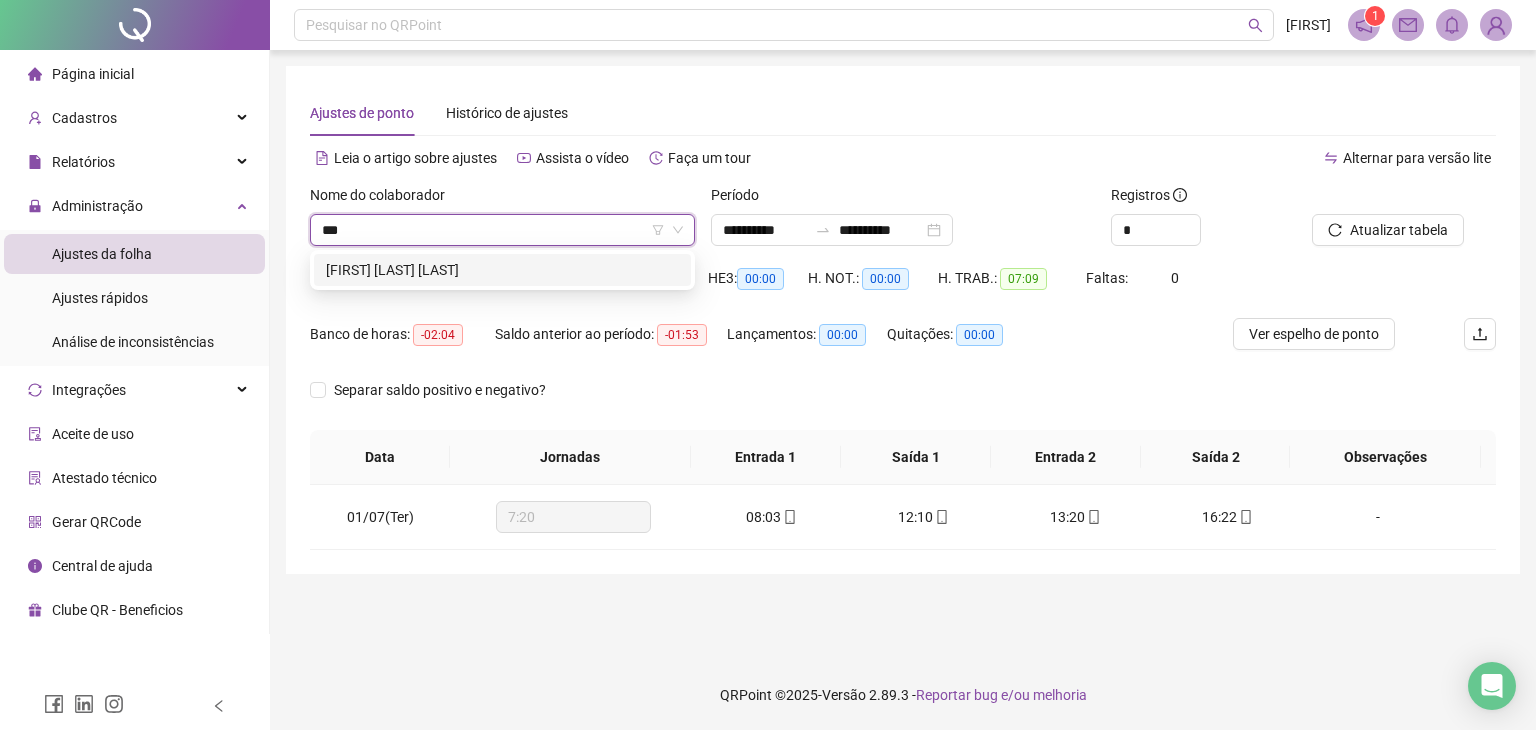type on "****" 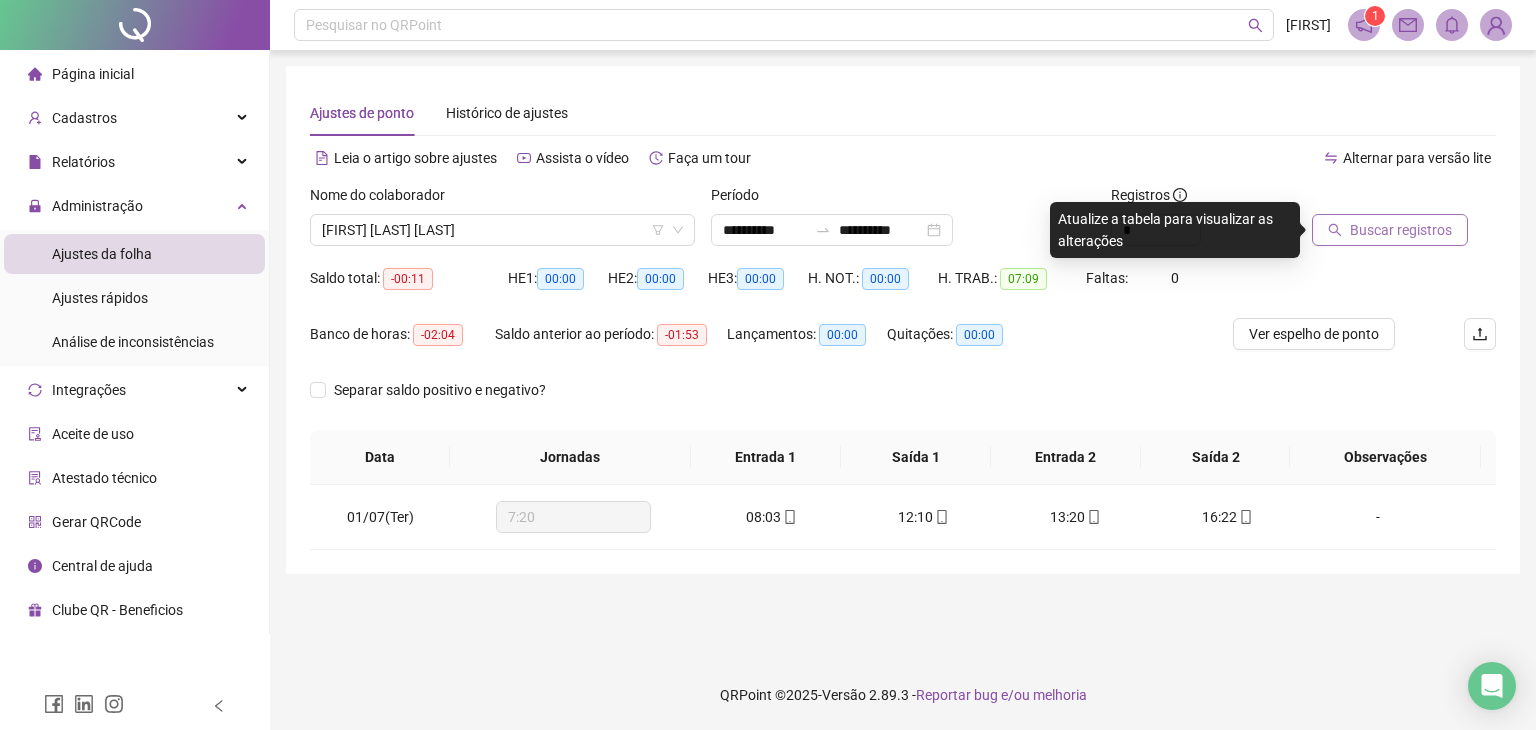 click on "Buscar registros" at bounding box center (1390, 230) 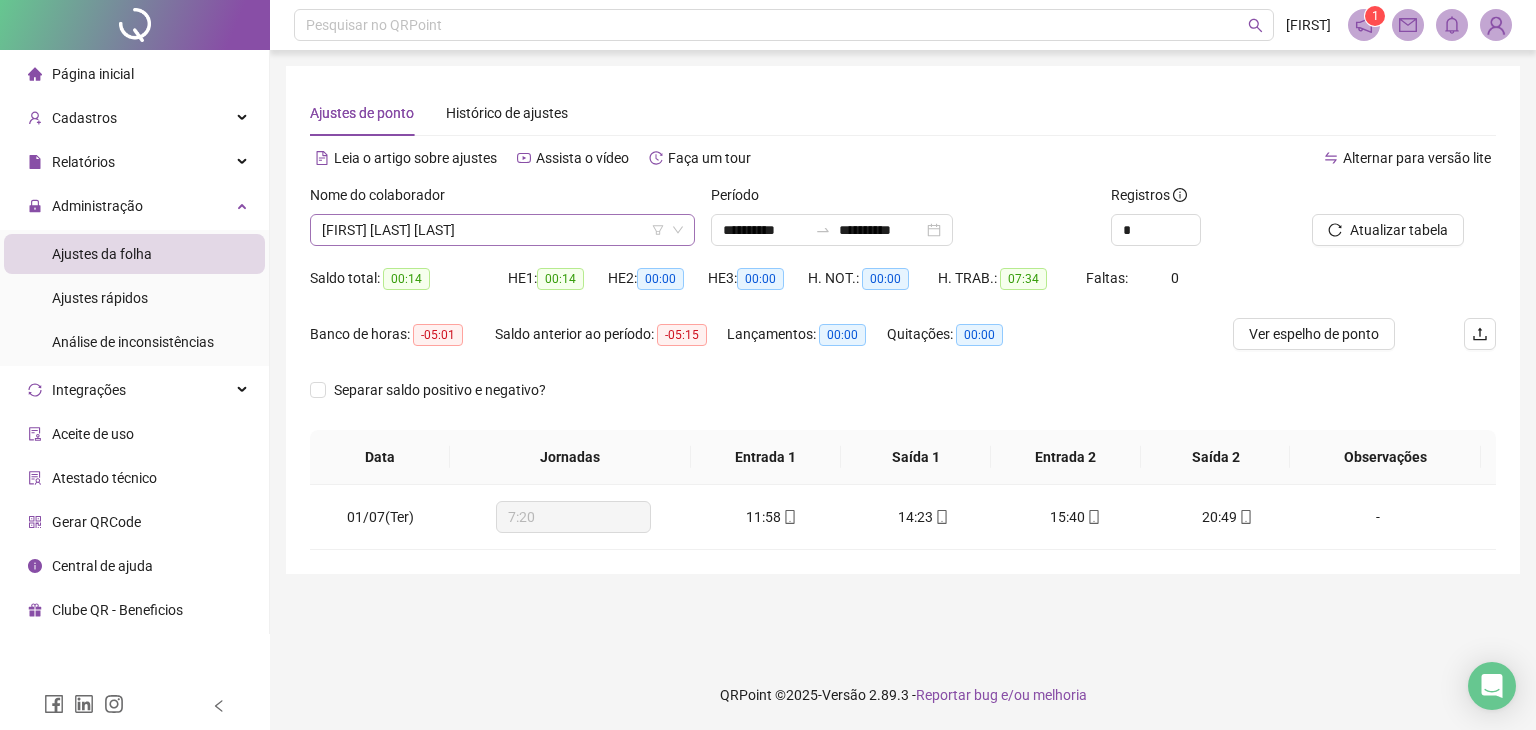 click on "[FIRST] [LAST] [LAST]" at bounding box center (502, 230) 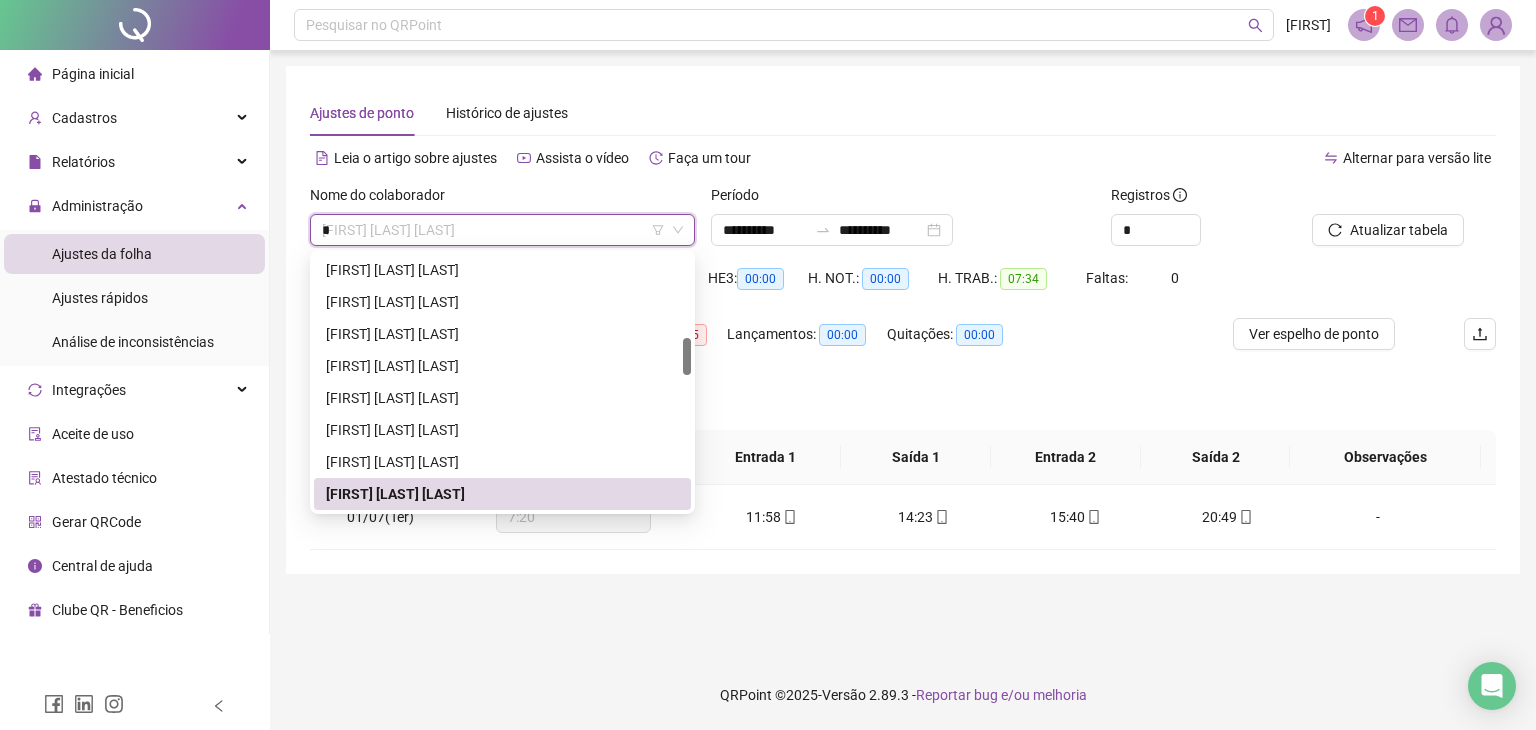 scroll, scrollTop: 0, scrollLeft: 0, axis: both 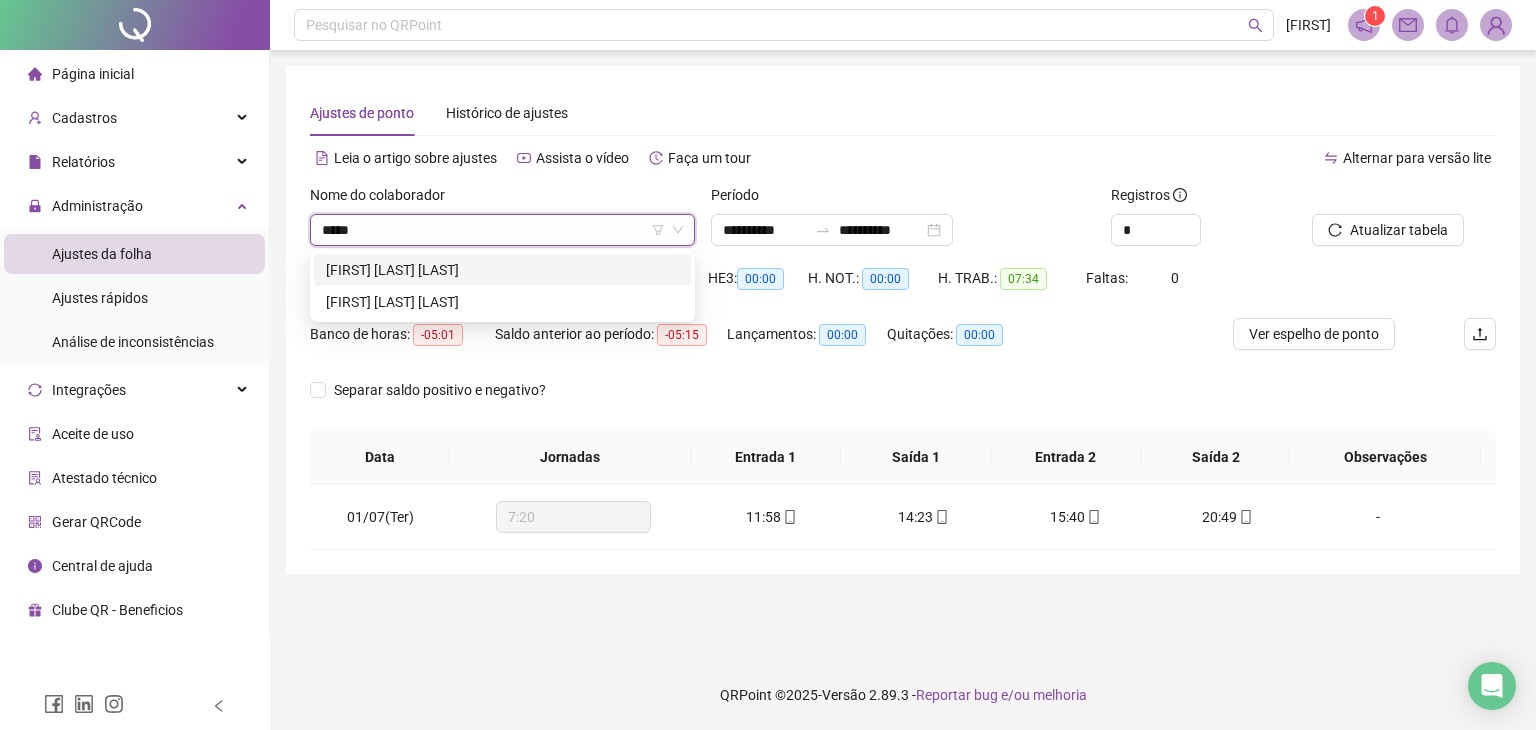 type on "******" 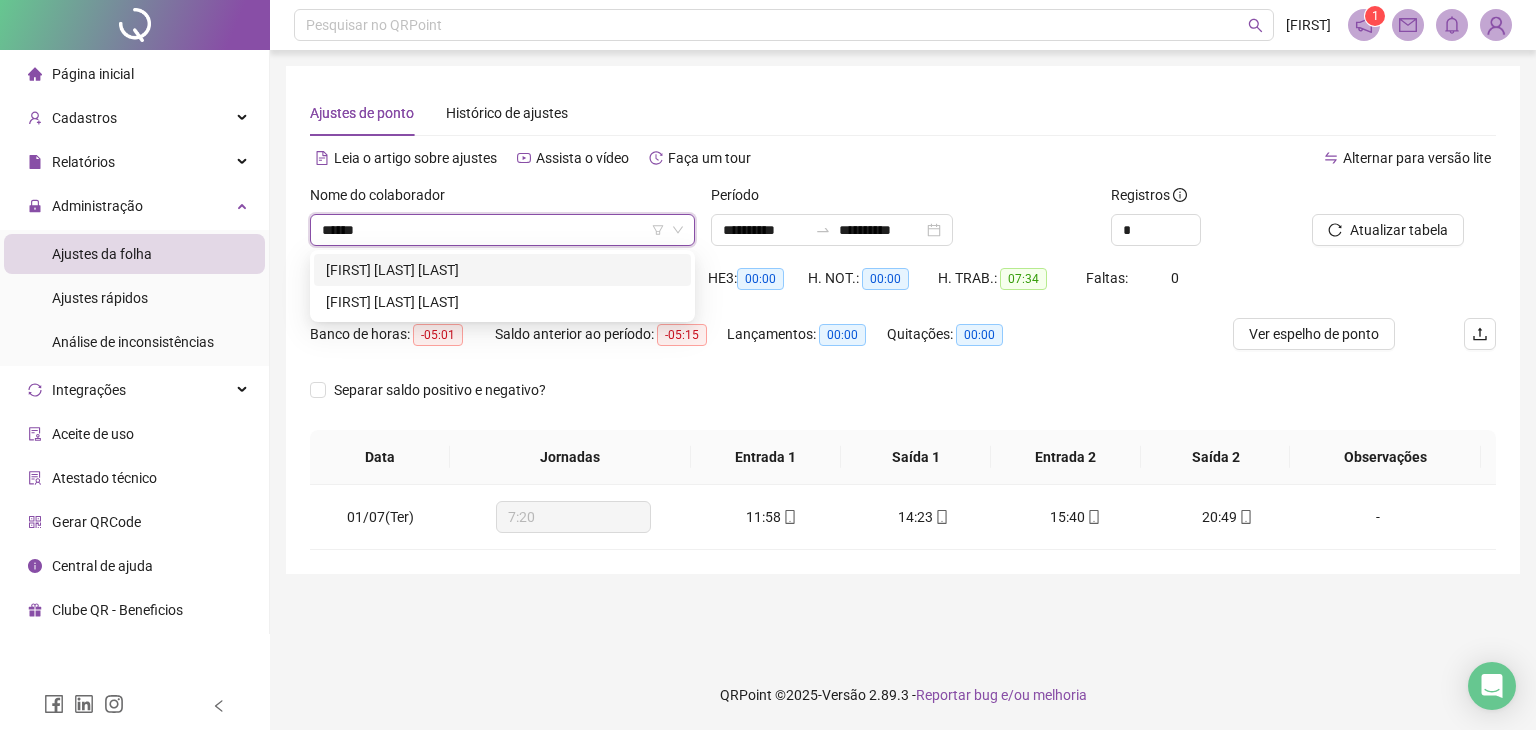 click on "[FIRST] [LAST] [LAST]" at bounding box center (502, 270) 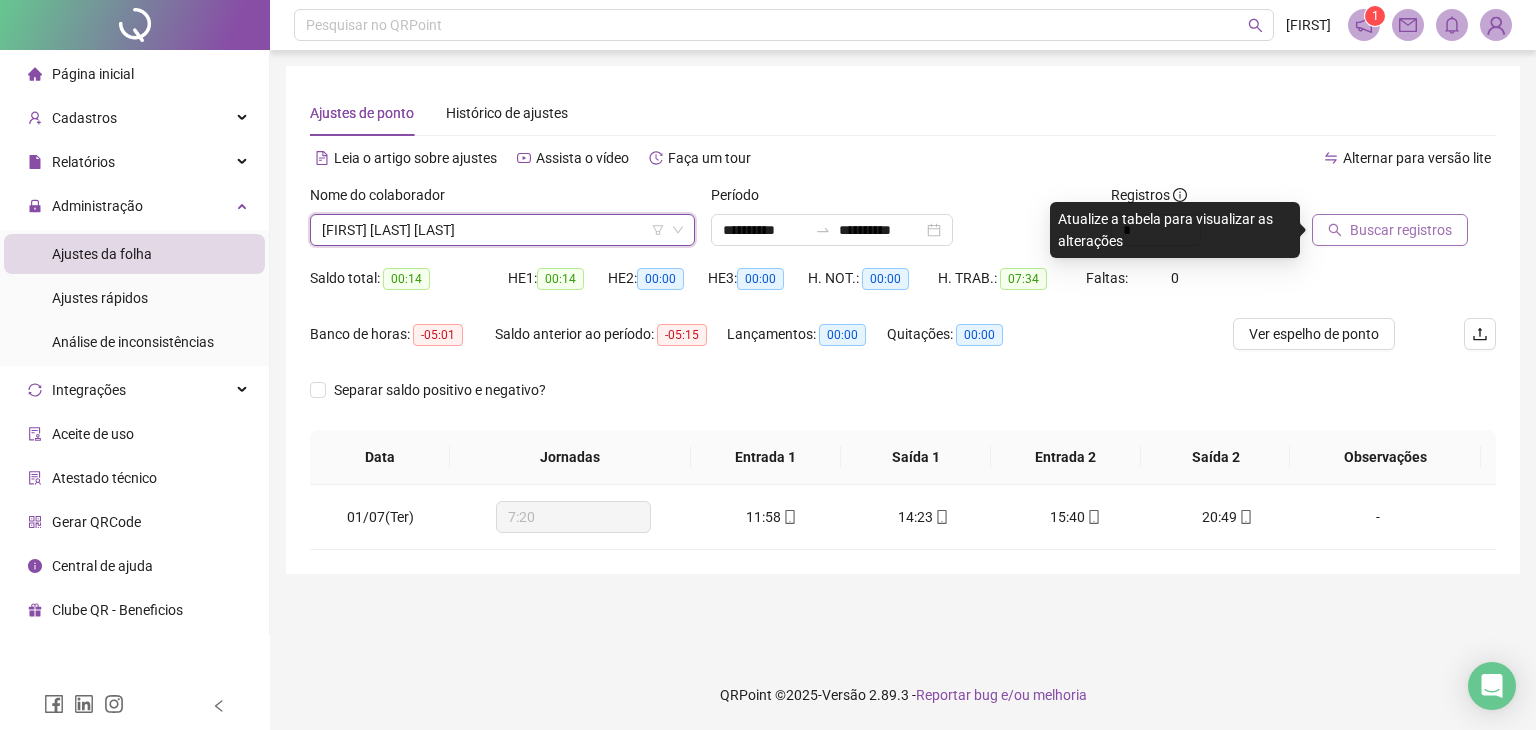 click on "Buscar registros" at bounding box center (1401, 230) 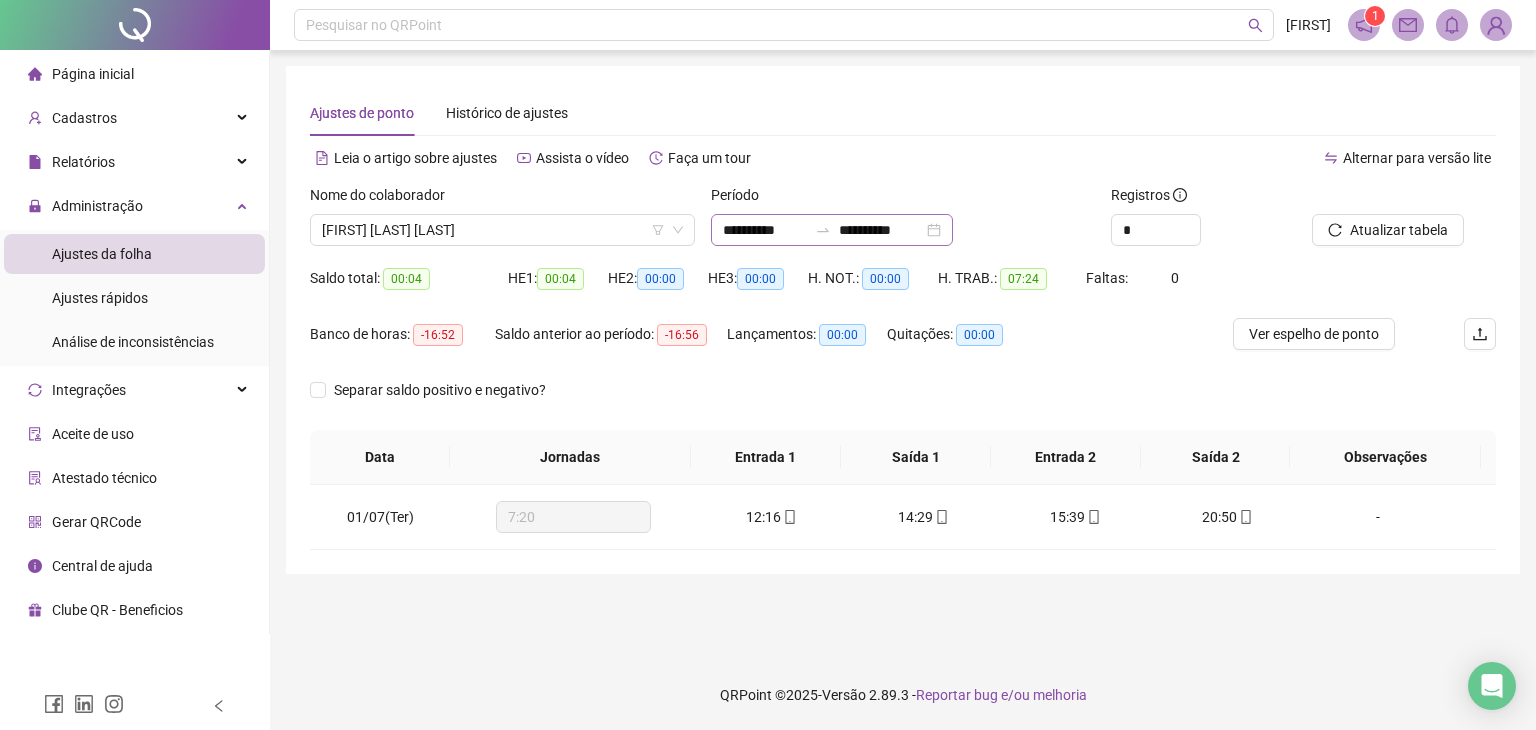 click on "**********" at bounding box center (832, 230) 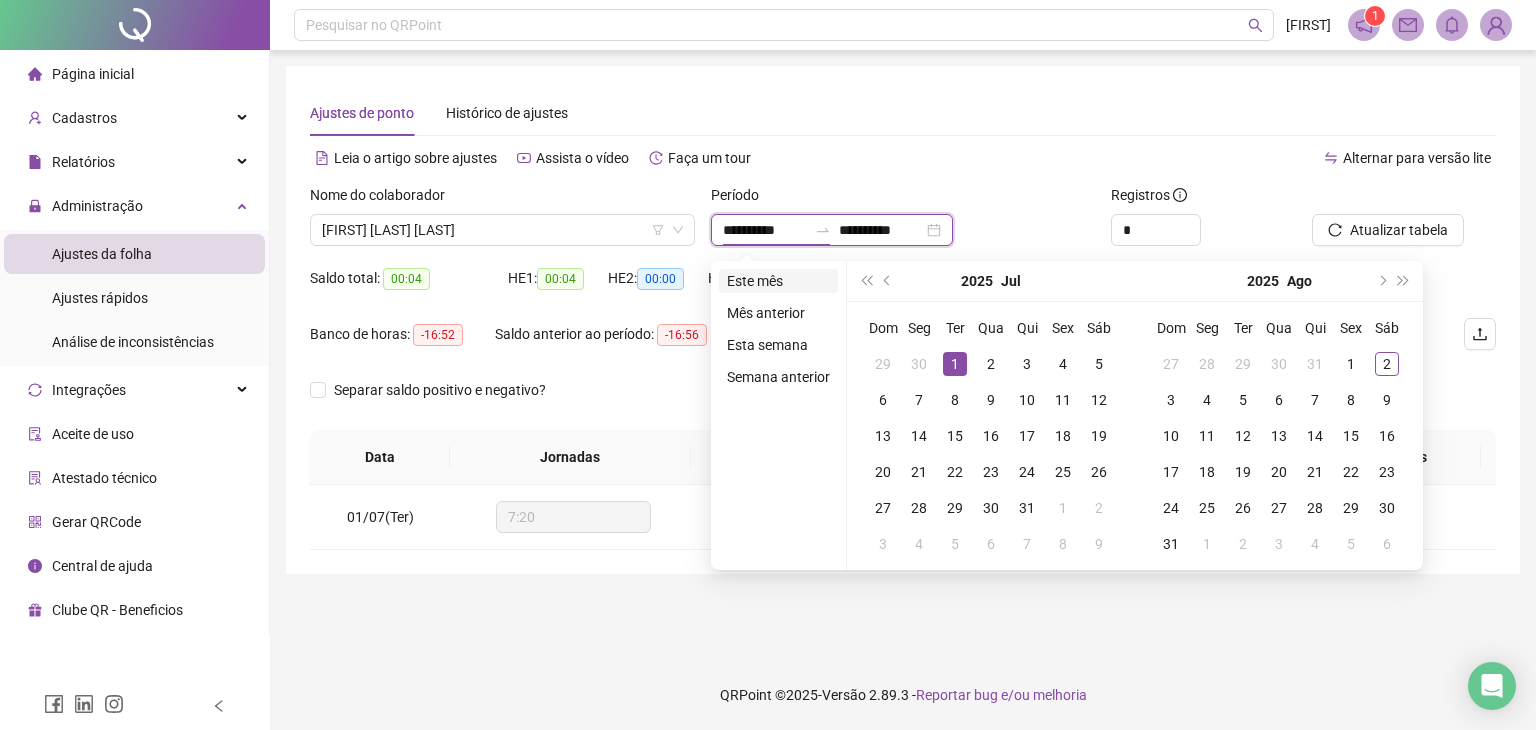 type on "**********" 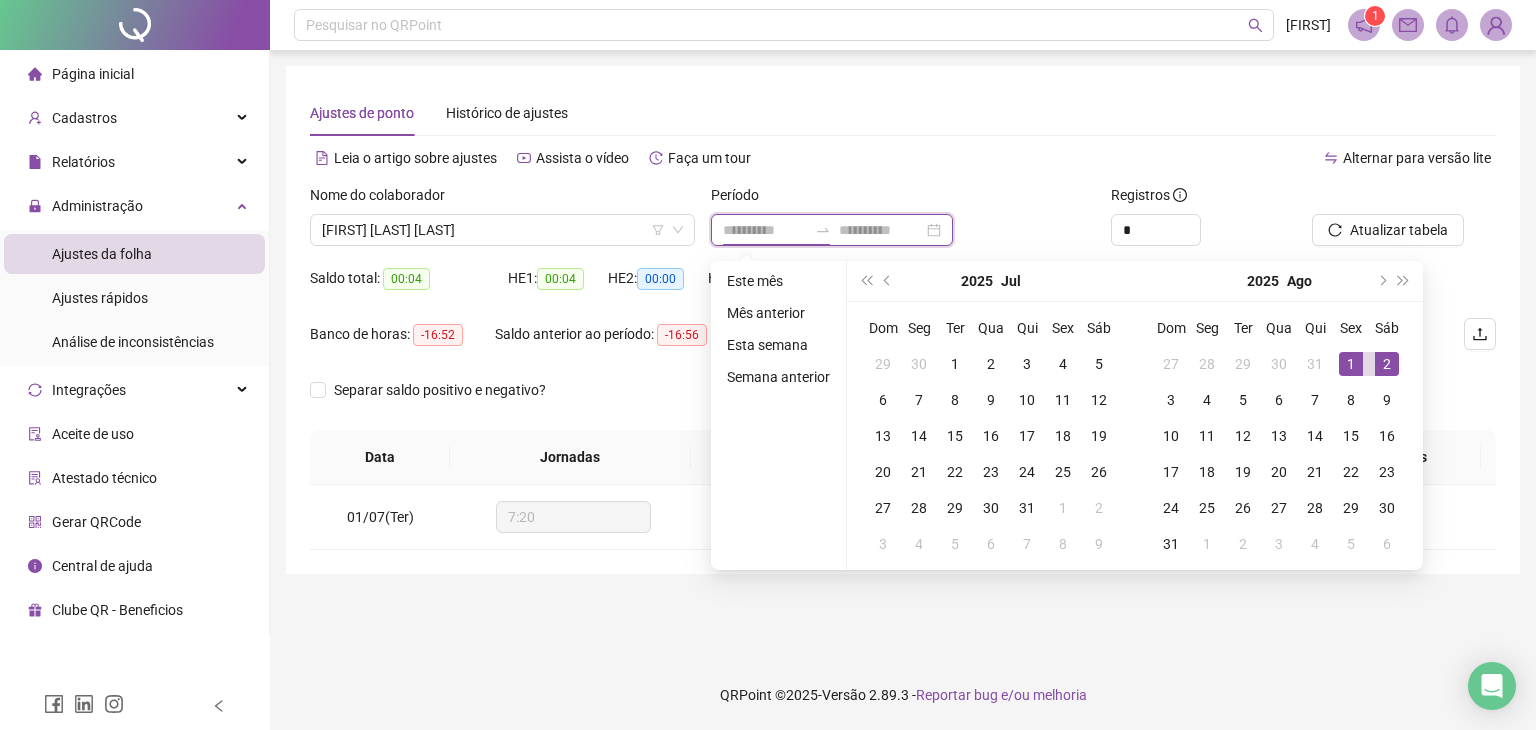 type on "**********" 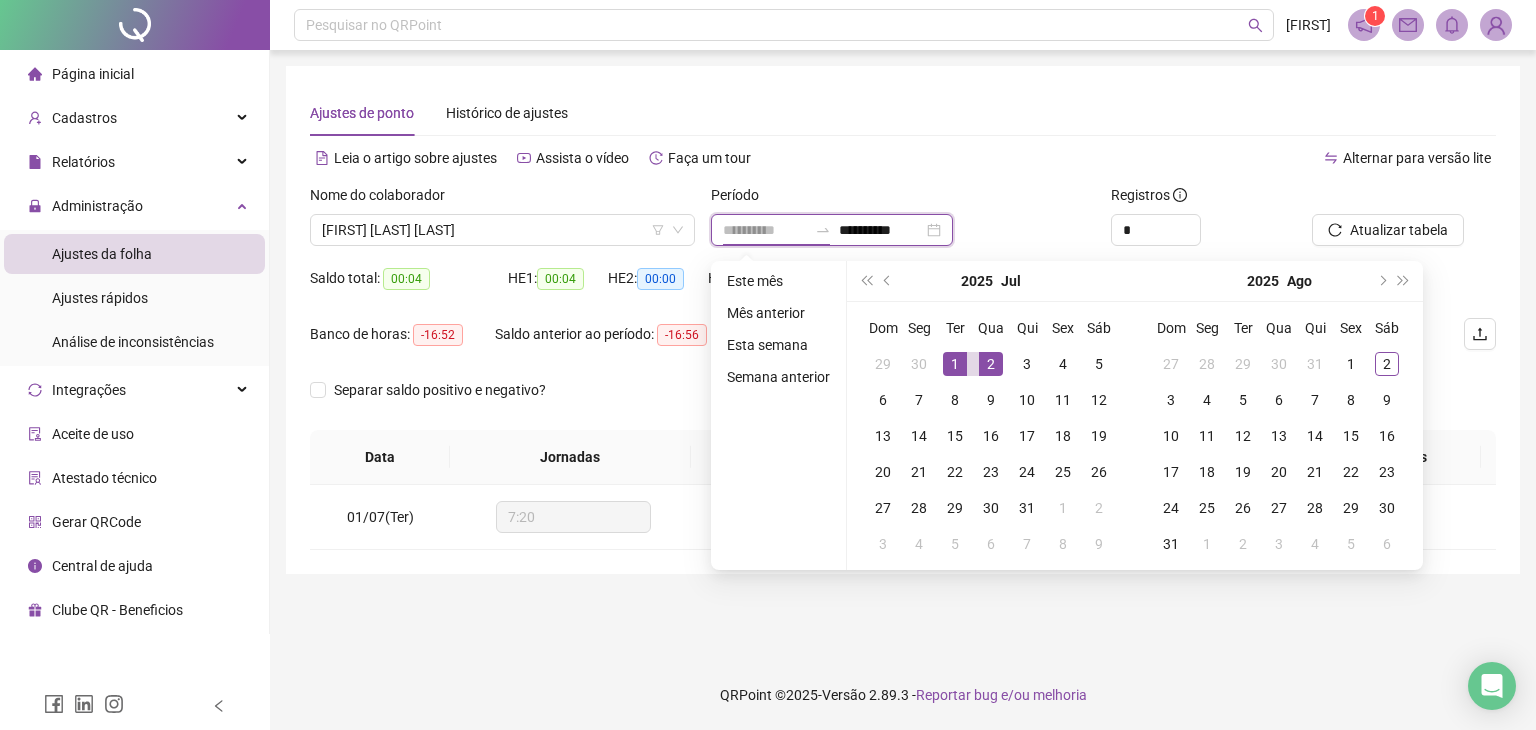 type on "**********" 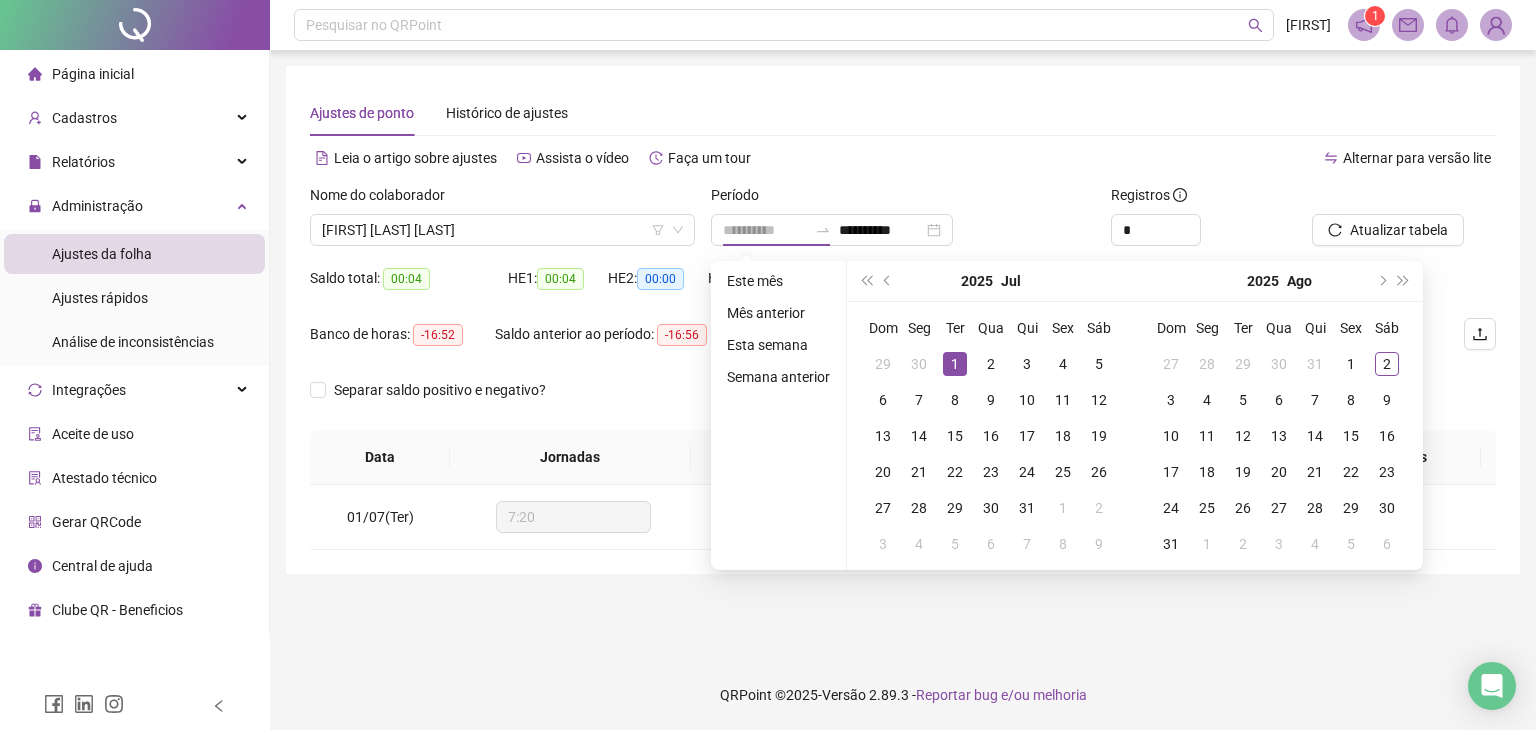 click on "1" at bounding box center [955, 364] 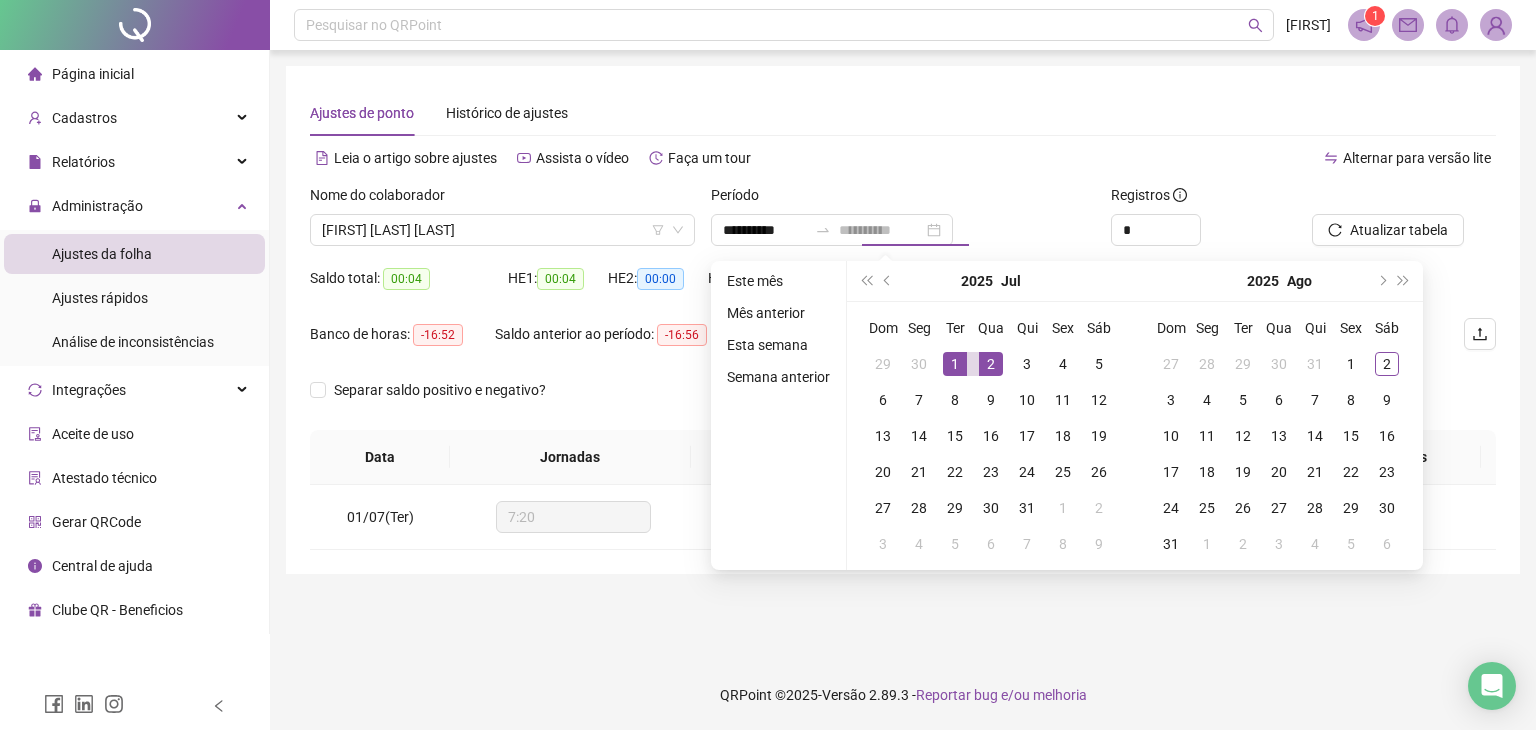 click on "2" at bounding box center (991, 364) 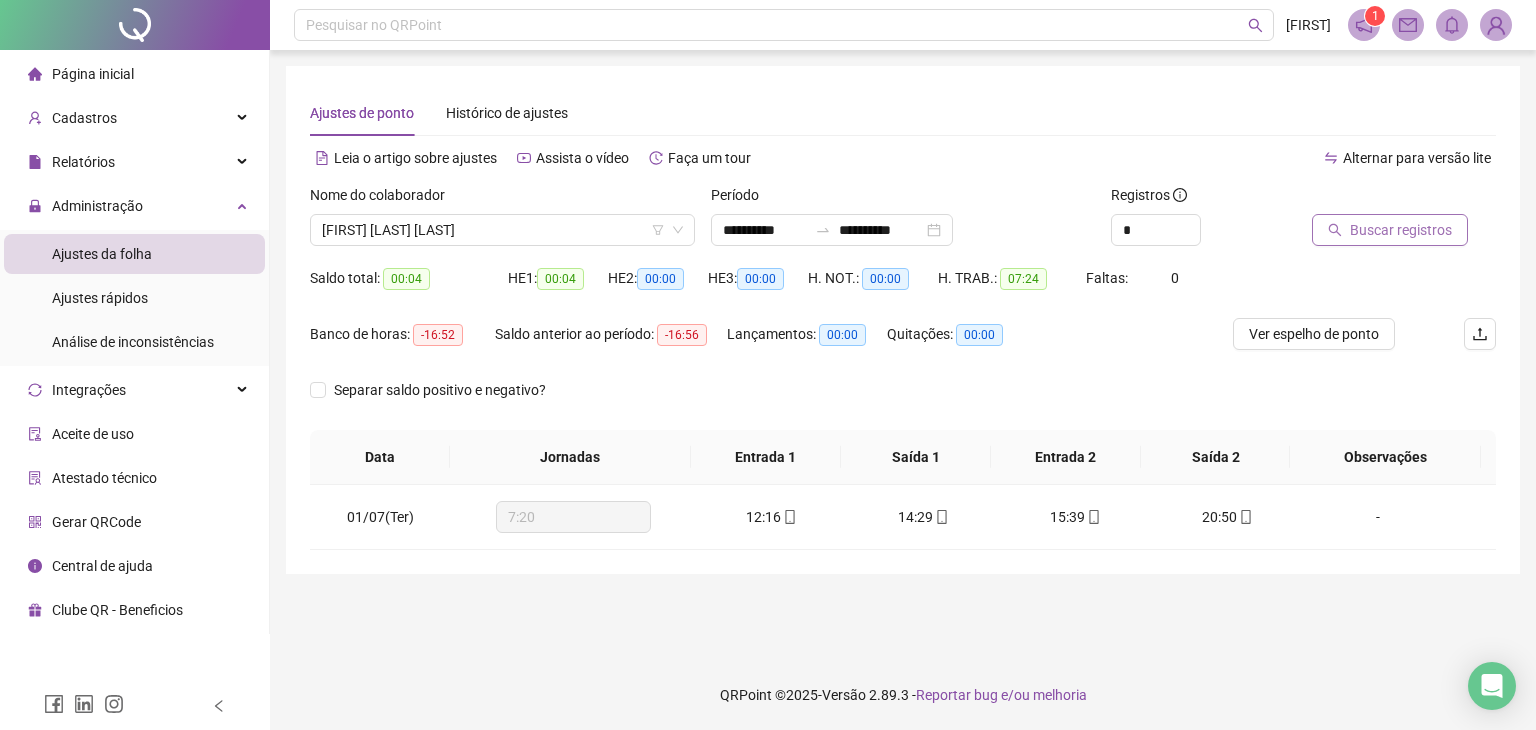 click on "Buscar registros" at bounding box center [1401, 230] 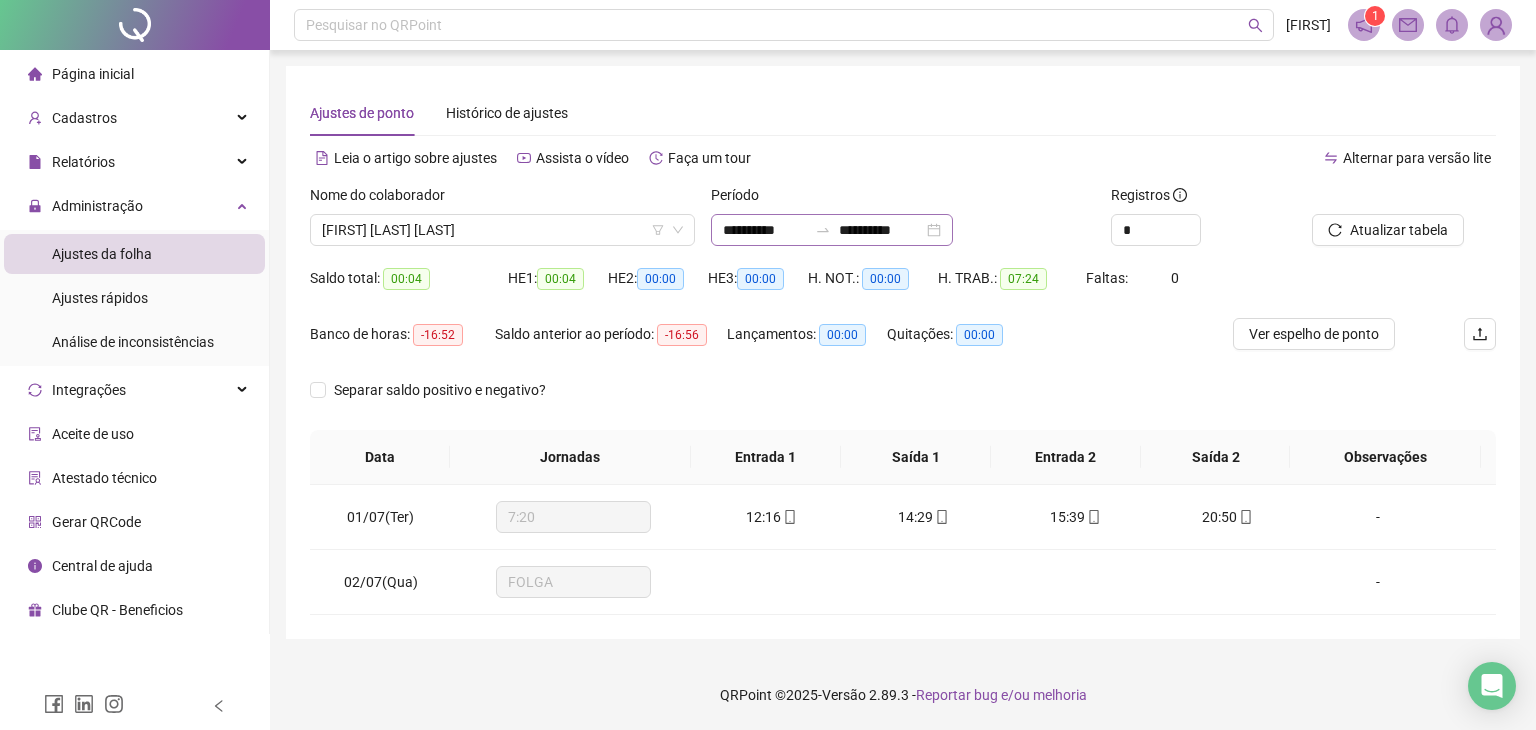 click on "**********" at bounding box center (832, 230) 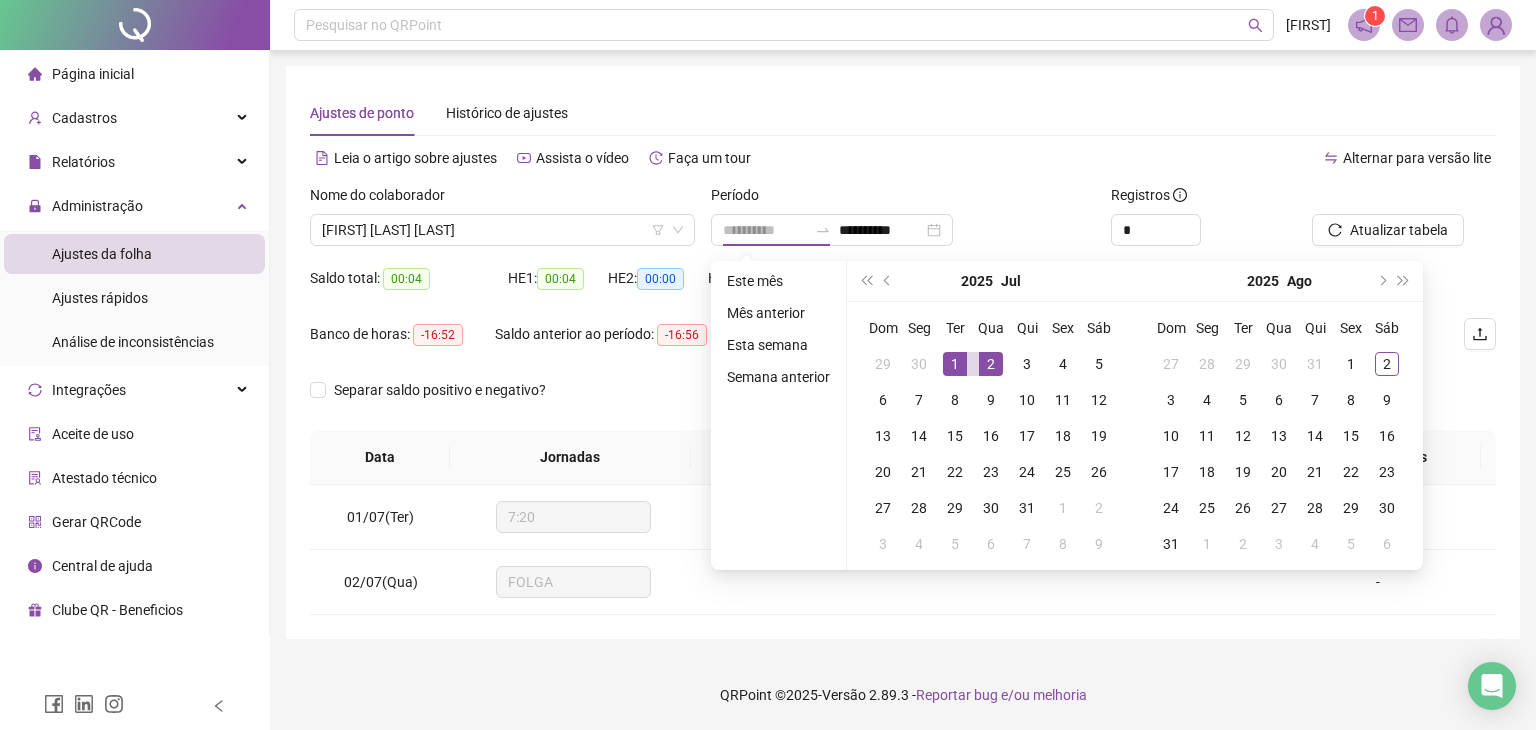click on "1" at bounding box center [955, 364] 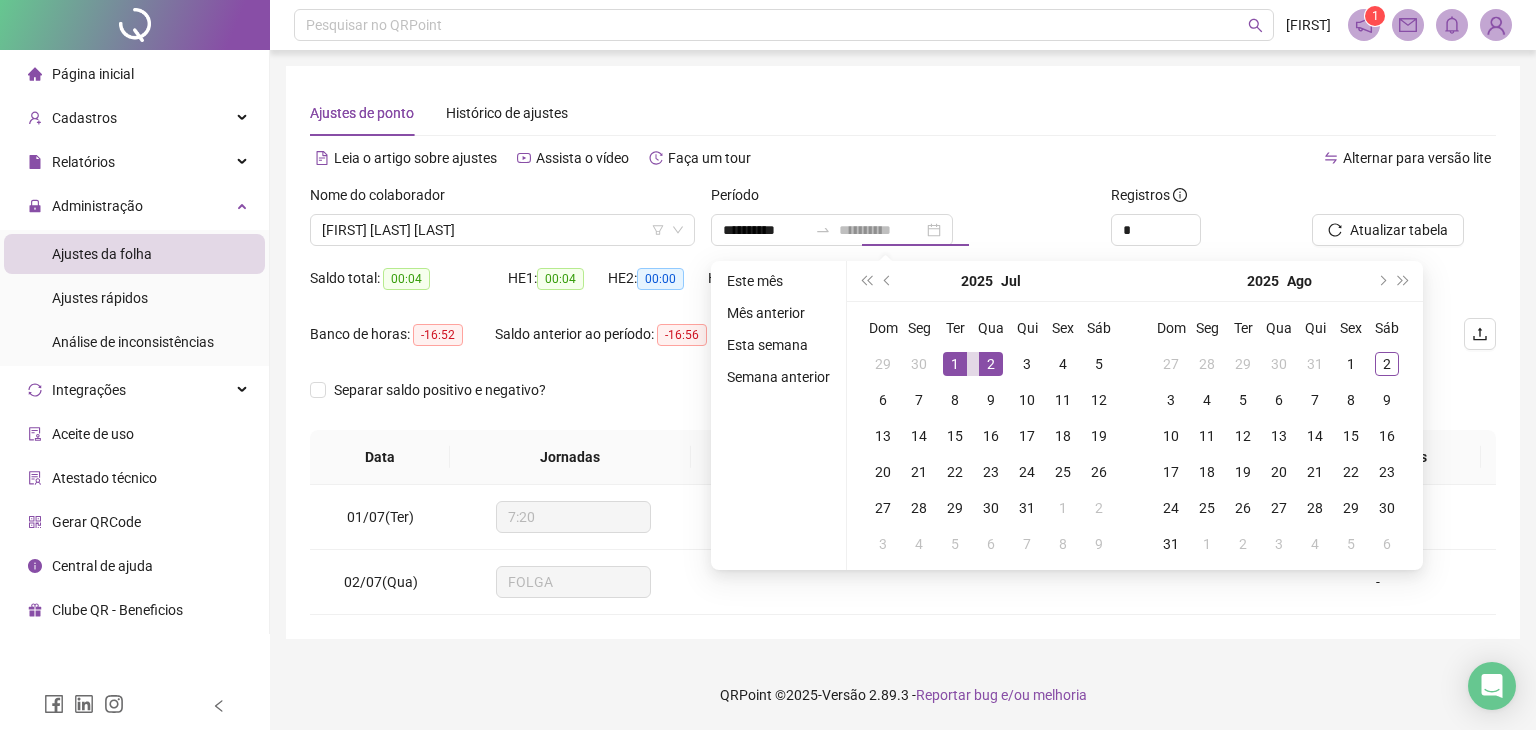 click on "1" at bounding box center [955, 364] 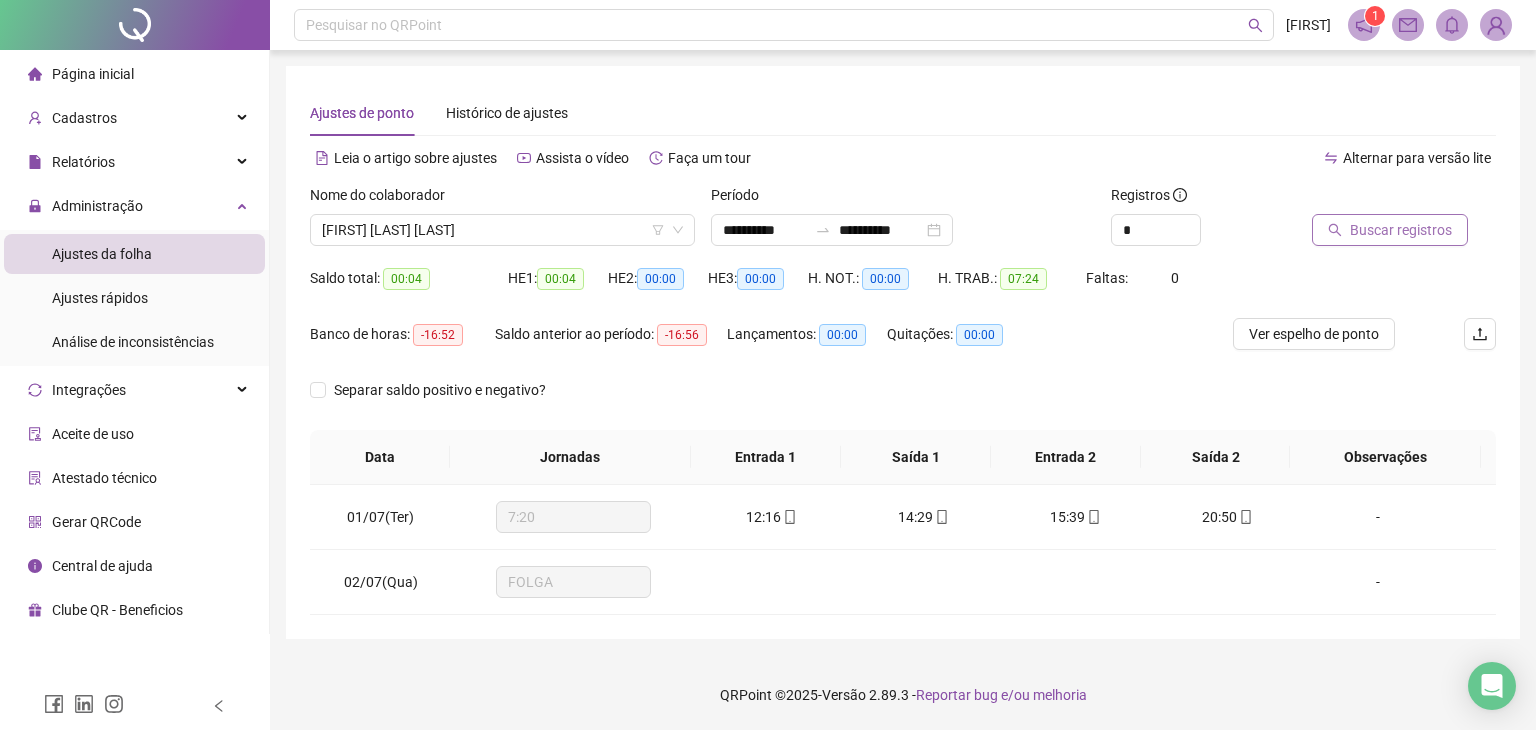 click on "Buscar registros" at bounding box center [1401, 230] 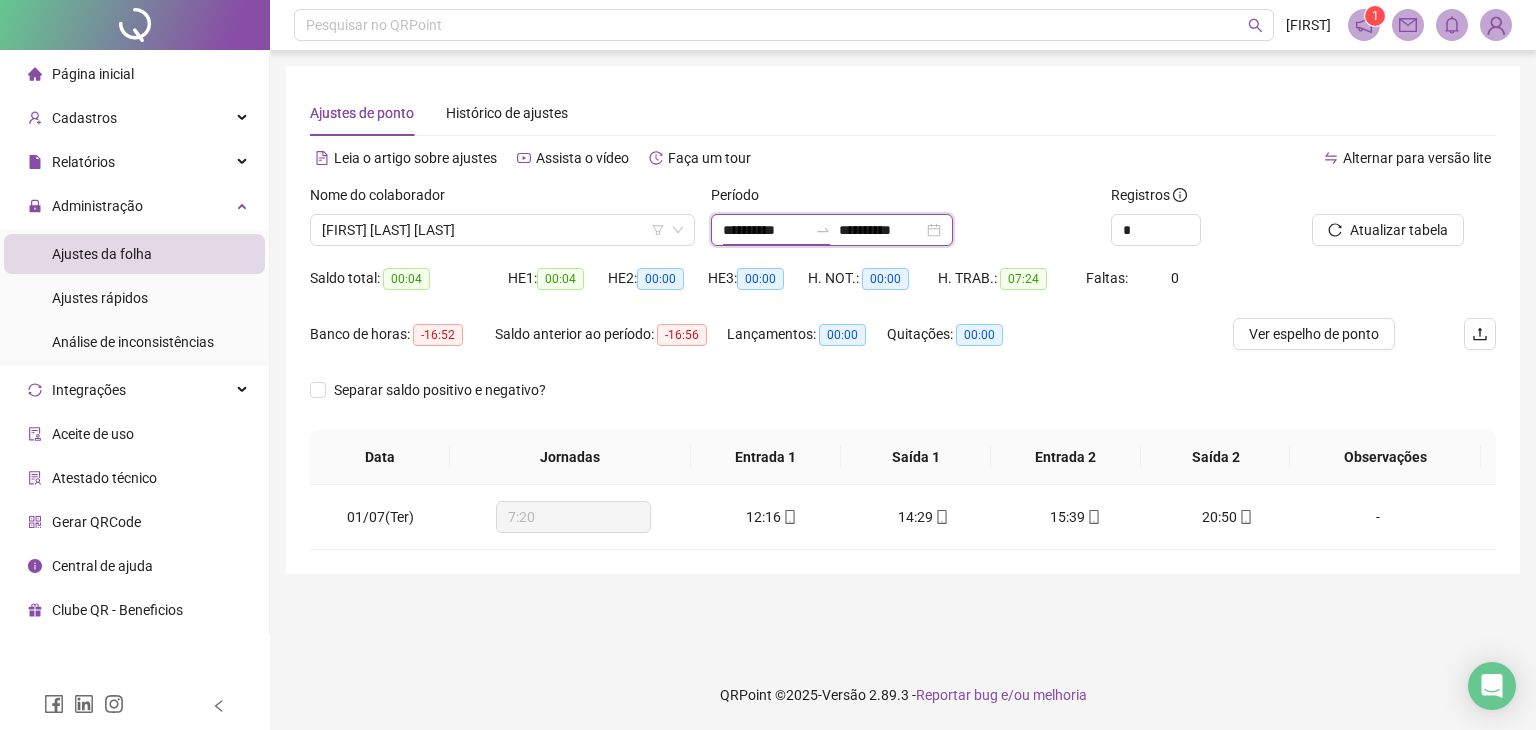 click on "**********" at bounding box center (832, 230) 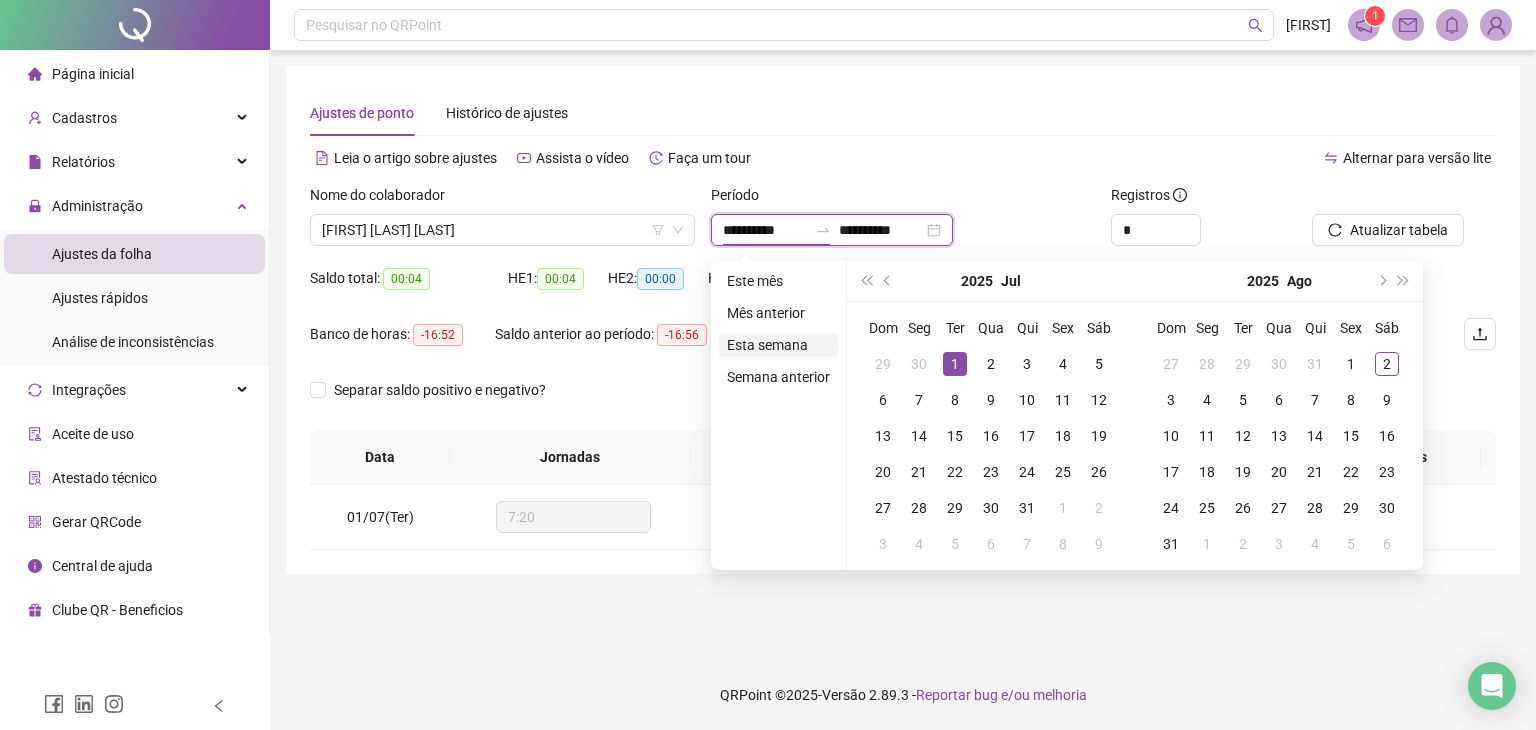type on "**********" 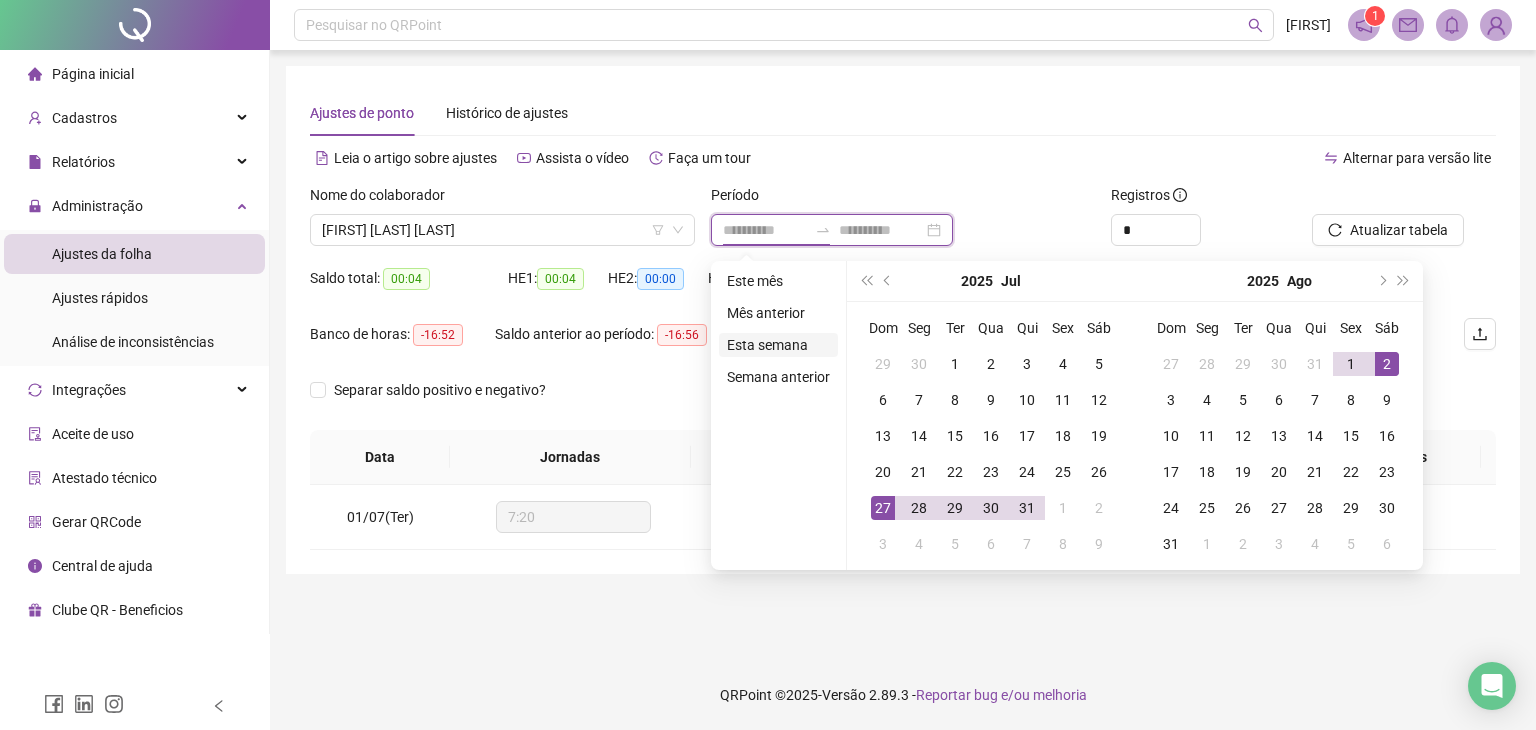 type on "**********" 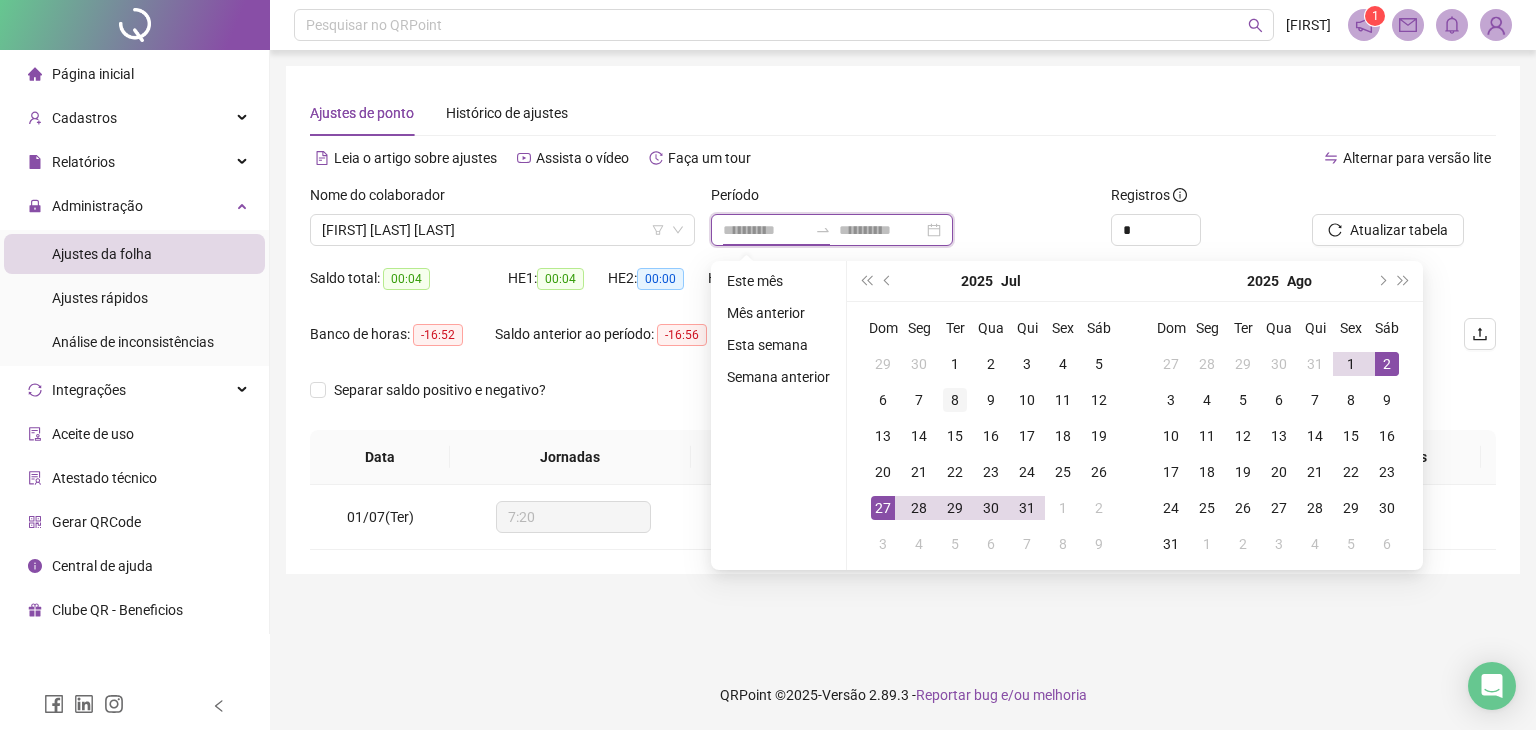 type on "**********" 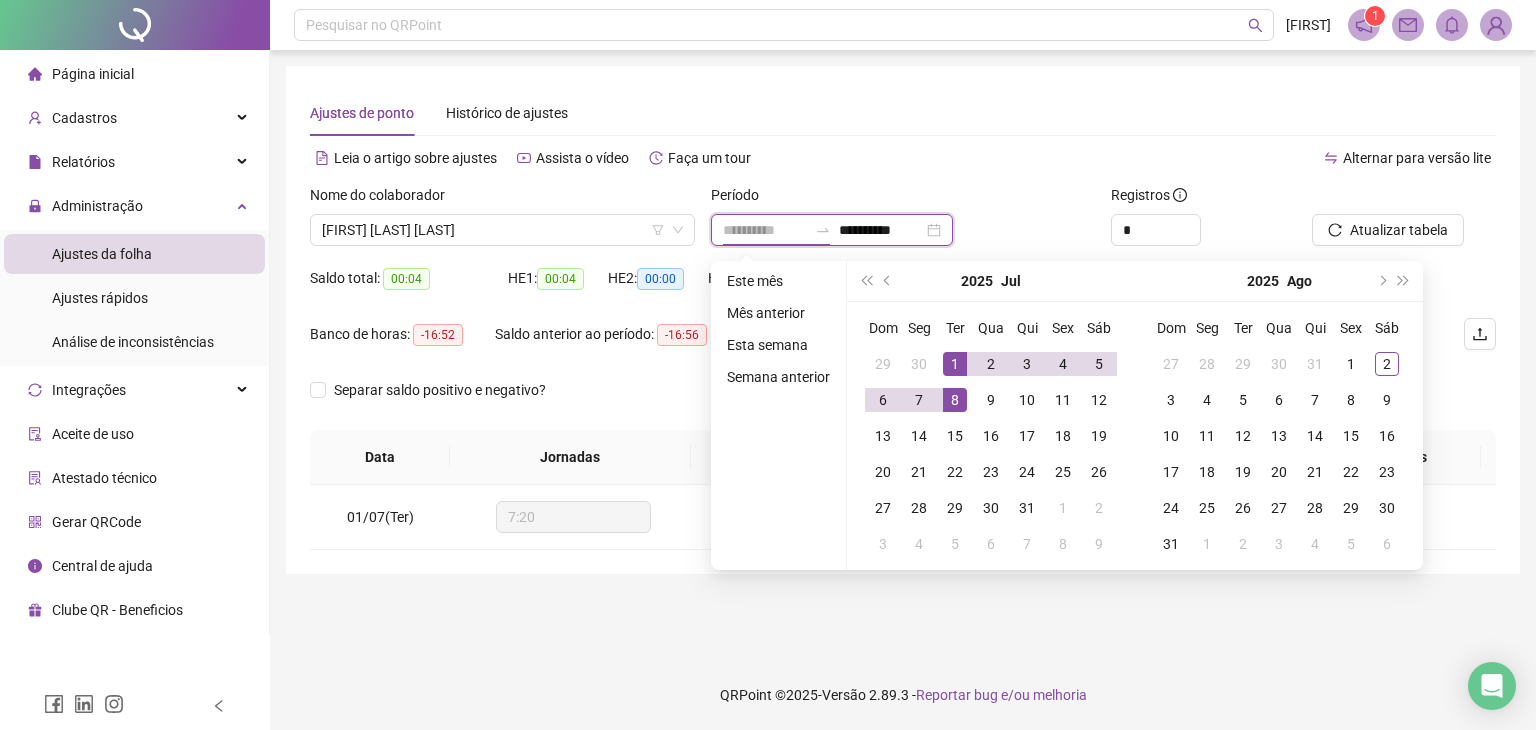 type on "**********" 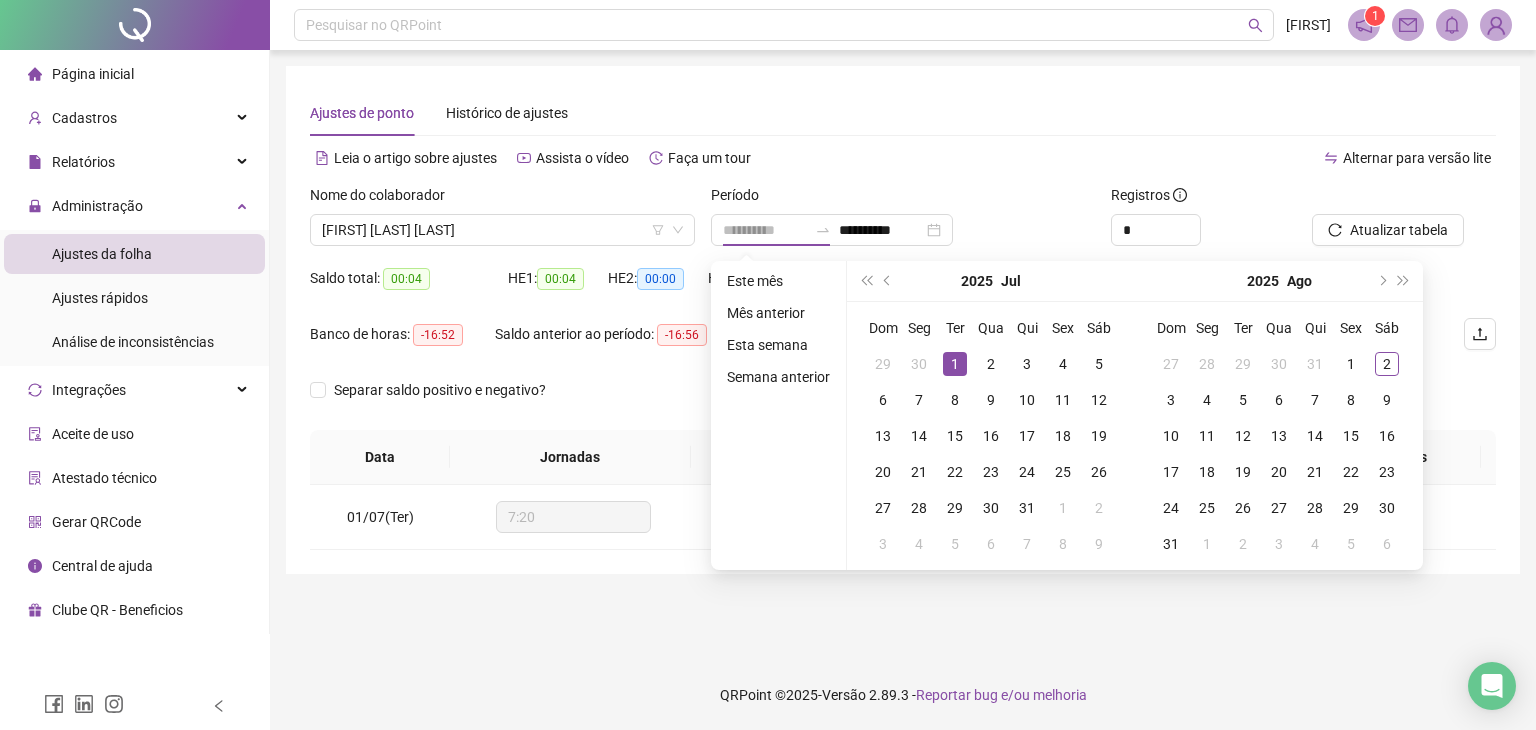 click on "1" at bounding box center (955, 364) 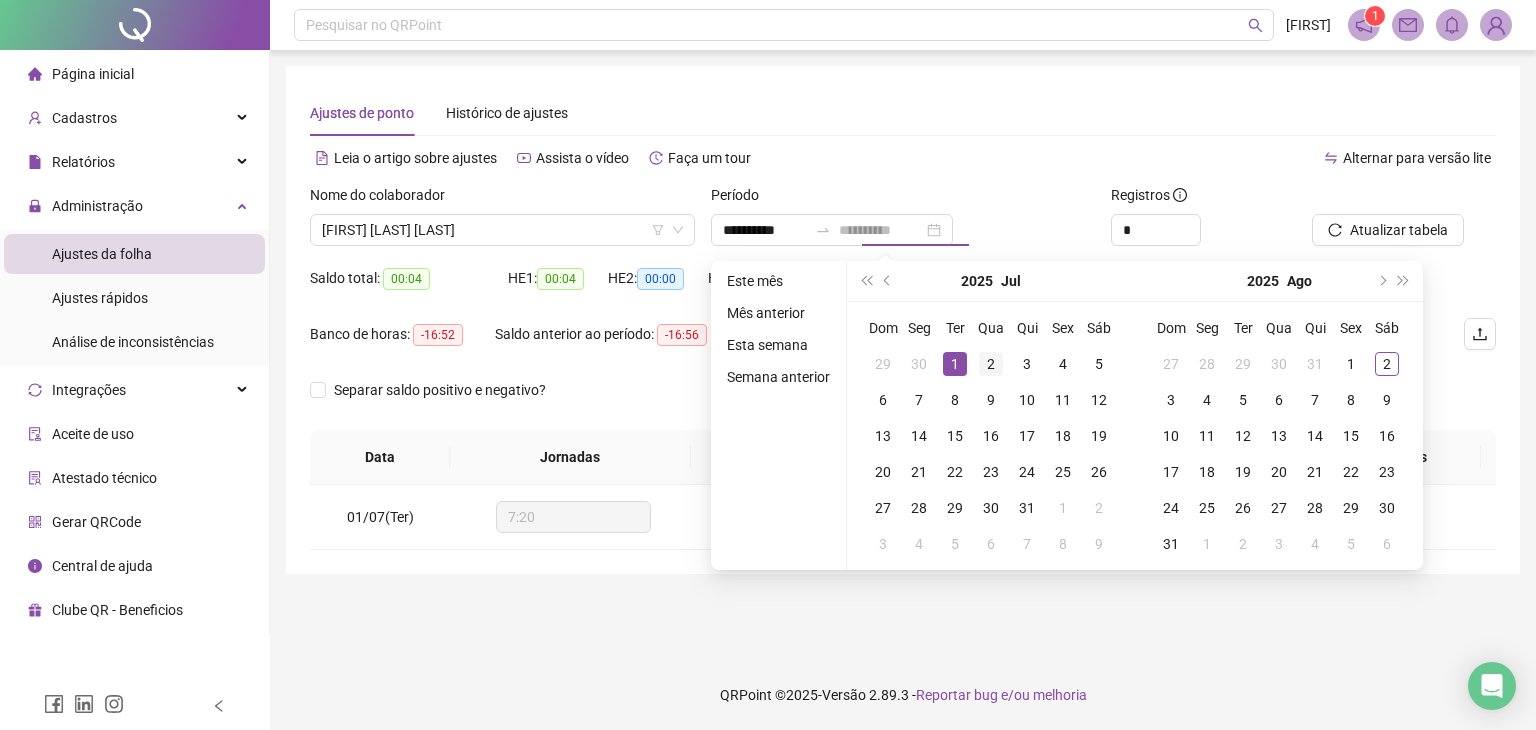type on "**********" 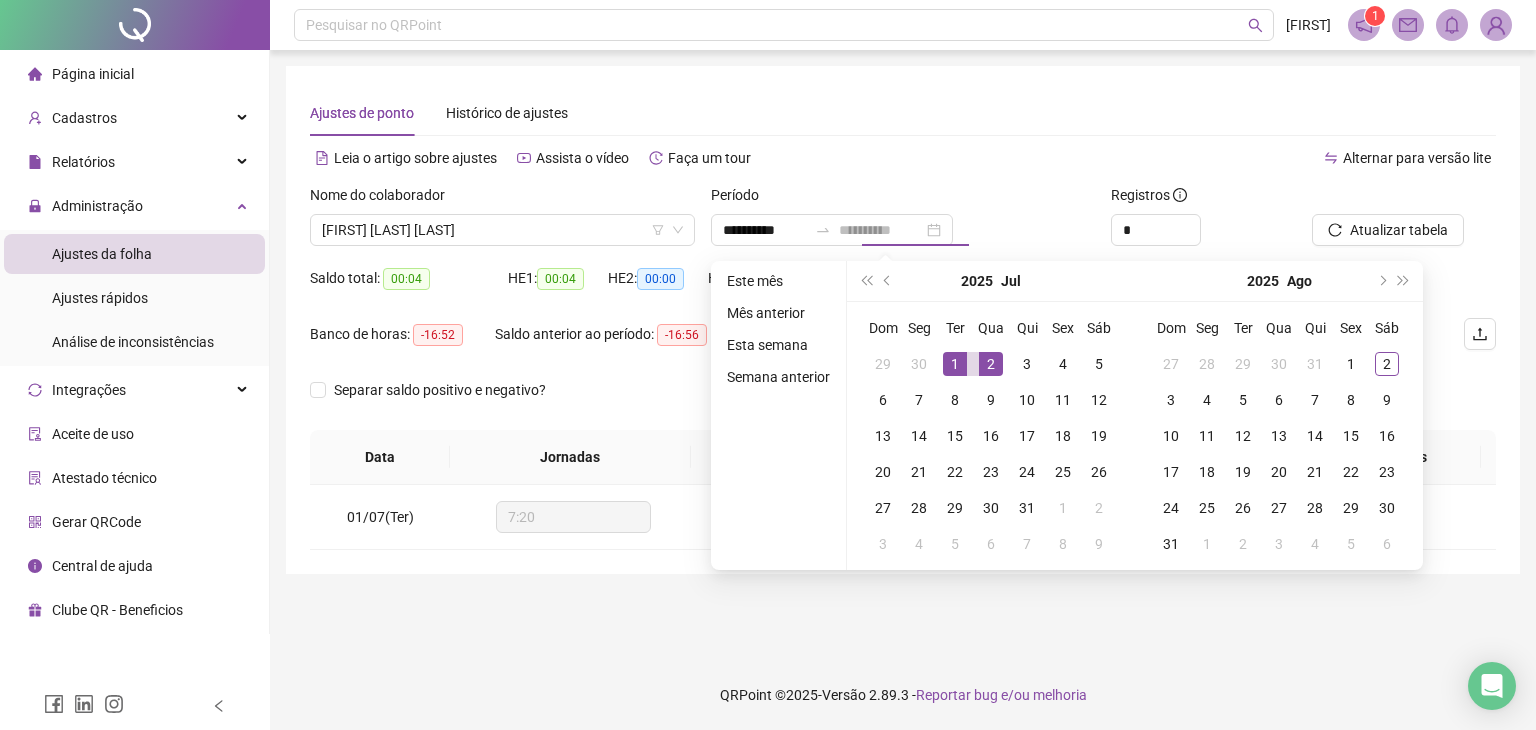 drag, startPoint x: 956, startPoint y: 362, endPoint x: 988, endPoint y: 361, distance: 32.01562 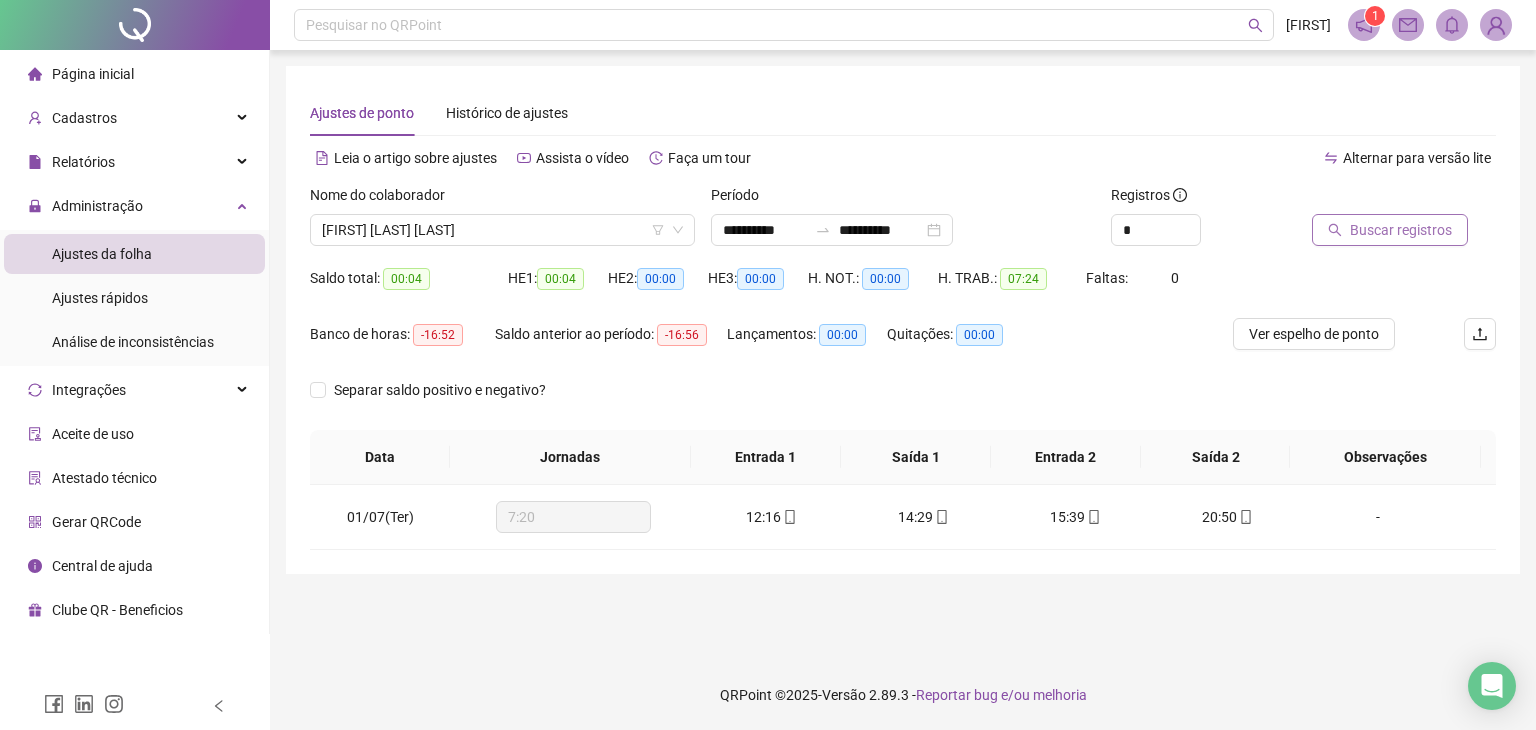 click on "Buscar registros" at bounding box center [1401, 230] 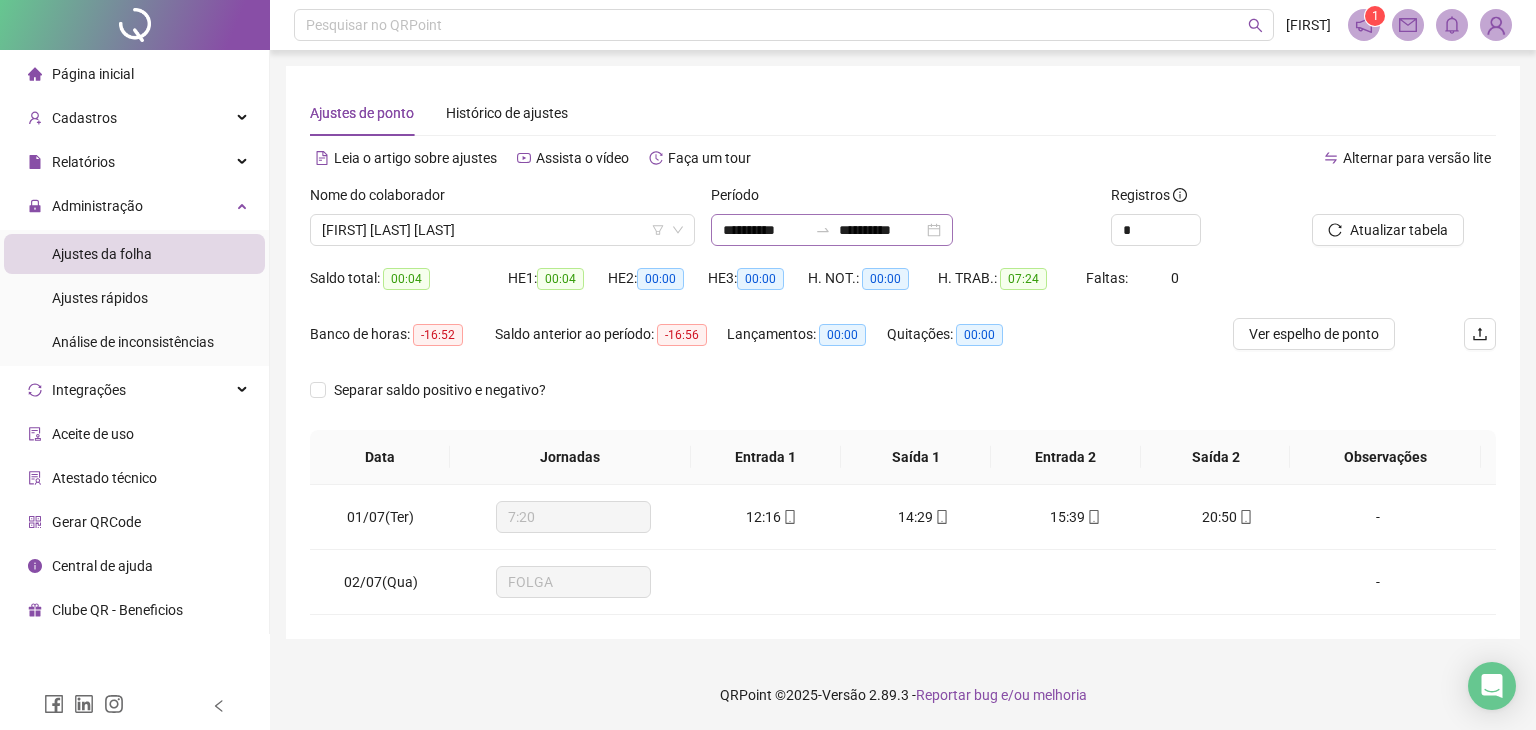 click on "**********" at bounding box center (832, 230) 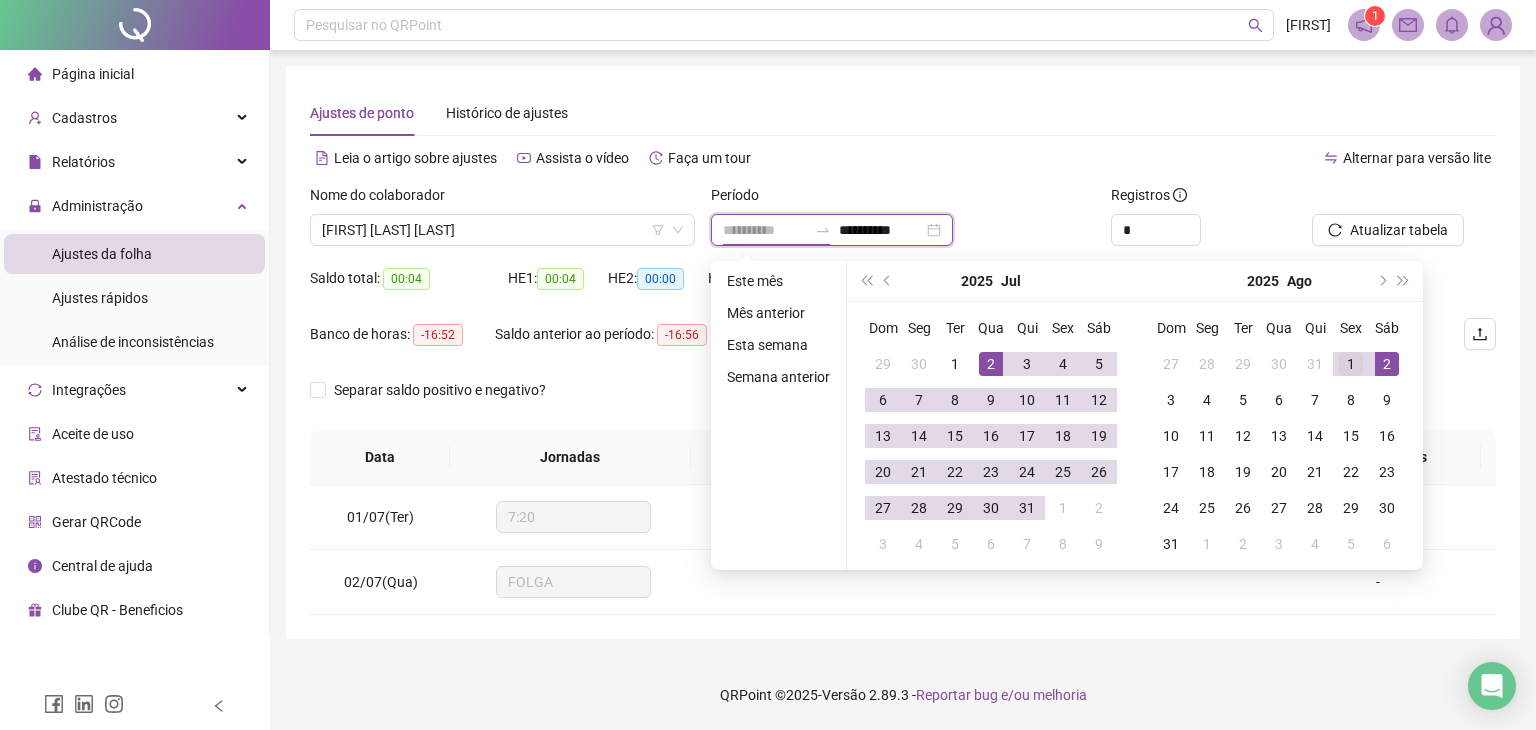 type on "**********" 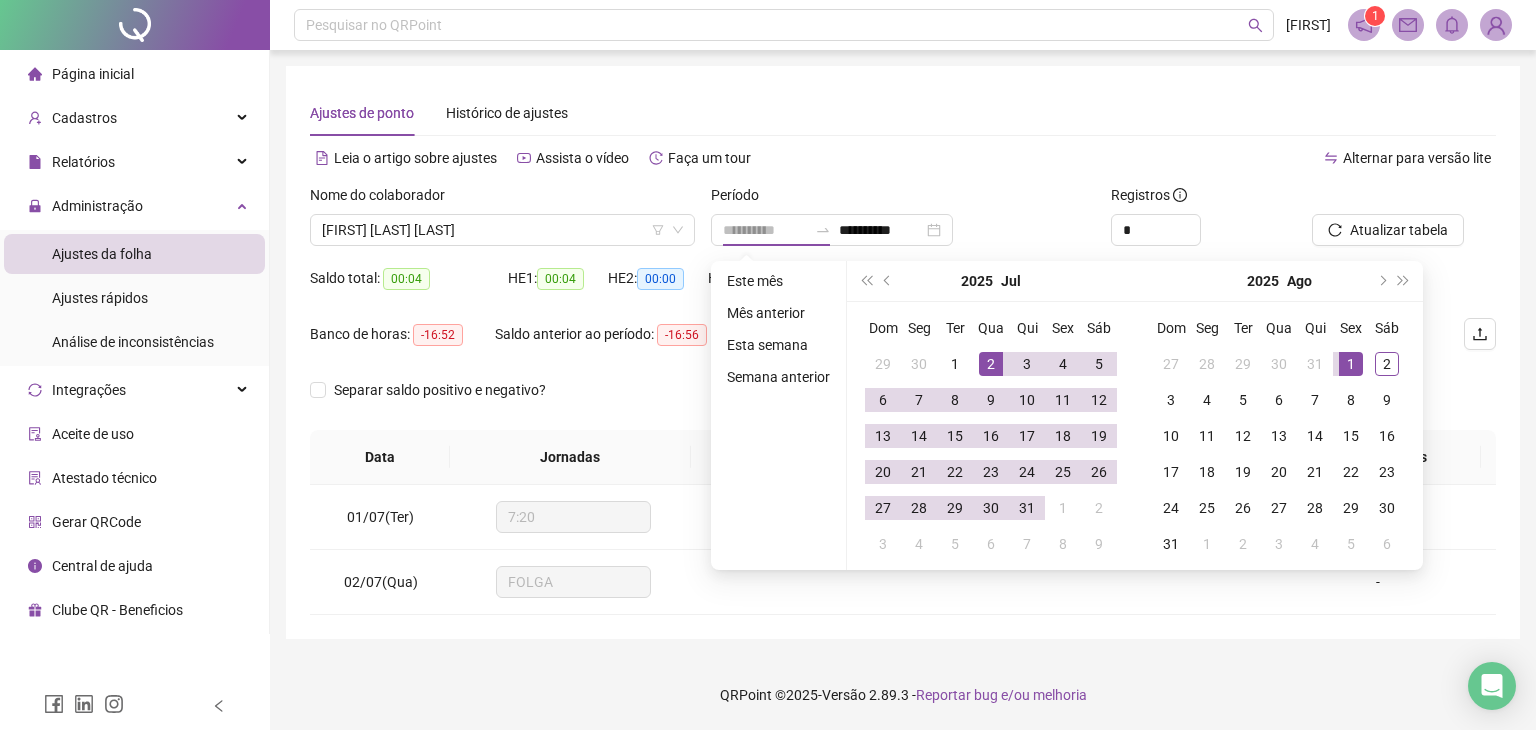 click on "1" at bounding box center (1351, 364) 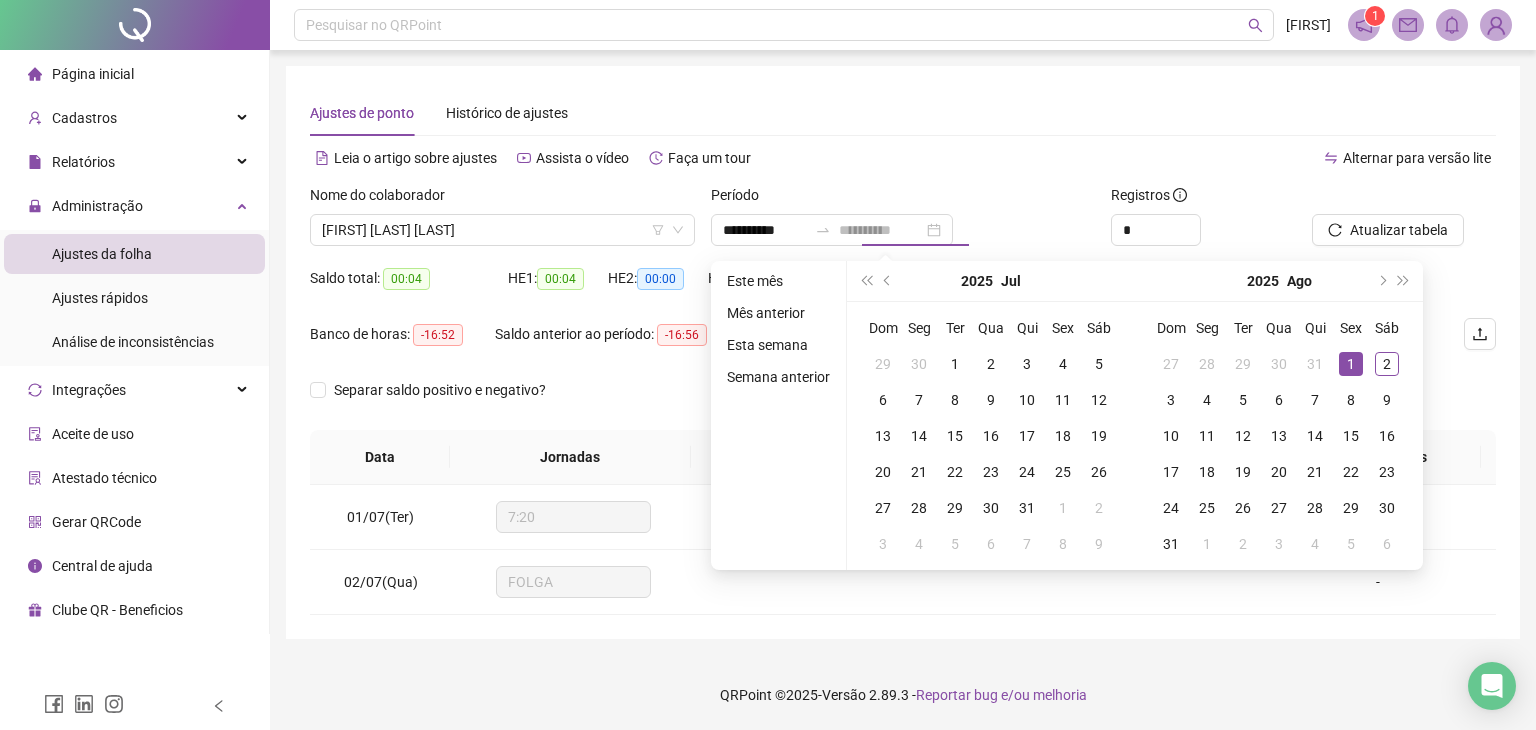 click on "1" at bounding box center (1351, 364) 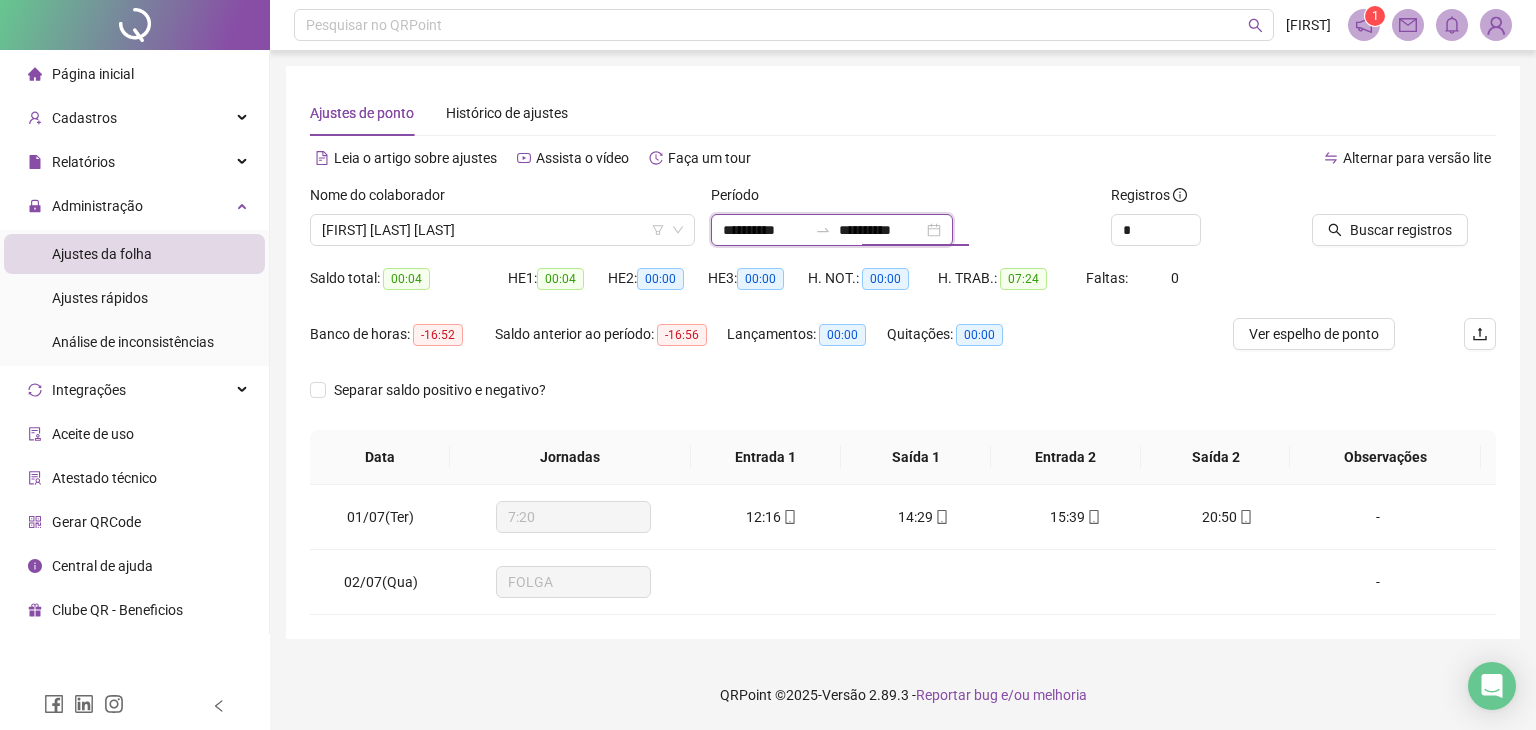 click on "**********" at bounding box center [881, 230] 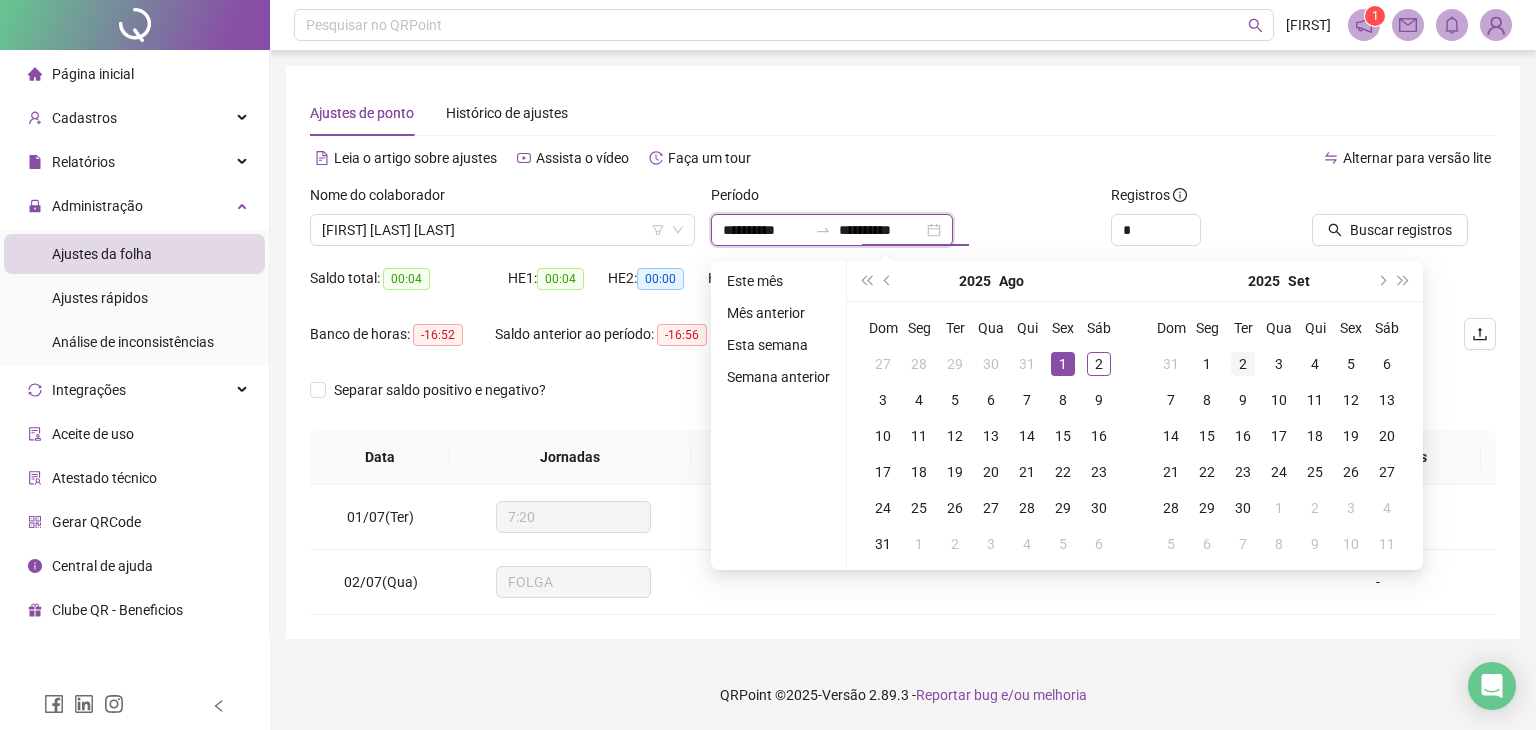 type on "**********" 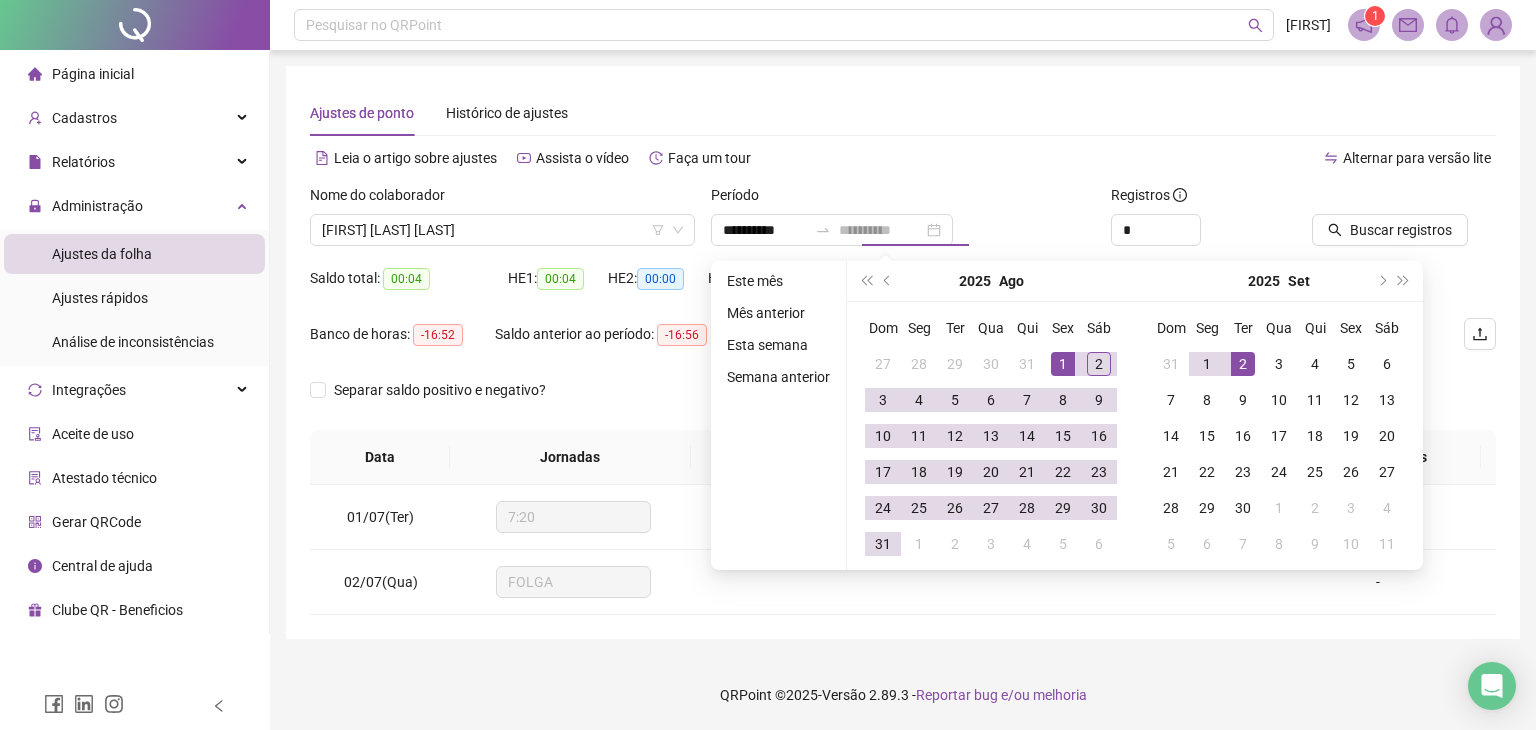 click on "2" at bounding box center (1243, 364) 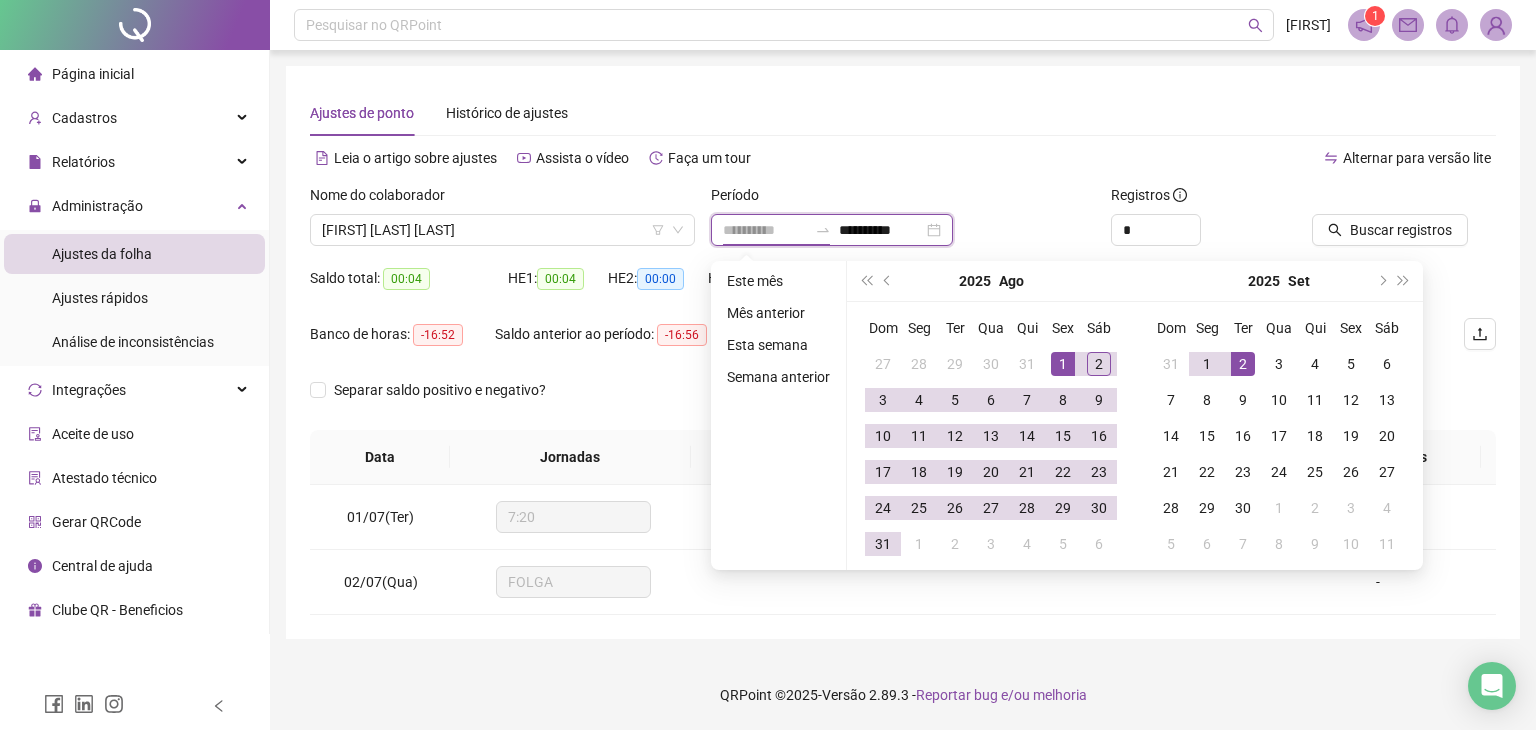 type on "**********" 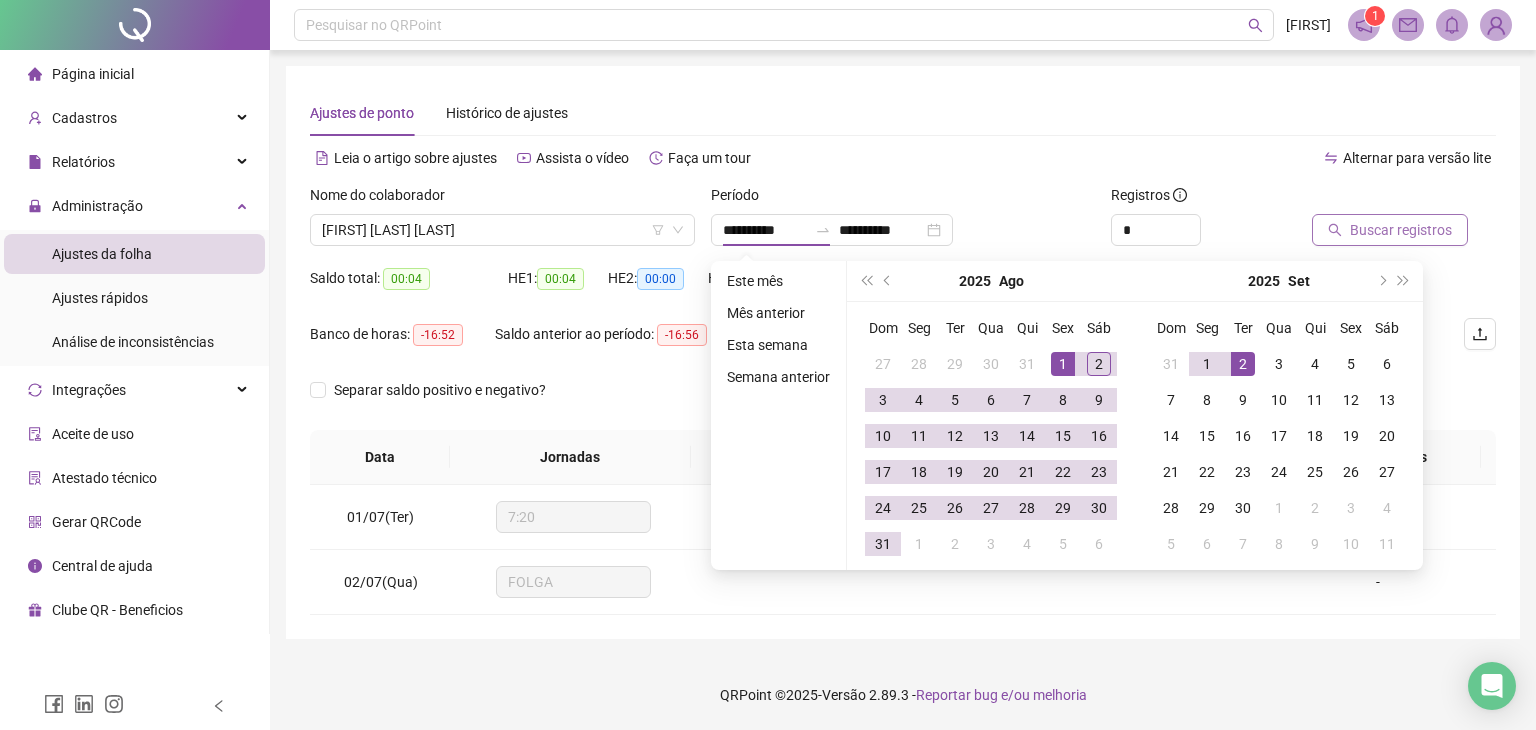 click on "Buscar registros" at bounding box center [1390, 230] 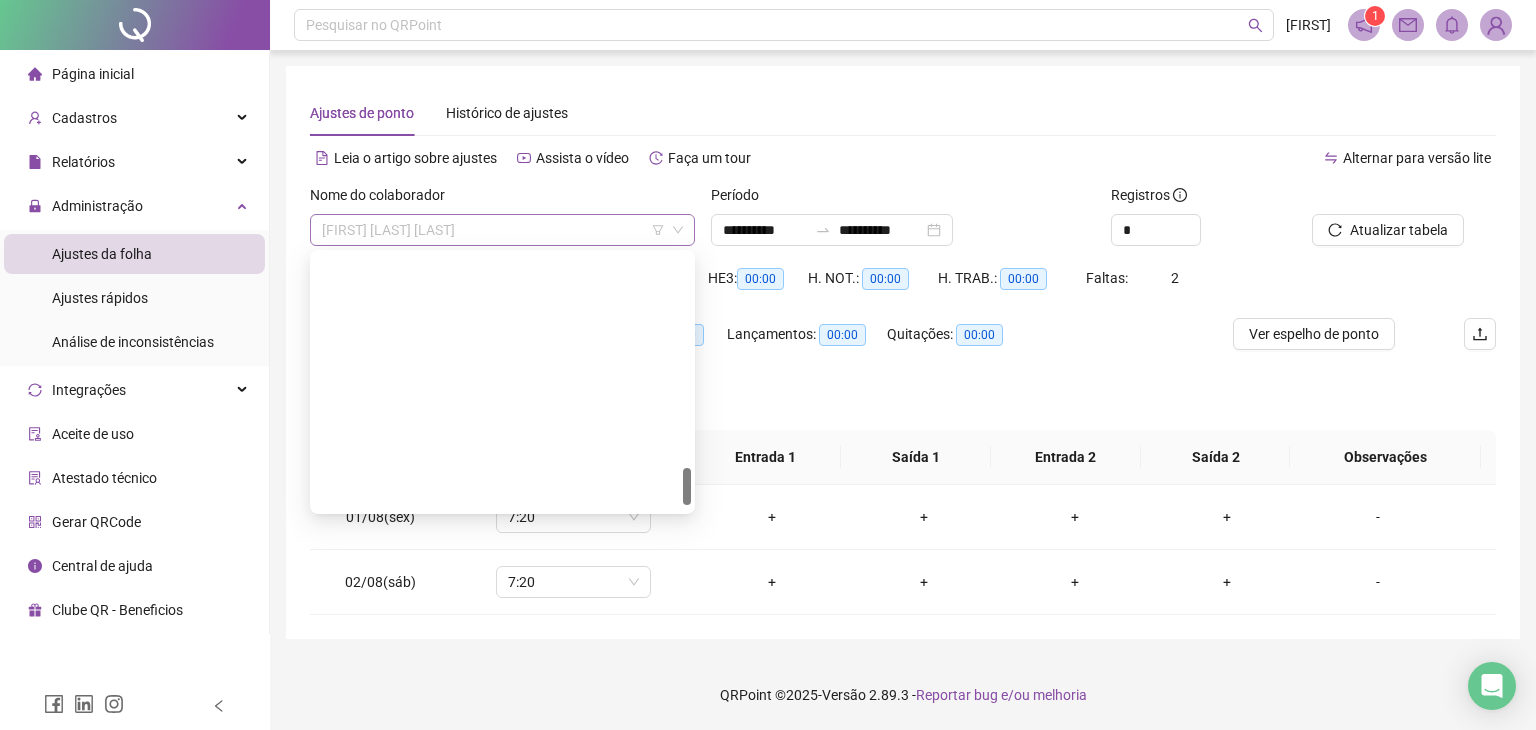 click on "[FIRST] [LAST] [LAST]" at bounding box center [502, 230] 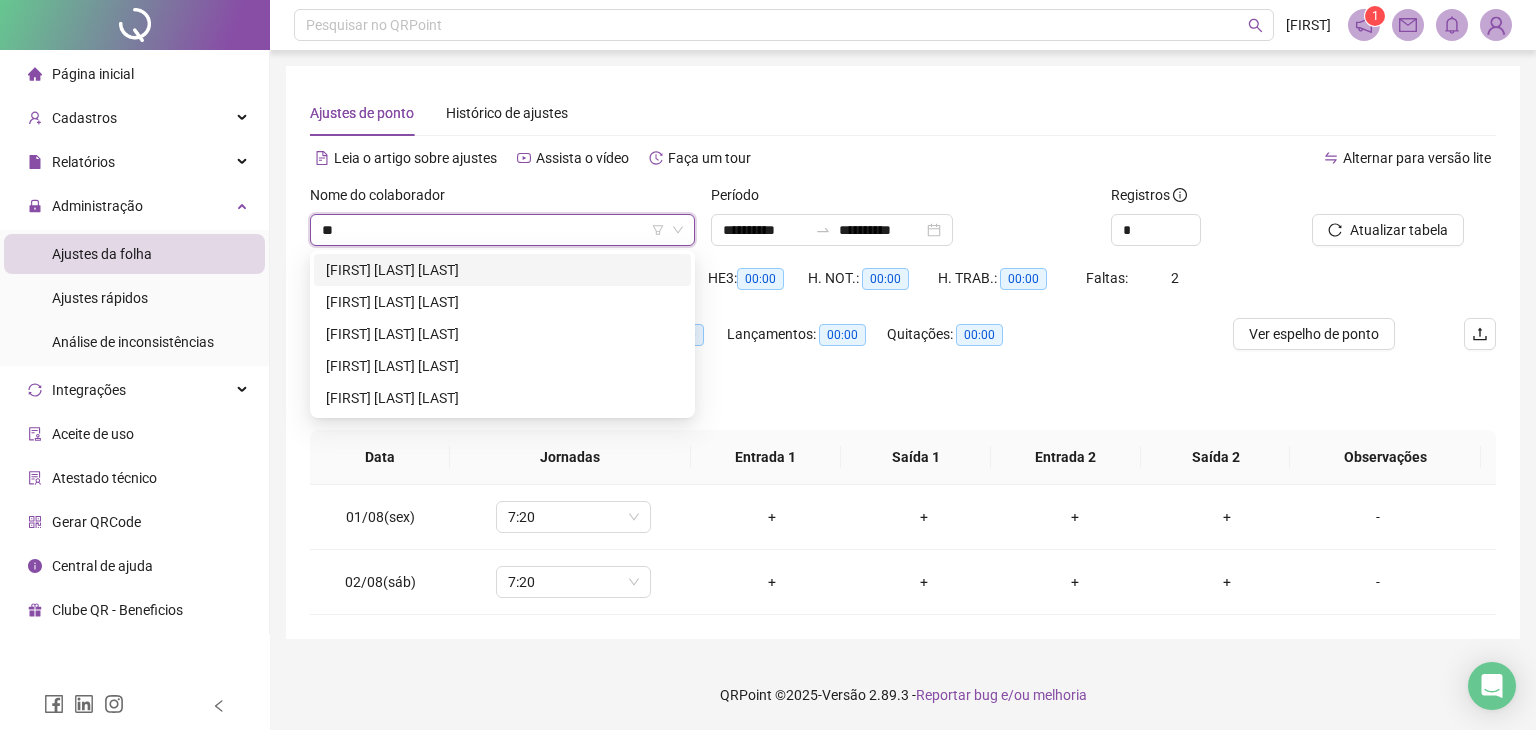 scroll, scrollTop: 0, scrollLeft: 0, axis: both 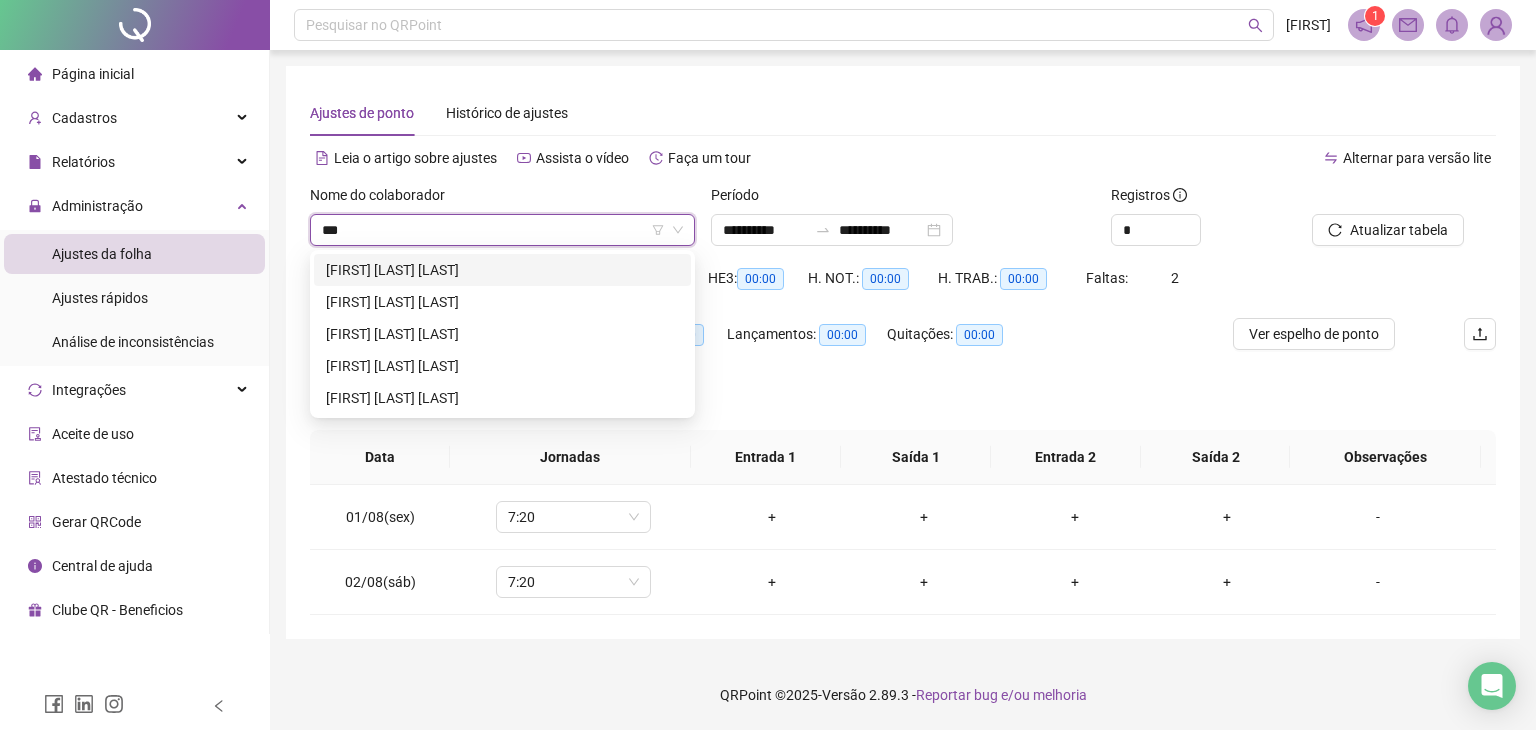 type on "****" 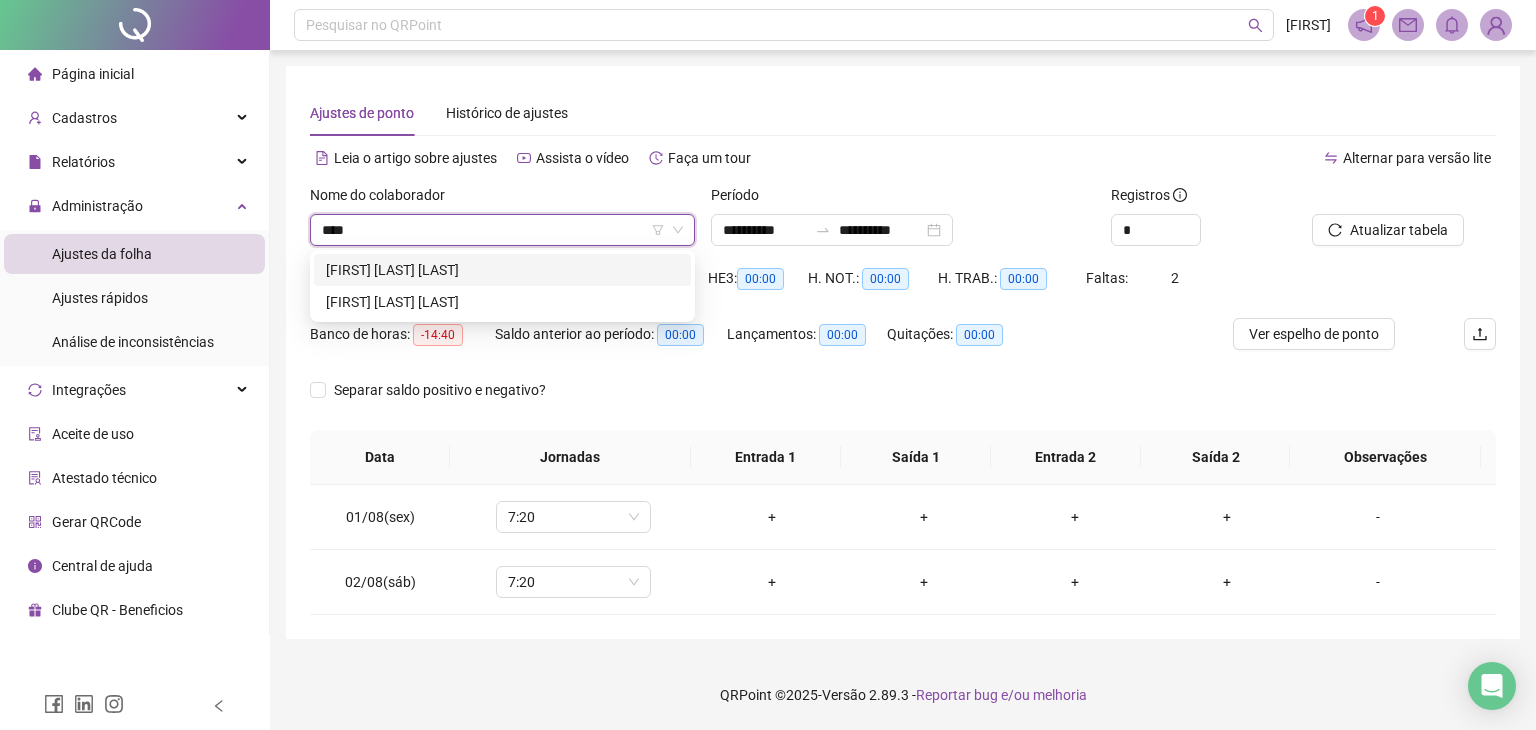 click on "[FIRST] [LAST] [LAST]" at bounding box center [502, 270] 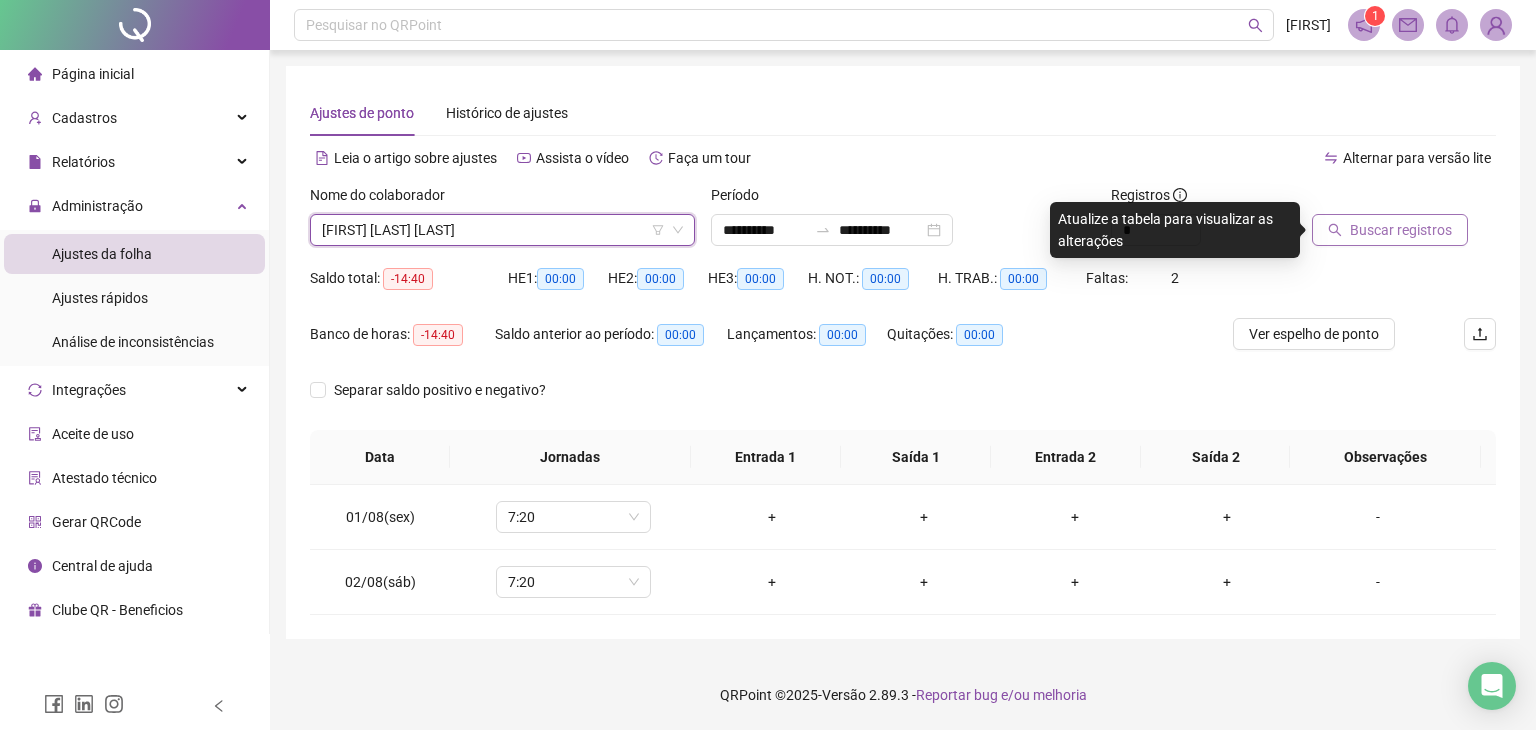 click on "Buscar registros" at bounding box center [1401, 230] 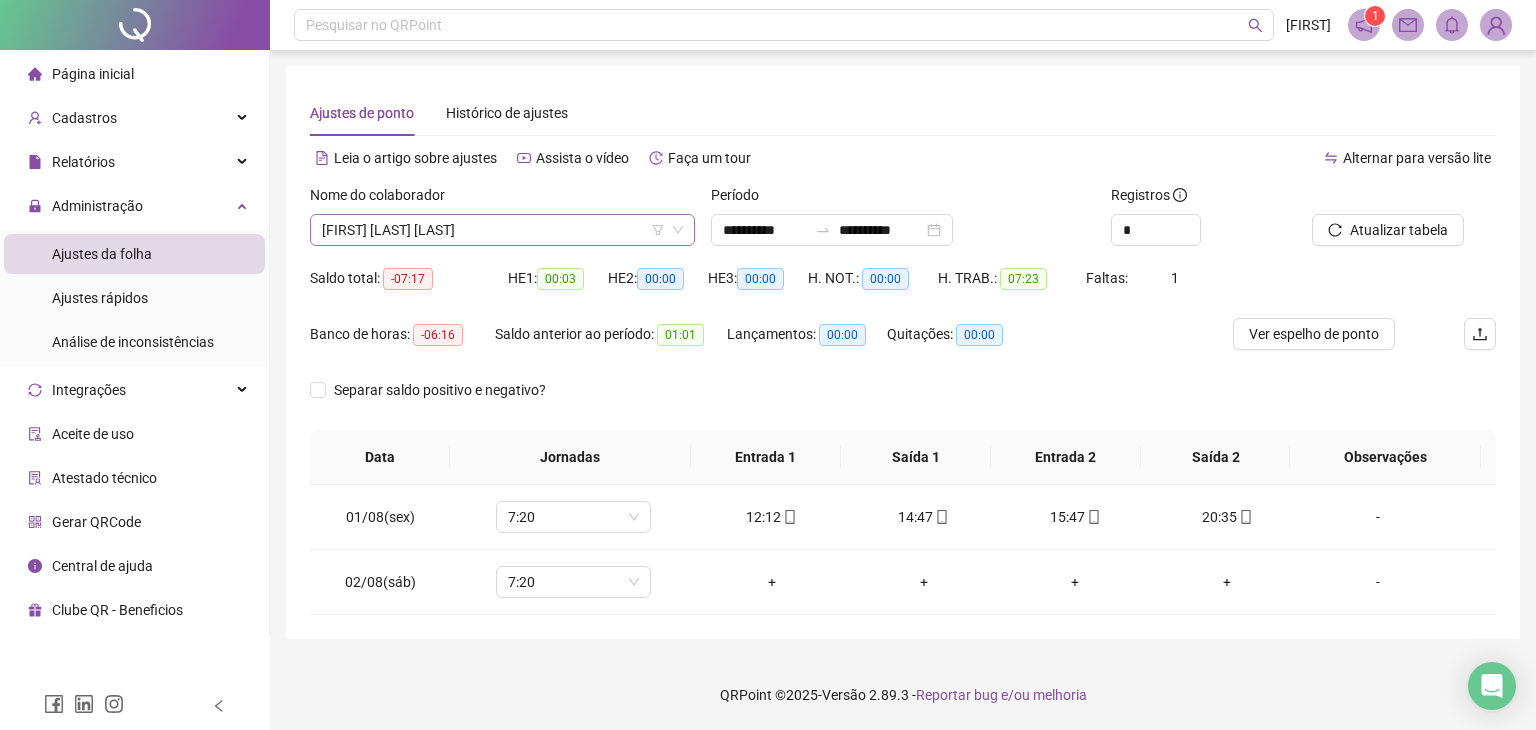 click on "[FIRST] [LAST] [LAST]" at bounding box center (502, 230) 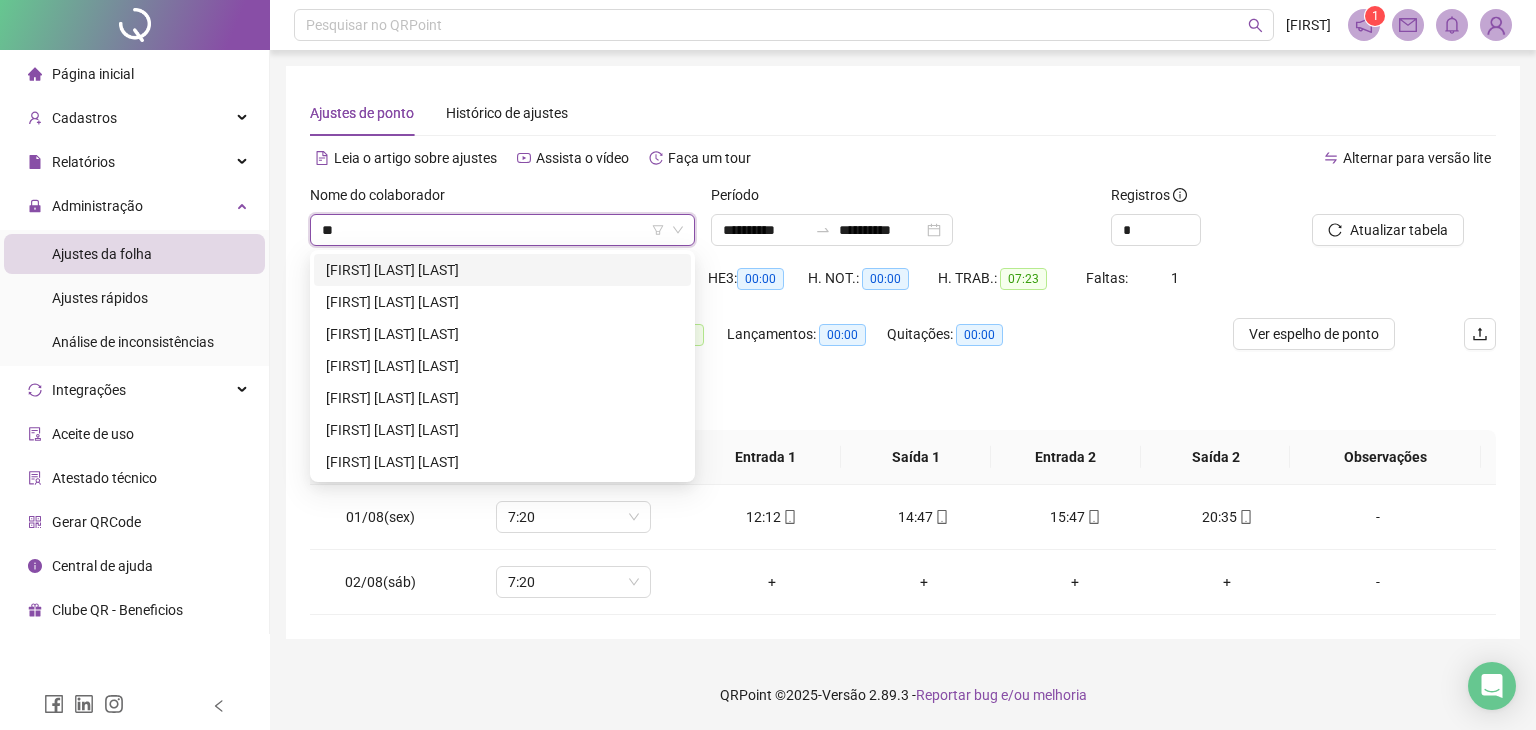 scroll, scrollTop: 0, scrollLeft: 0, axis: both 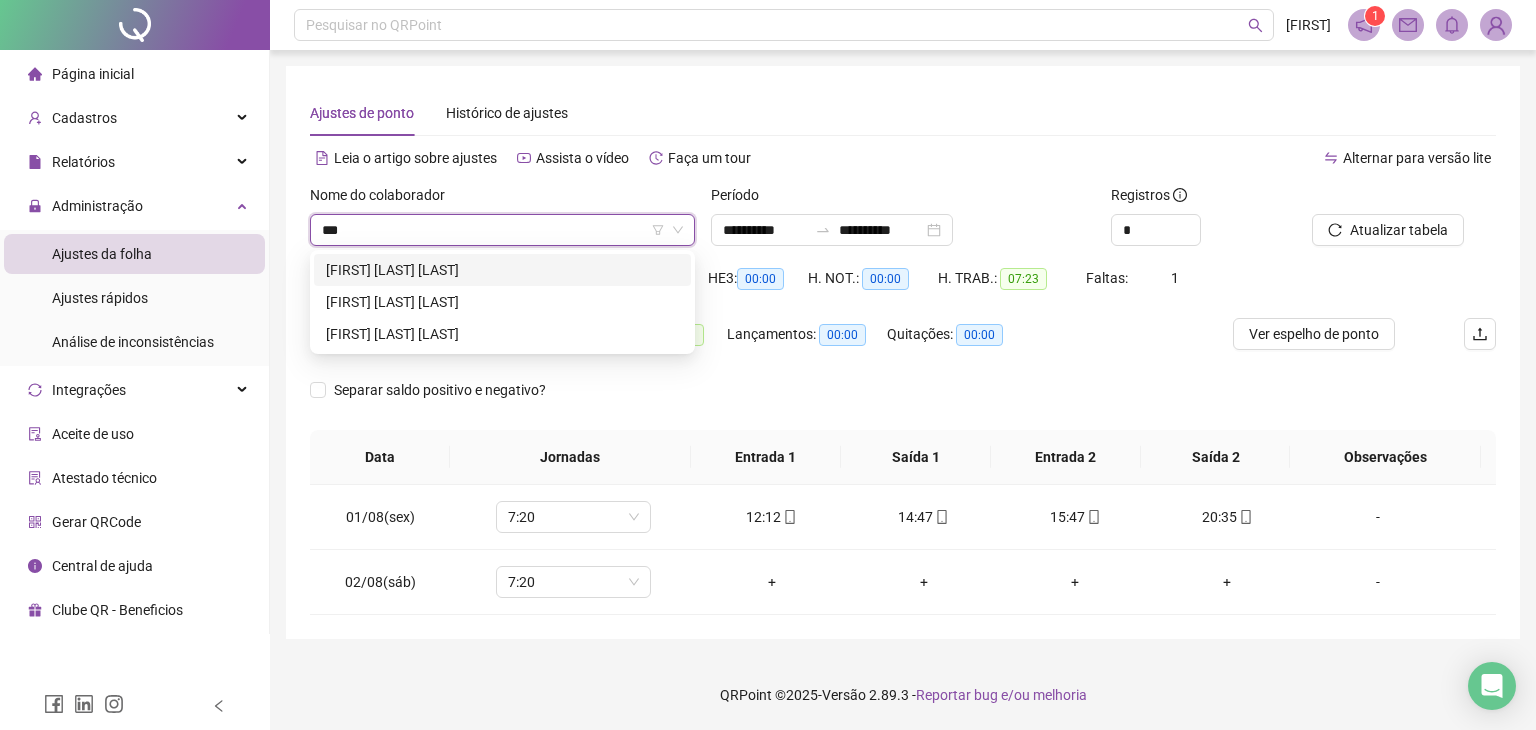 type on "****" 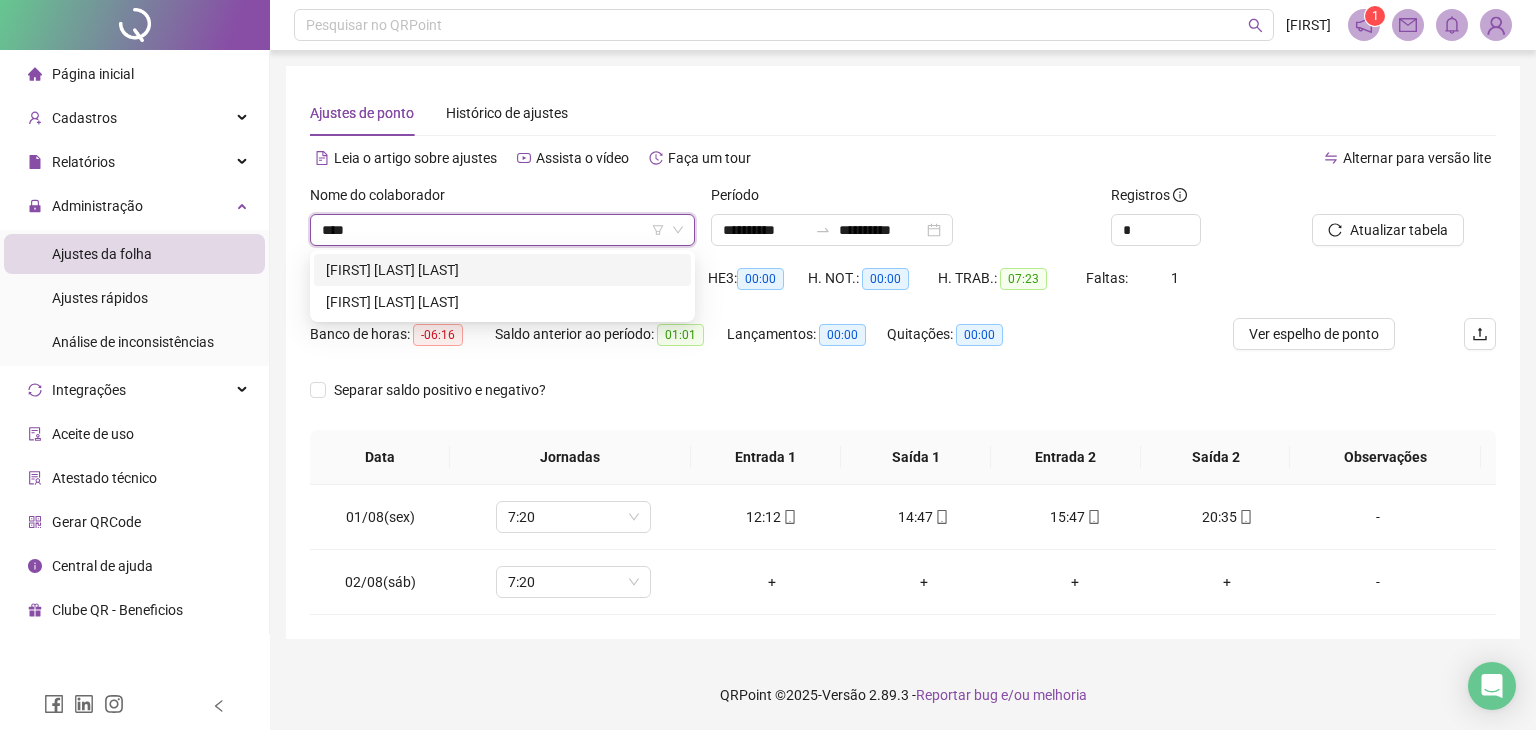 click on "[FIRST] [LAST] [LAST]" at bounding box center [502, 270] 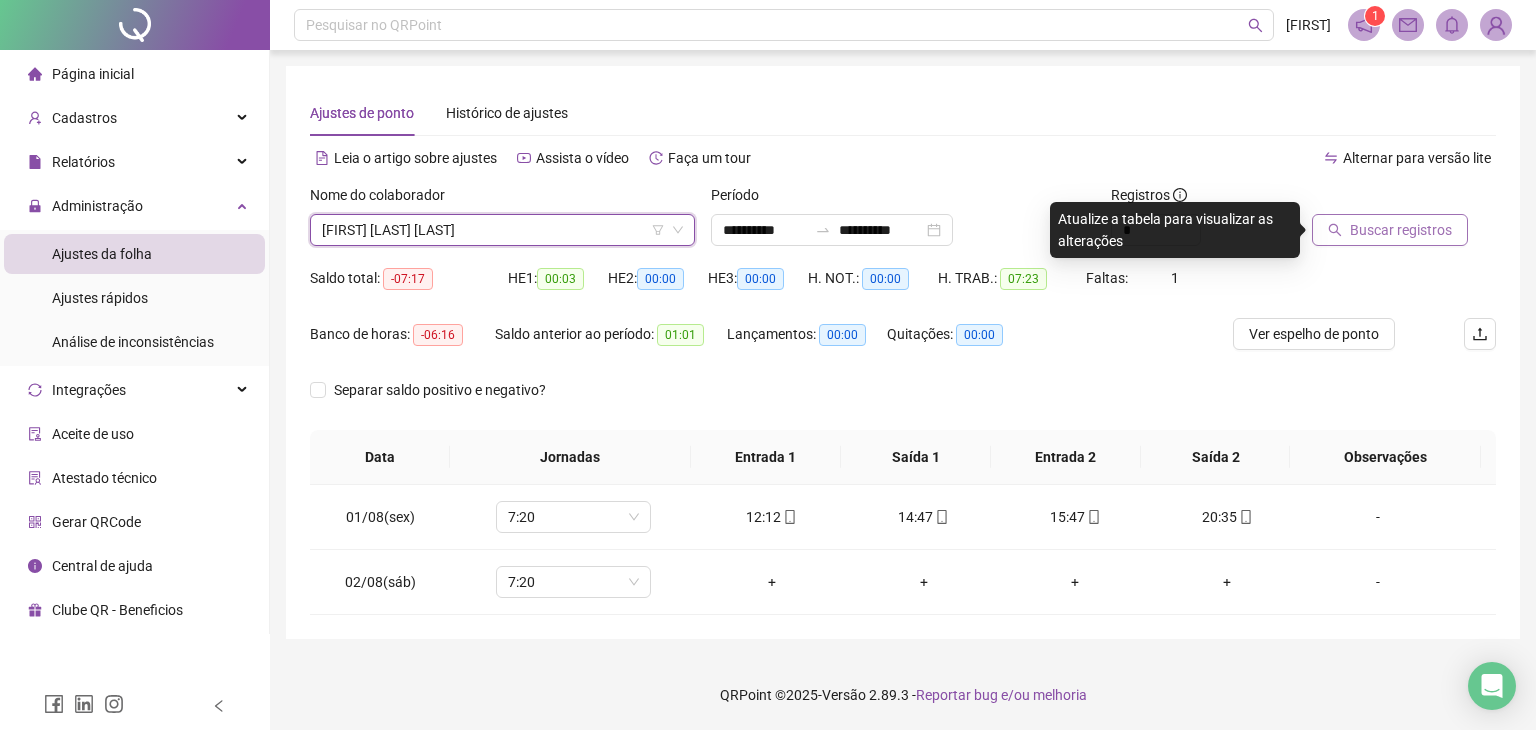 click on "Buscar registros" at bounding box center (1401, 230) 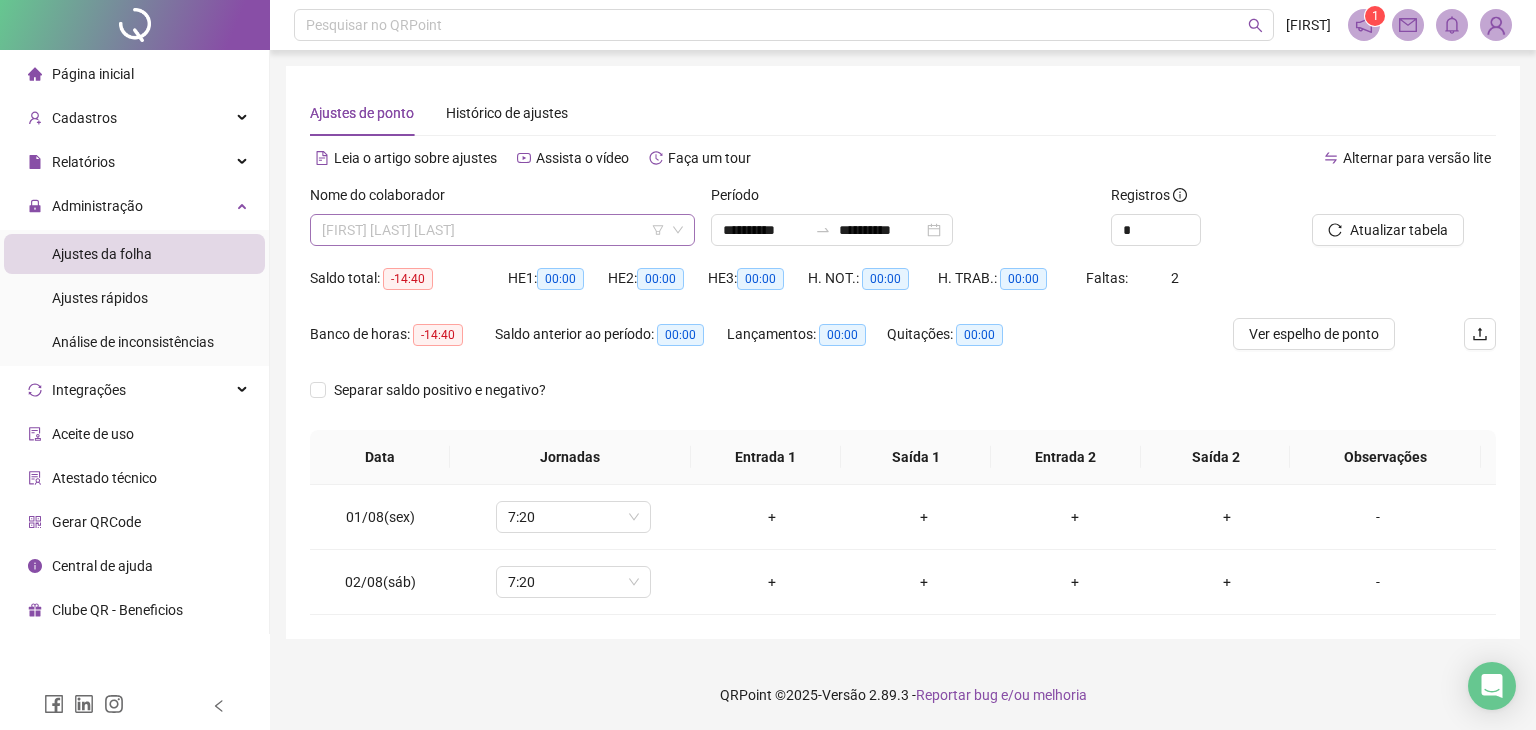 click on "[FIRST] [LAST] [LAST]" at bounding box center (502, 230) 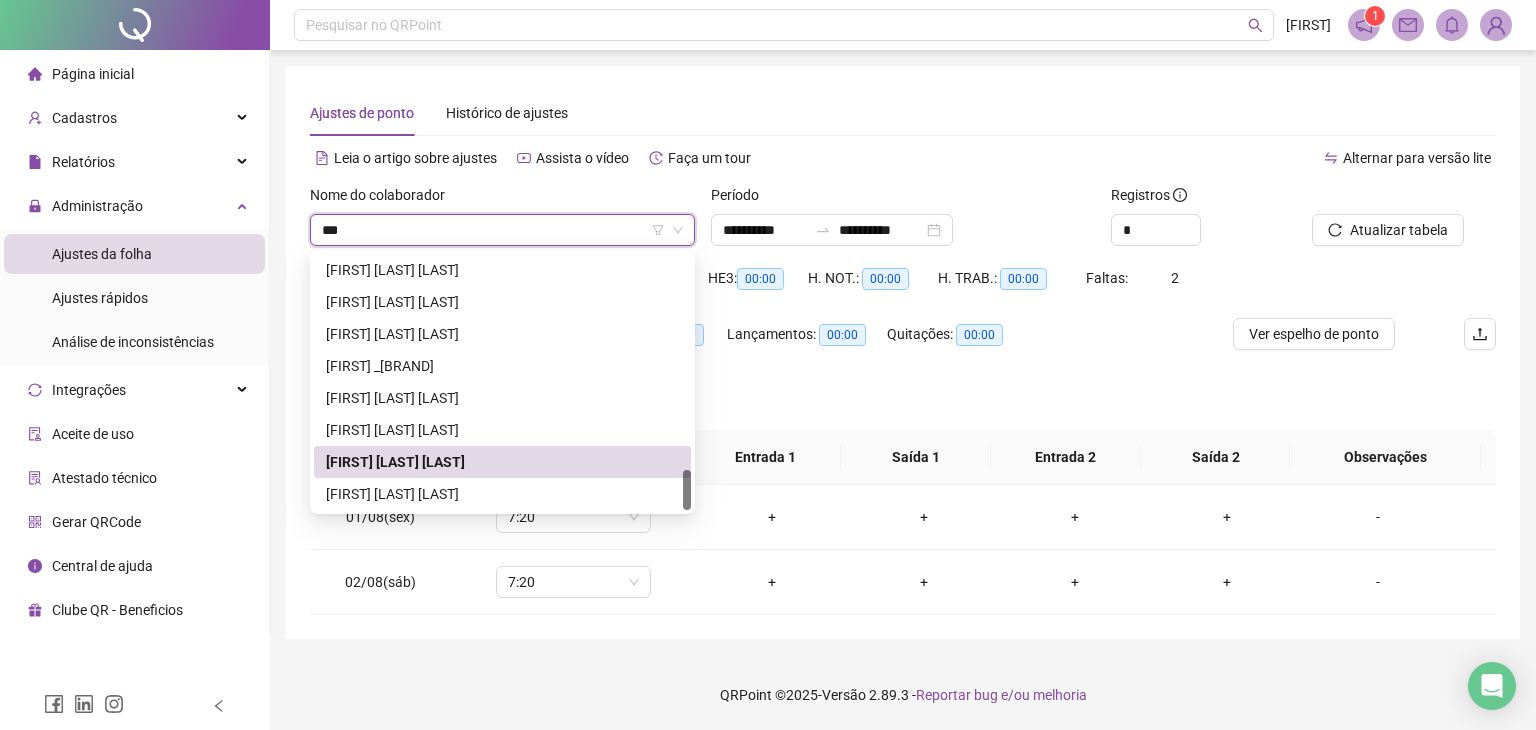 scroll, scrollTop: 0, scrollLeft: 0, axis: both 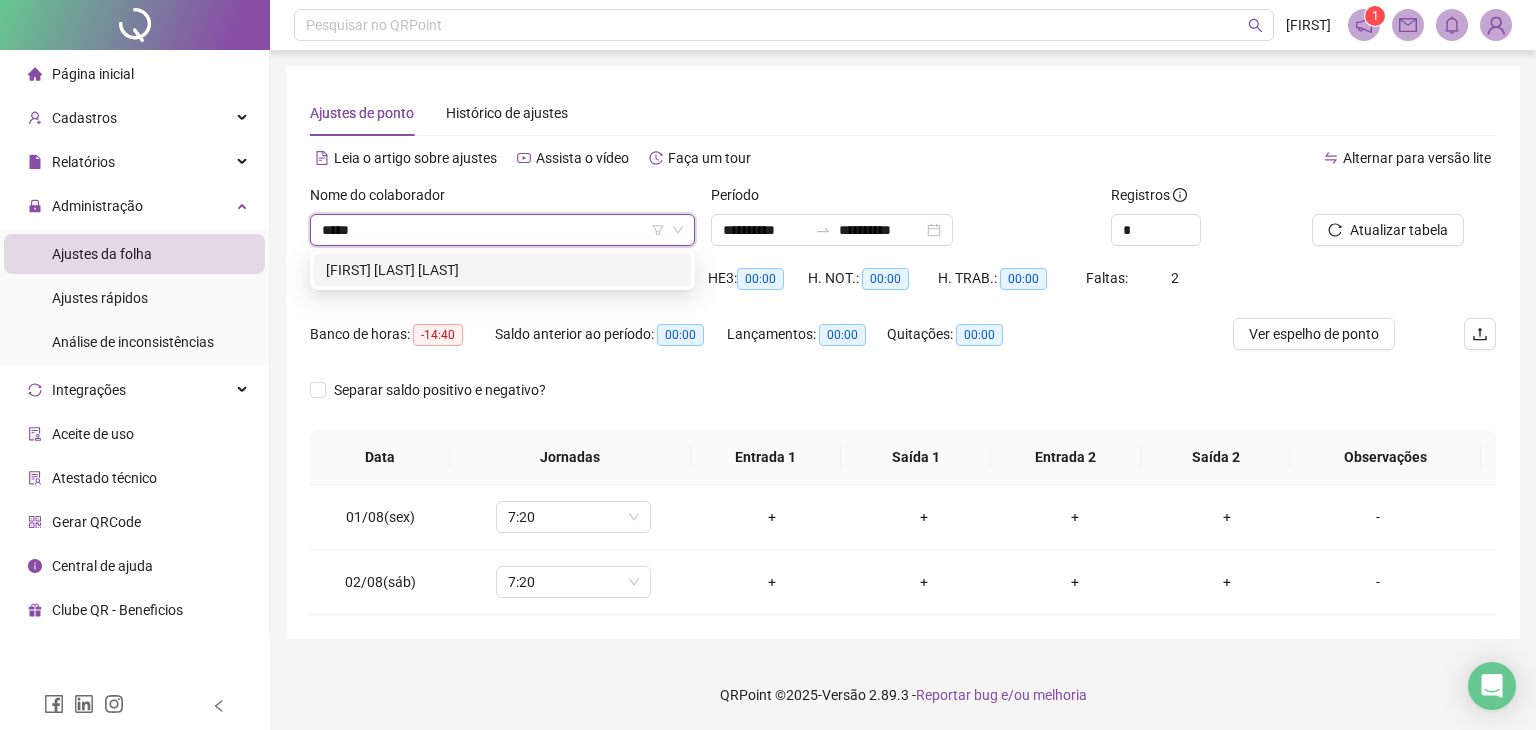 drag, startPoint x: 516, startPoint y: 233, endPoint x: 144, endPoint y: 234, distance: 372.00134 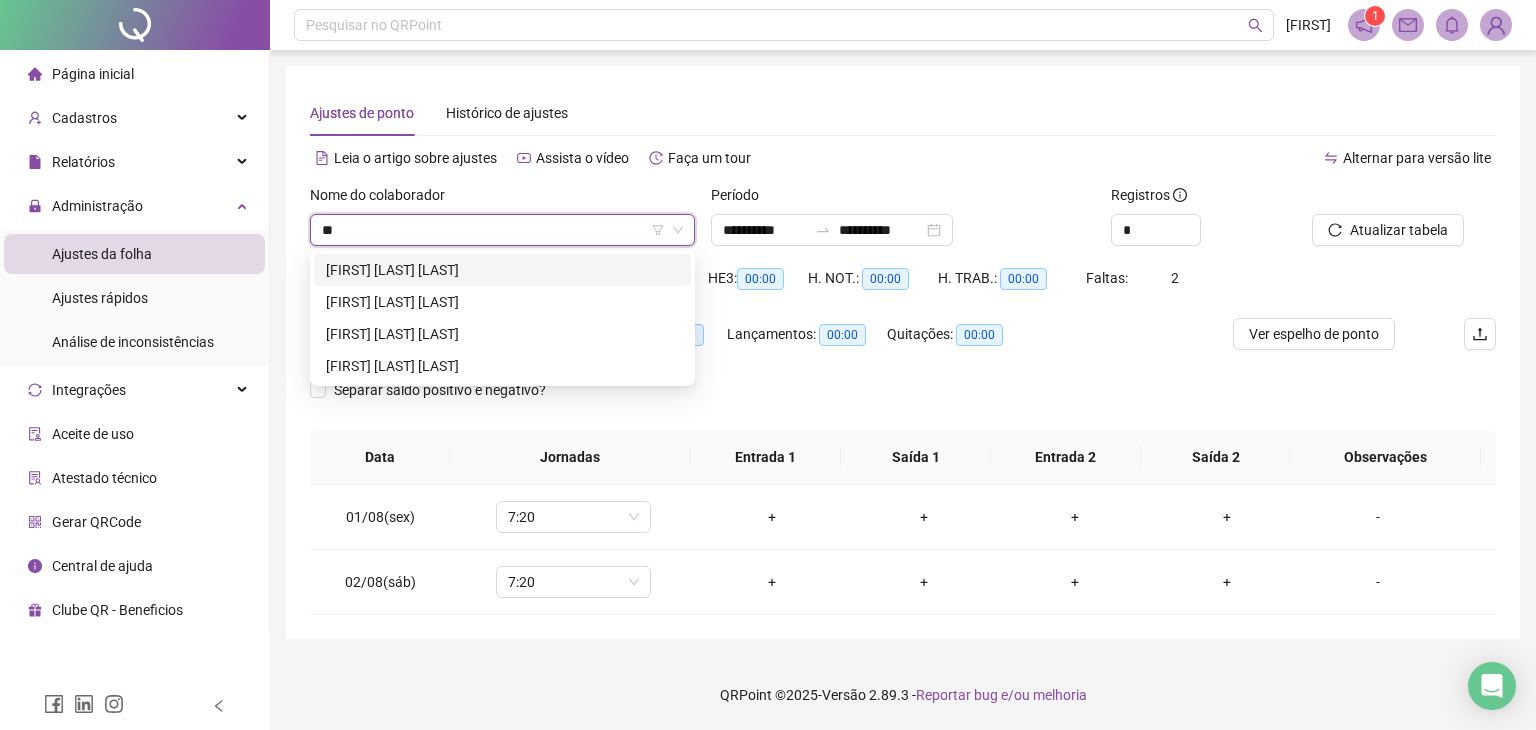 scroll, scrollTop: 0, scrollLeft: 0, axis: both 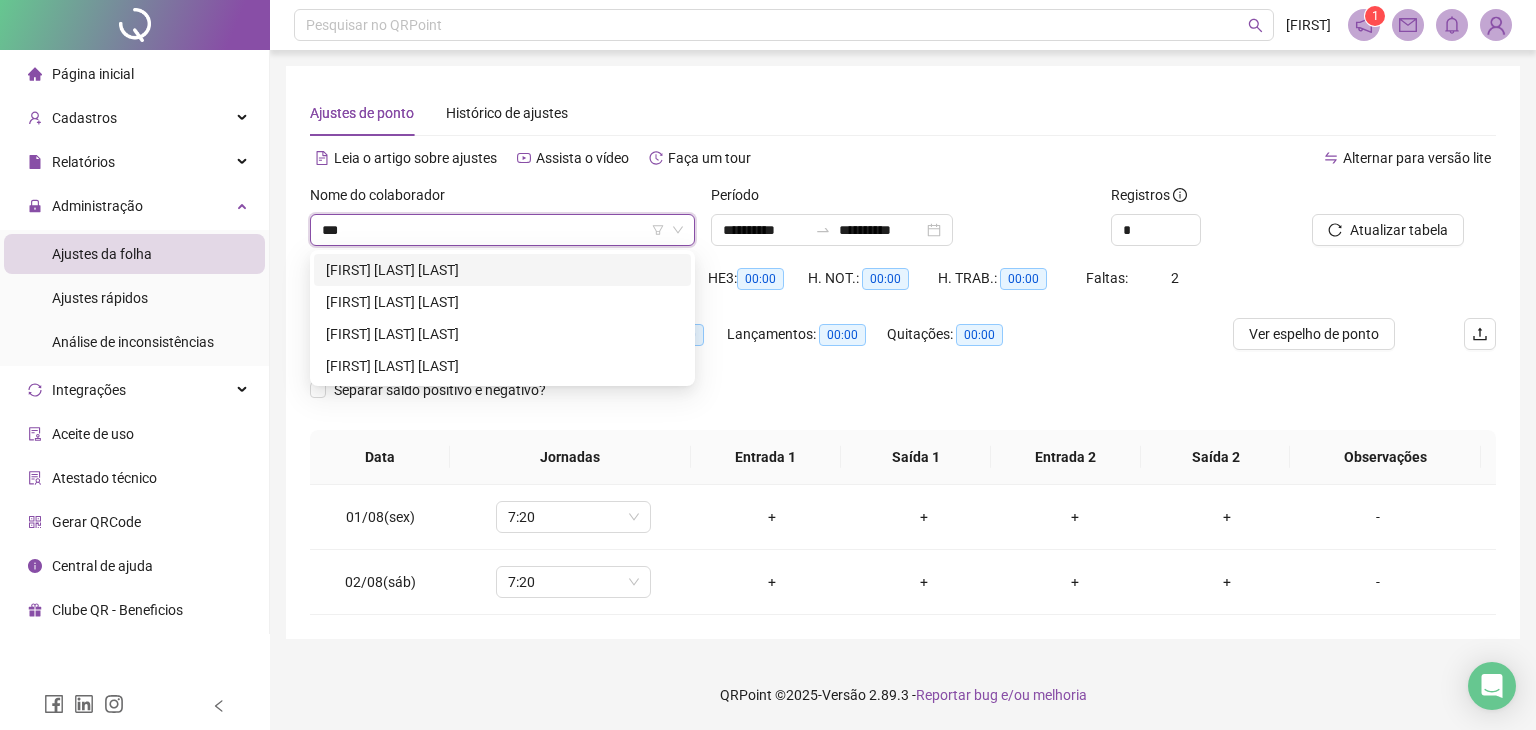 click on "[FIRST] [LAST] [LAST]" at bounding box center (502, 270) 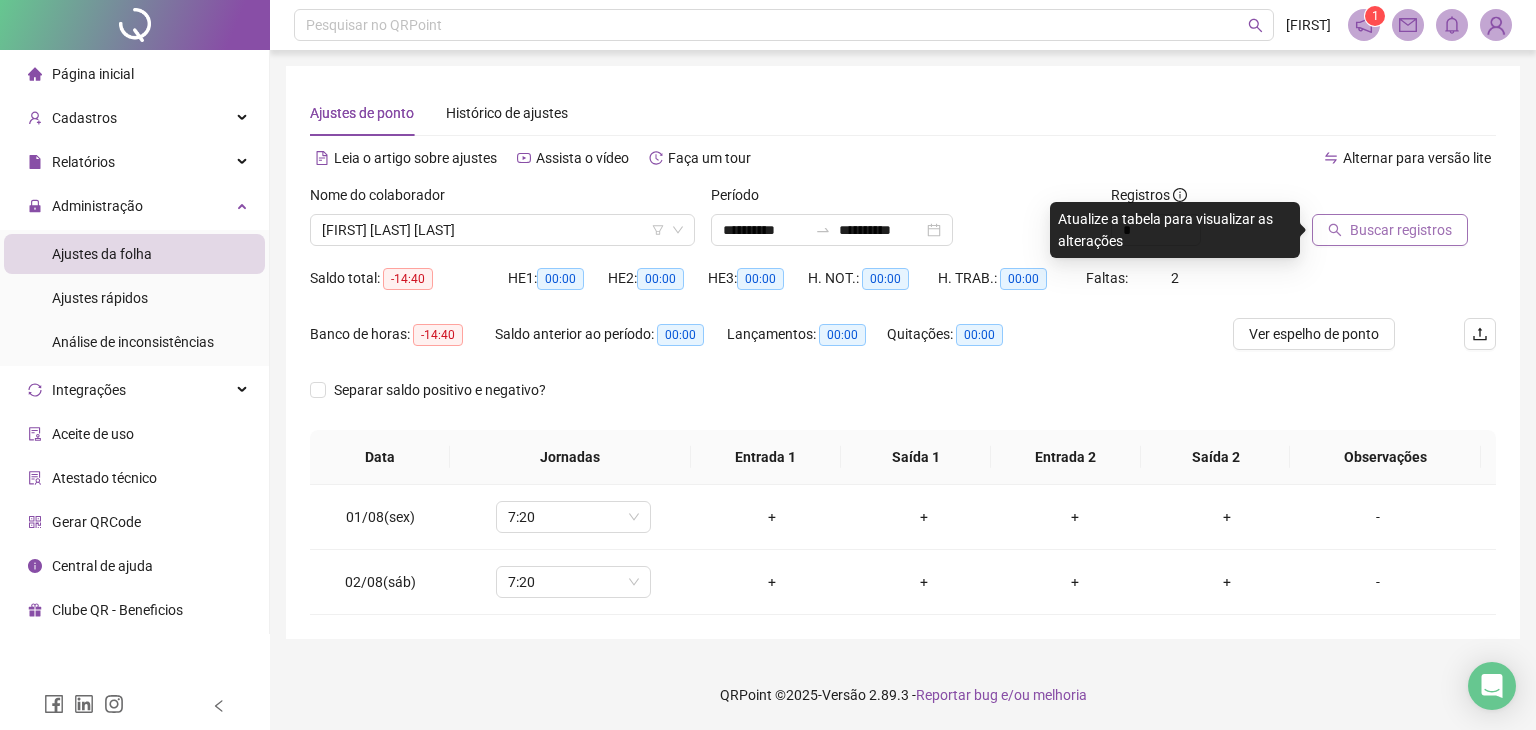 click on "Buscar registros" at bounding box center [1401, 230] 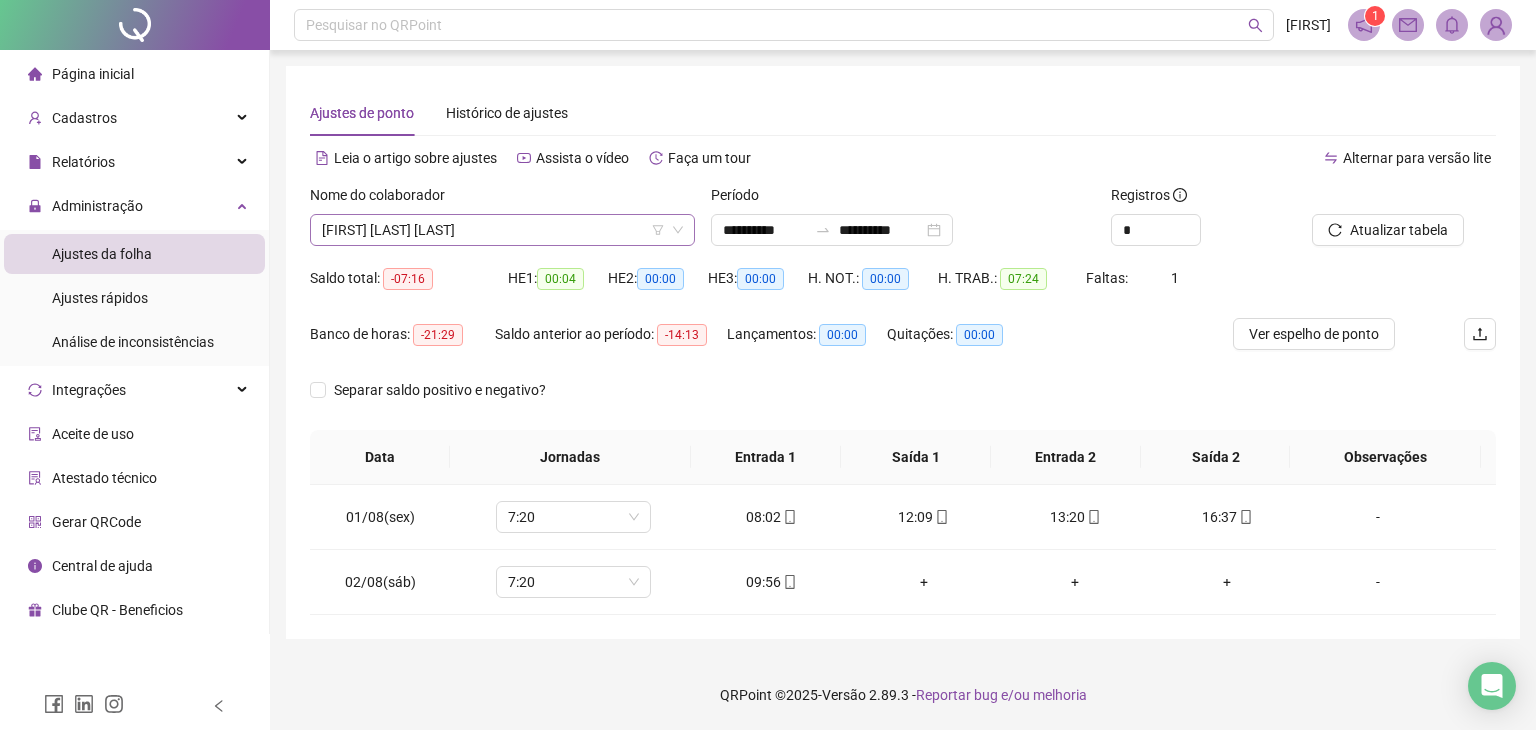 click on "[FIRST] [LAST] [LAST]" at bounding box center [502, 230] 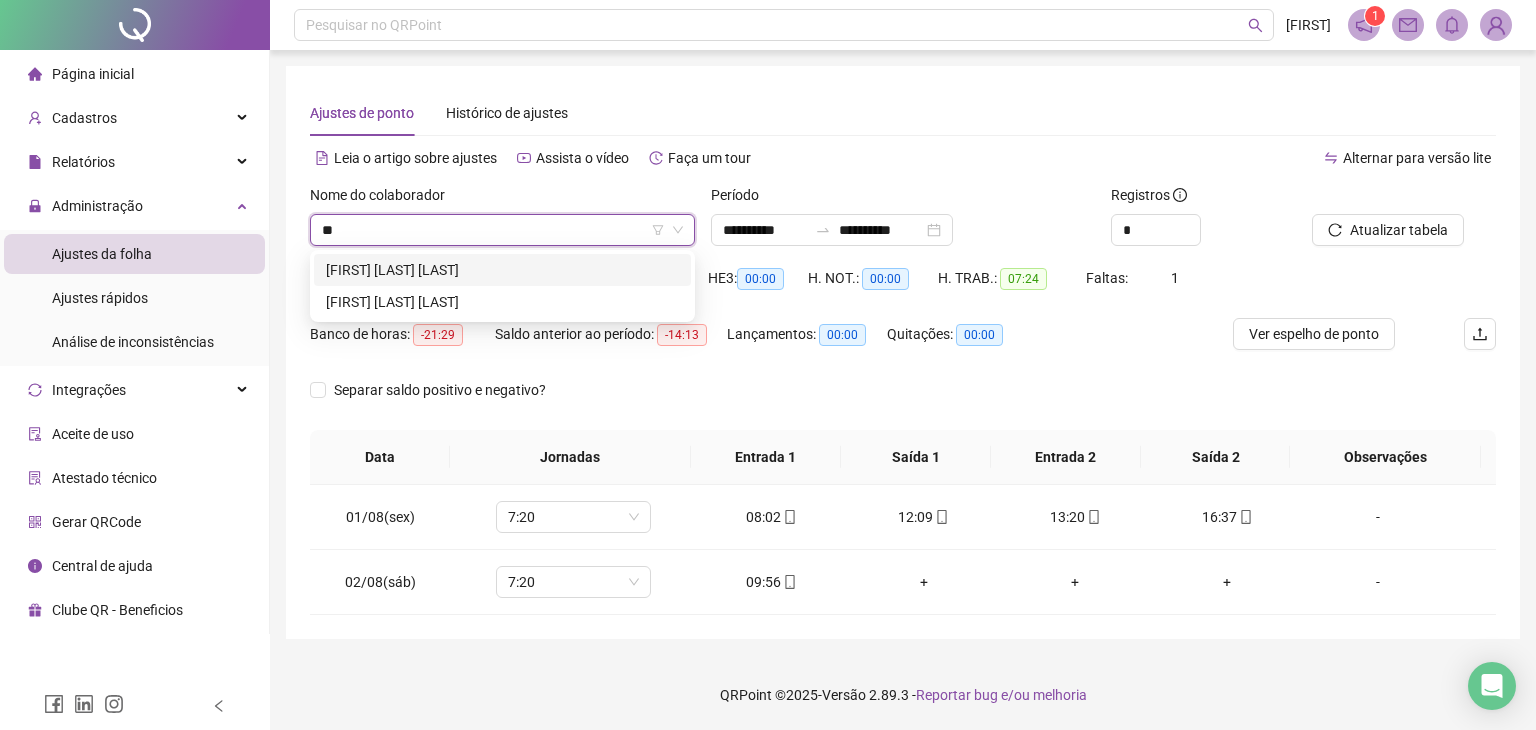 scroll, scrollTop: 0, scrollLeft: 0, axis: both 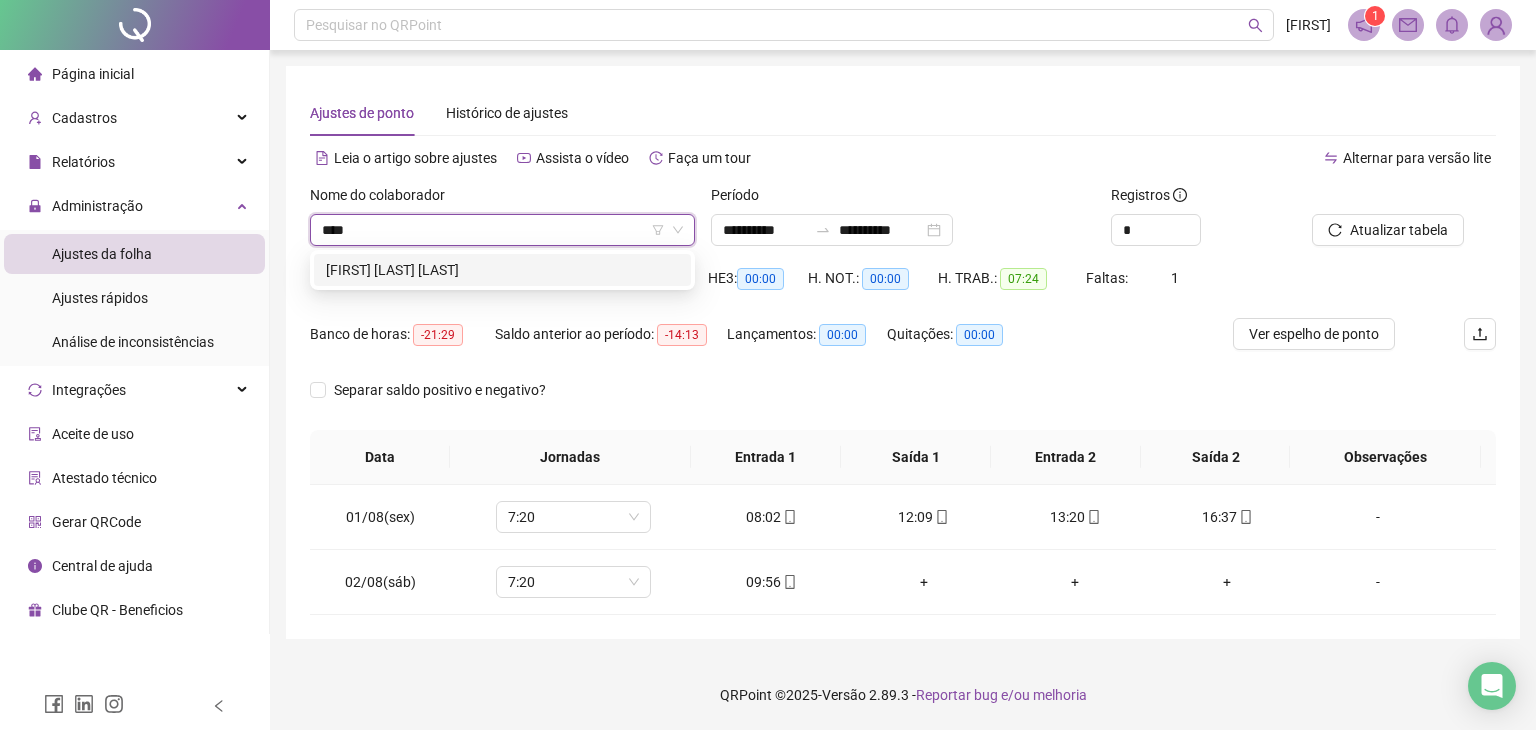 type on "*****" 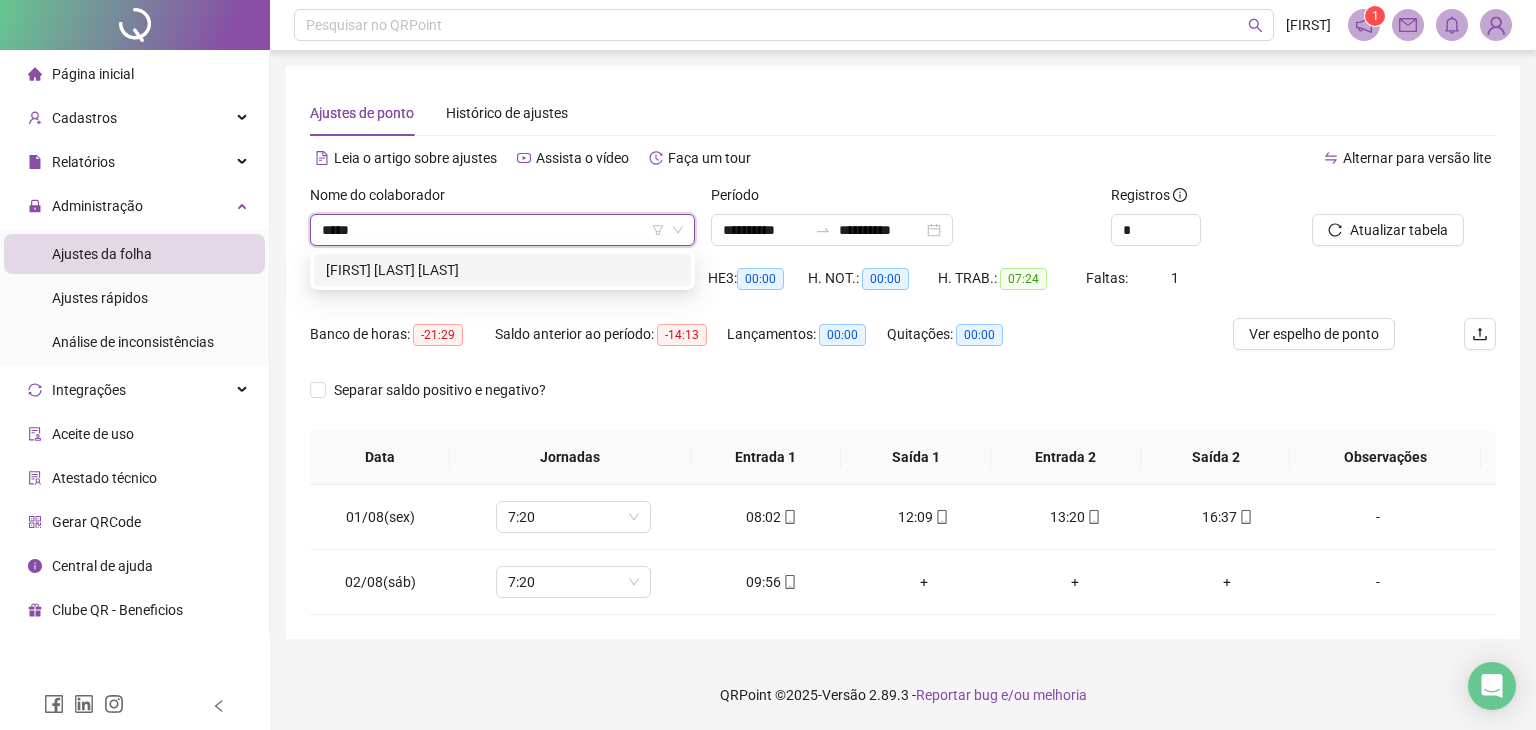 click on "[FIRST] [LAST] [LAST]" at bounding box center (502, 270) 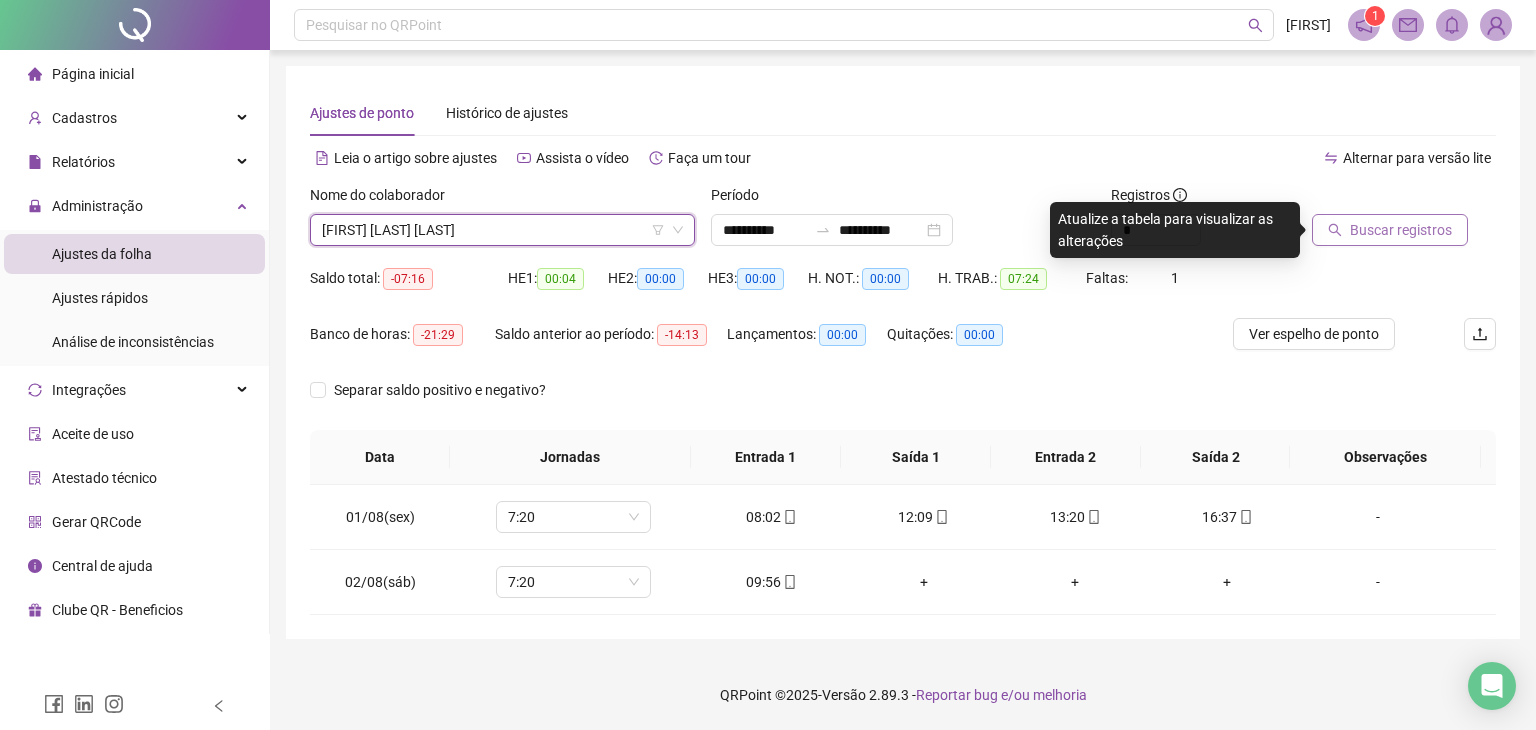click on "Buscar registros" at bounding box center (1401, 230) 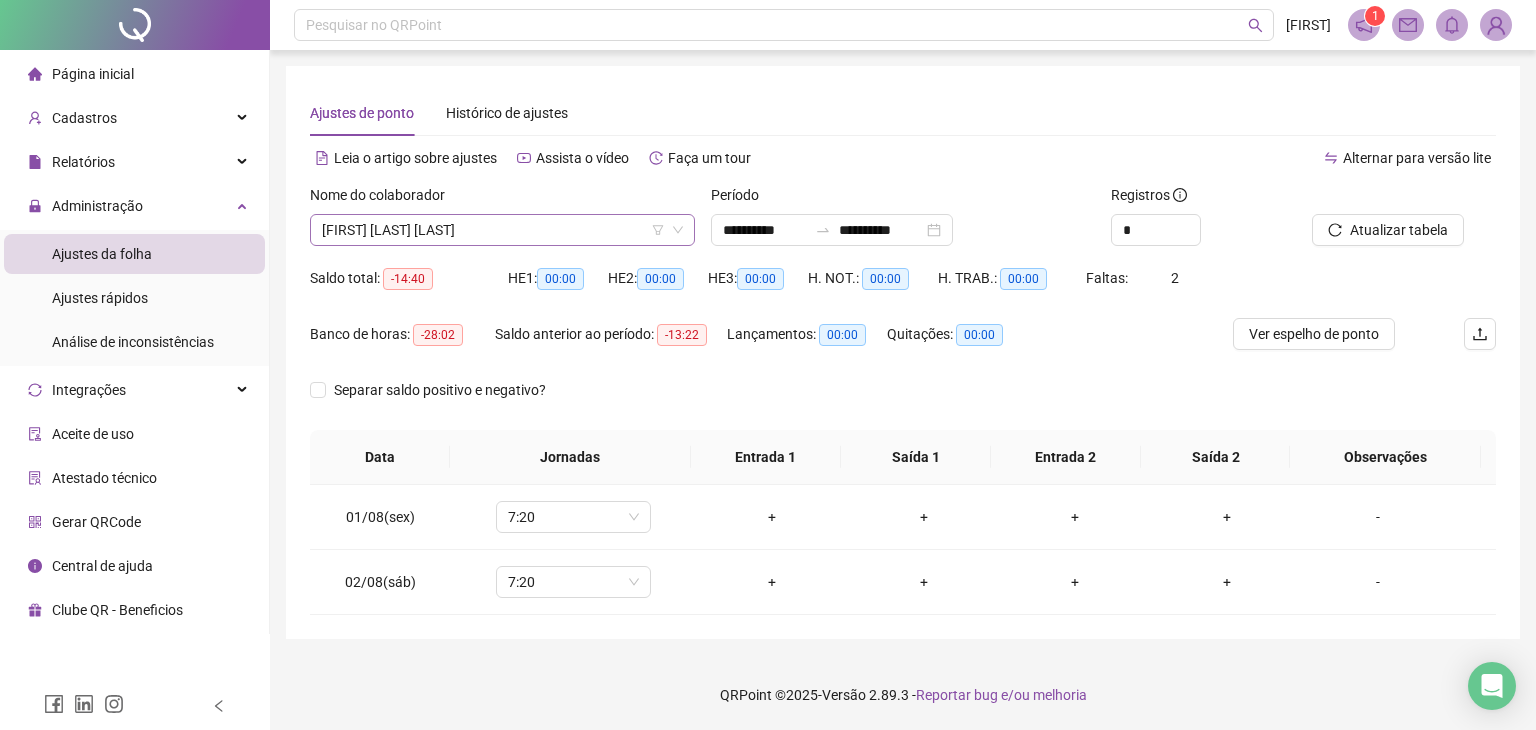 click on "[FIRST] [LAST] [LAST]" at bounding box center (502, 230) 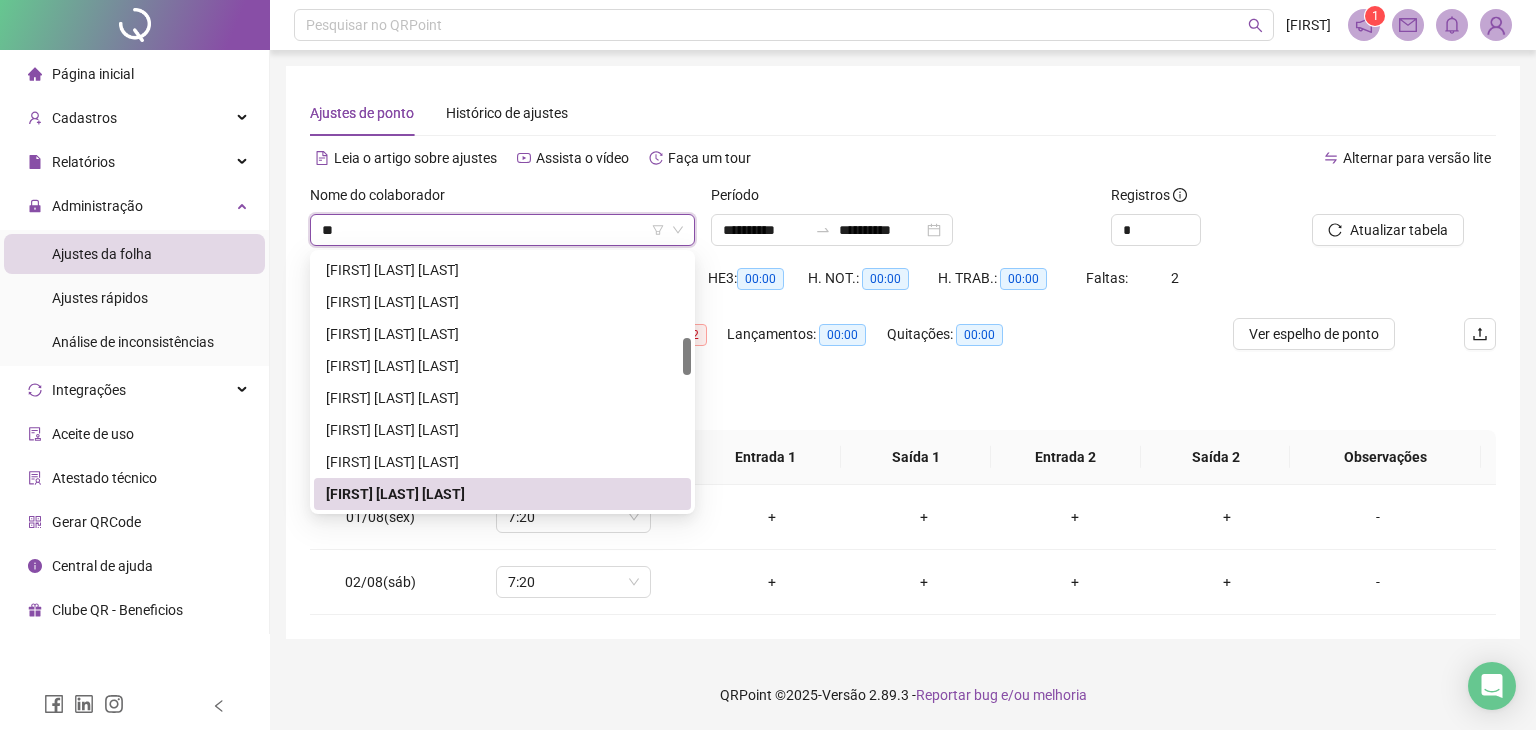 scroll, scrollTop: 0, scrollLeft: 0, axis: both 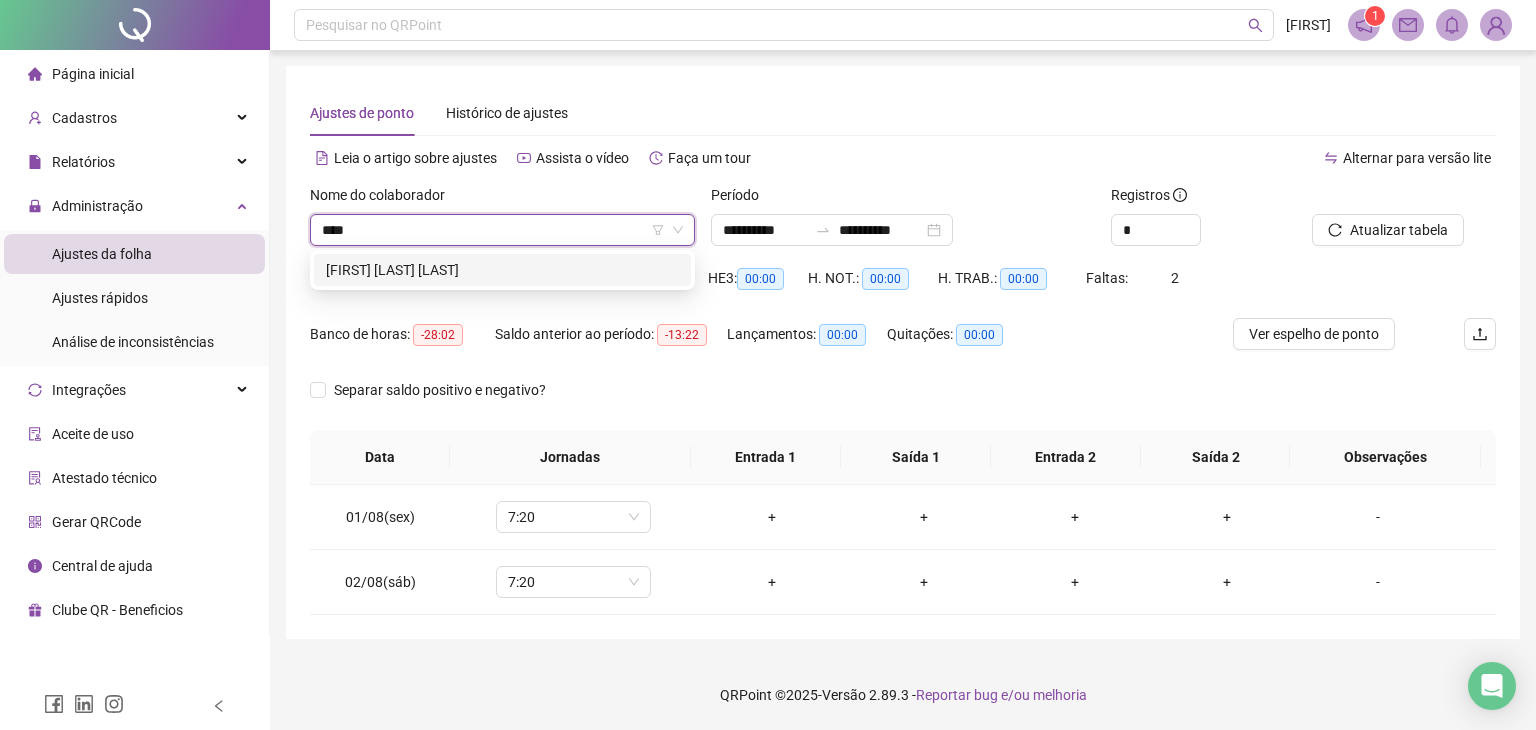 type on "*****" 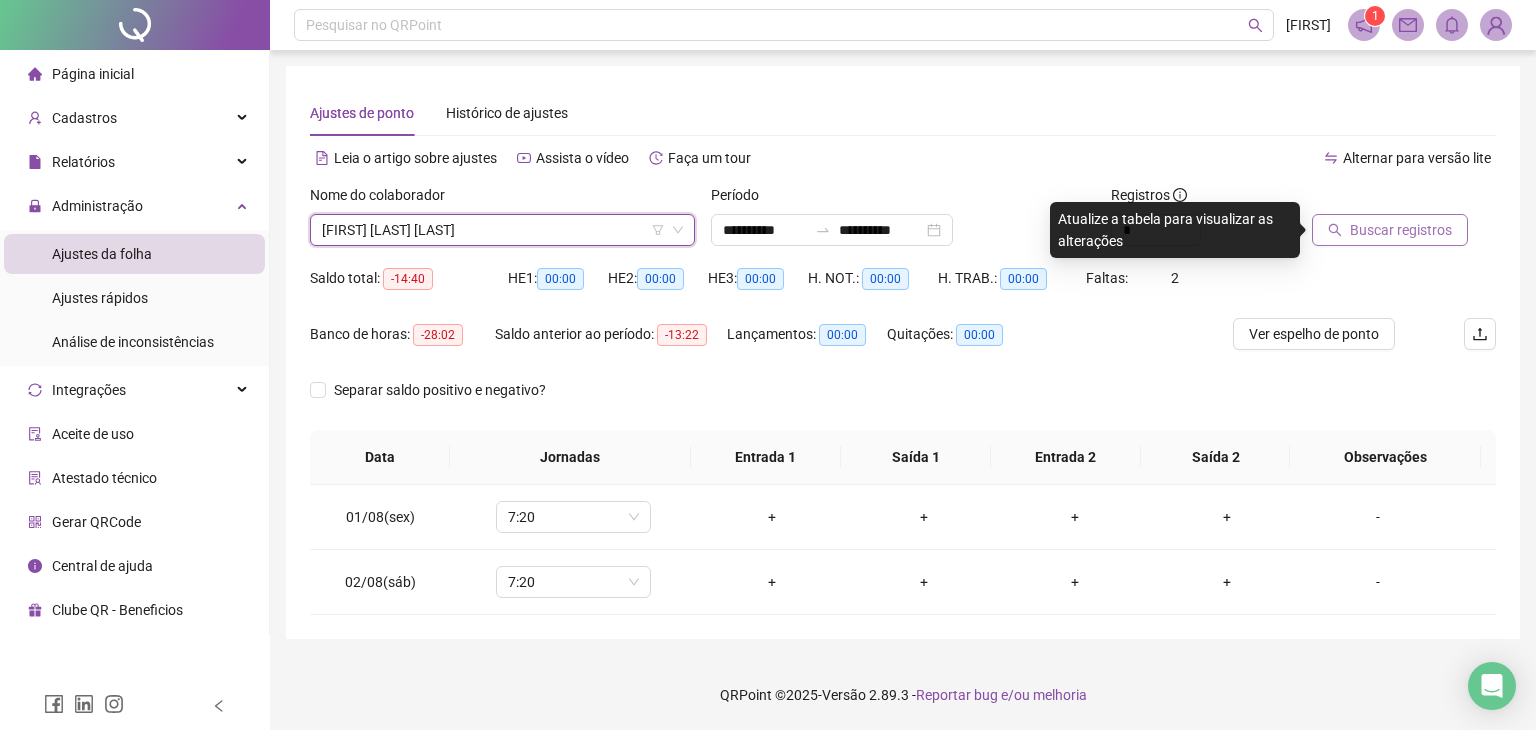 click on "Buscar registros" at bounding box center (1390, 230) 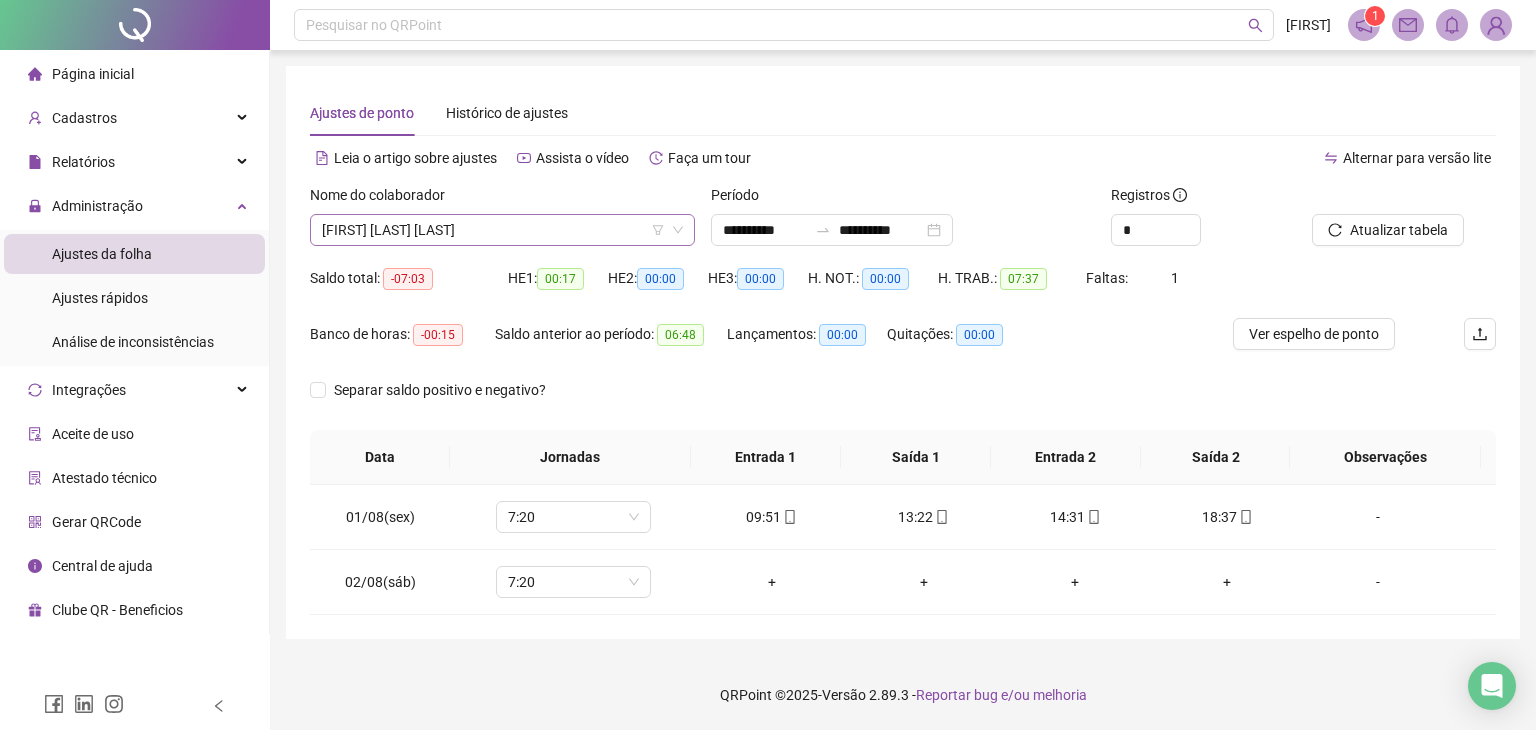 click on "[FIRST] [LAST] [LAST]" at bounding box center [502, 230] 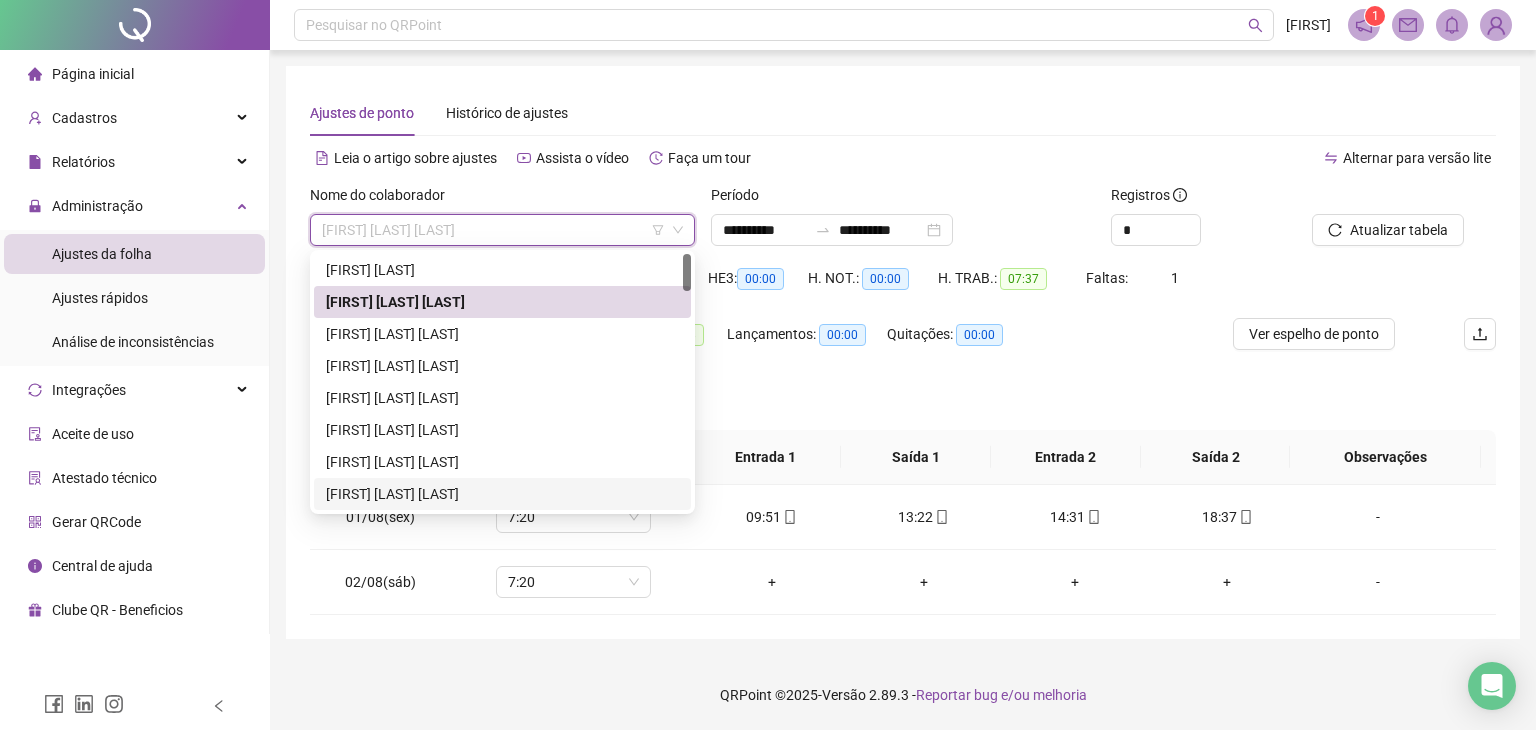 click on "QRPoint © 2025  -  Versão   2.89.3   -  Reportar bug e/ou melhoria" at bounding box center (903, 695) 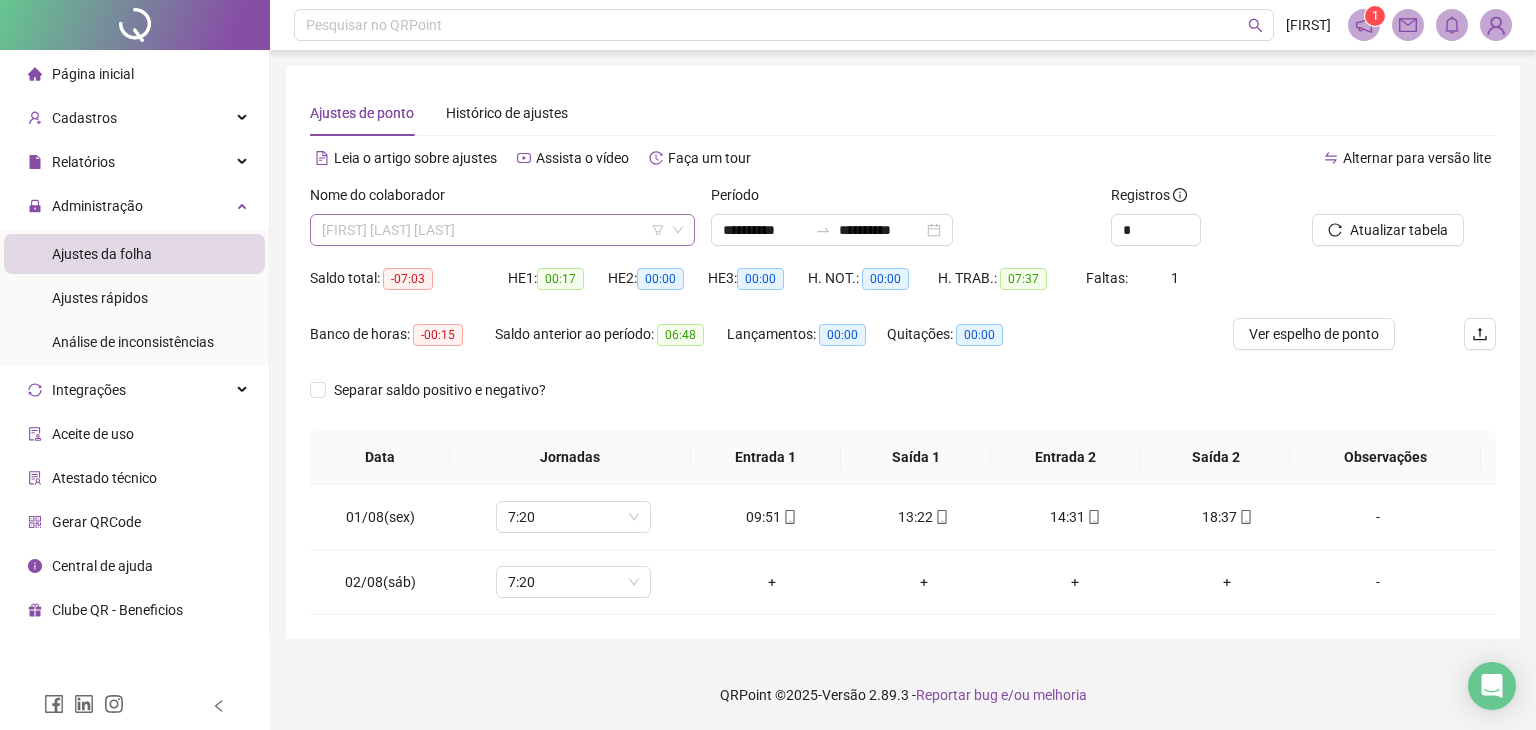 click on "[FIRST] [LAST] [LAST]" at bounding box center (502, 230) 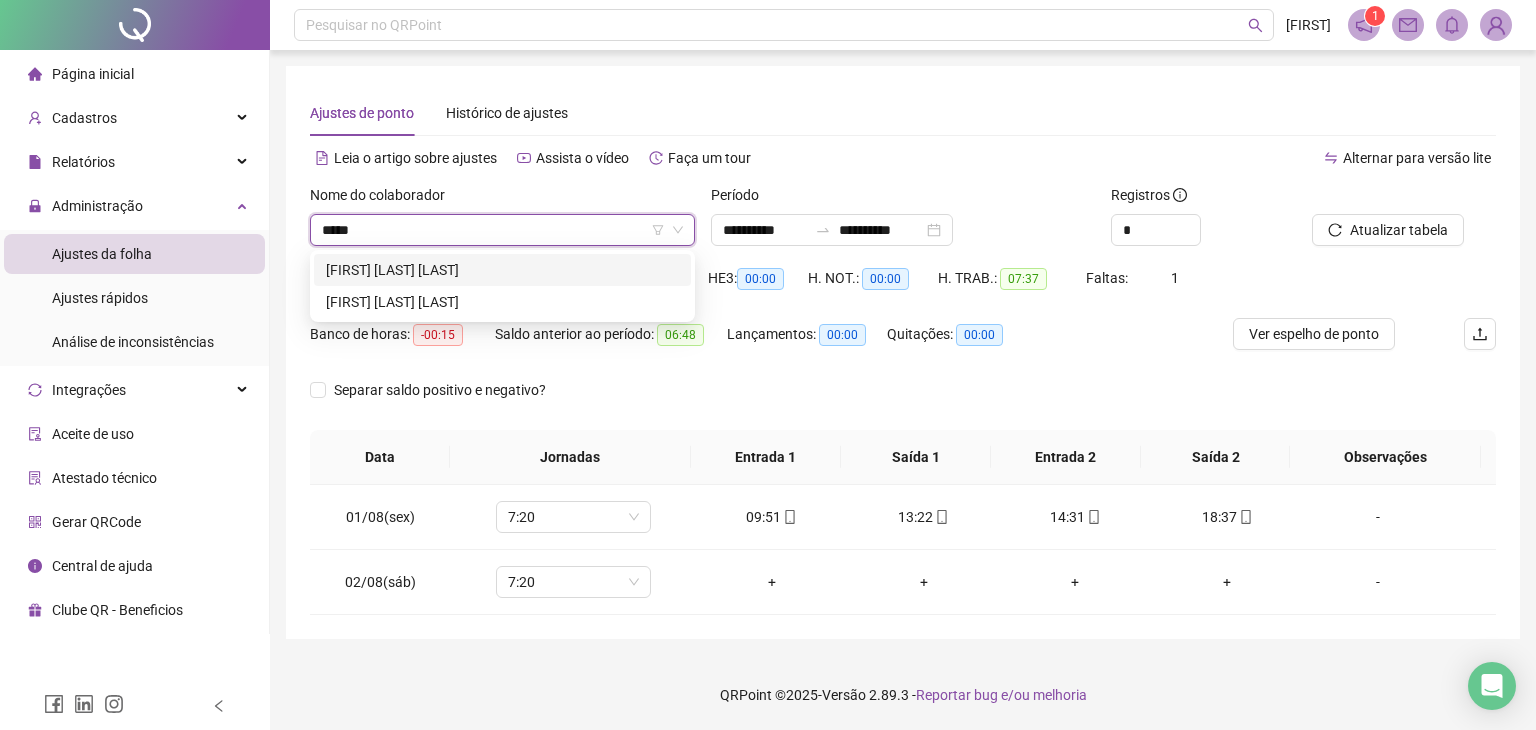 type on "******" 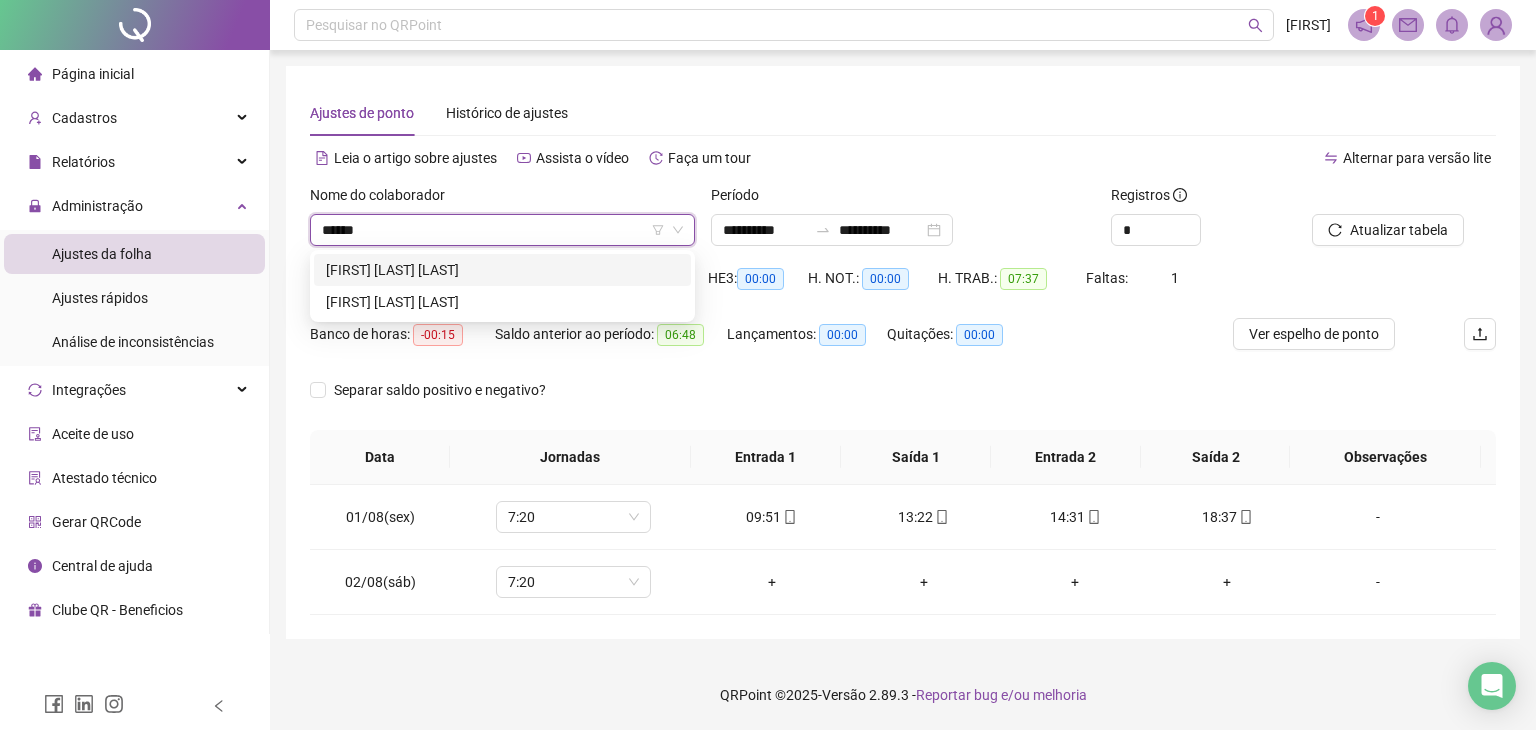 click on "[FIRST] [LAST] [LAST]" at bounding box center (502, 270) 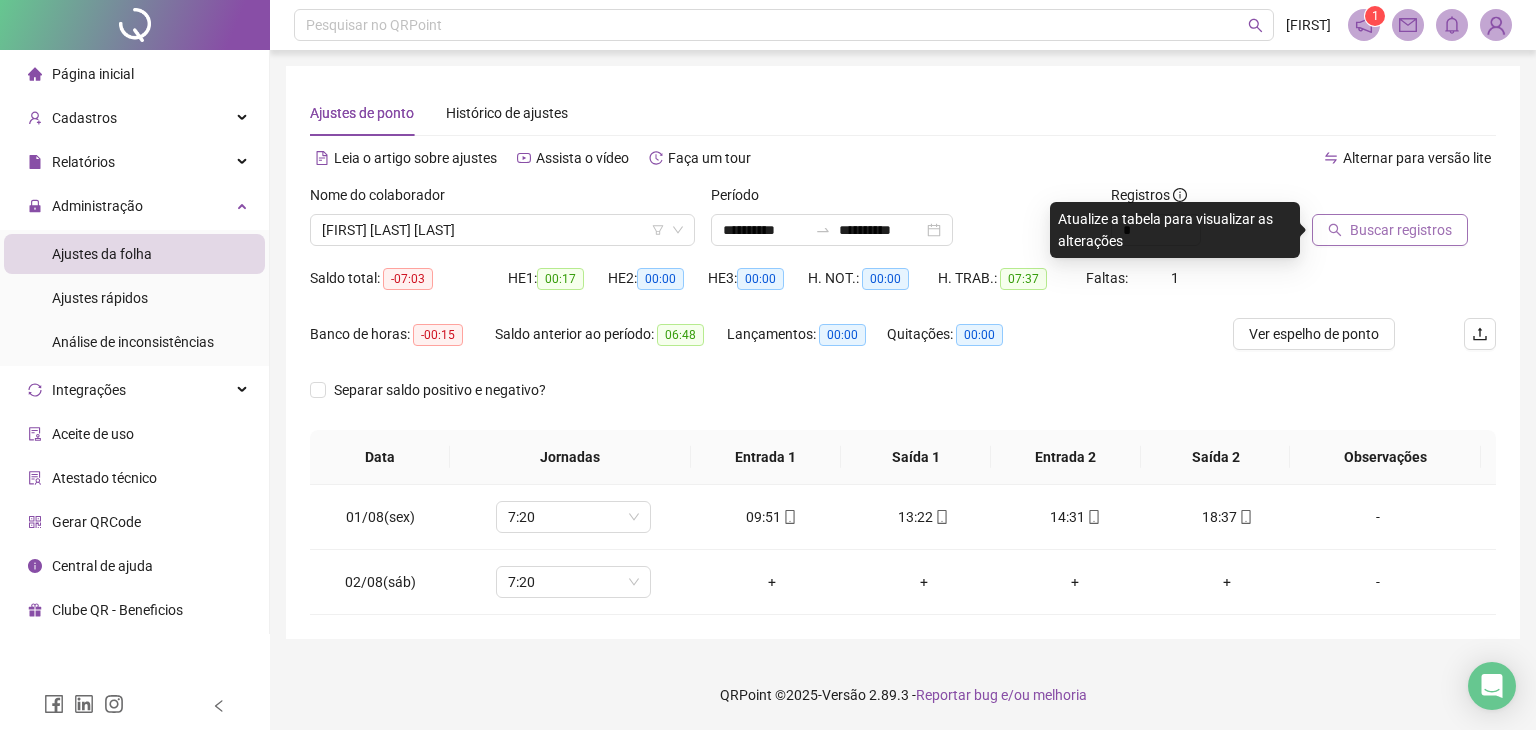 click on "Buscar registros" at bounding box center [1401, 230] 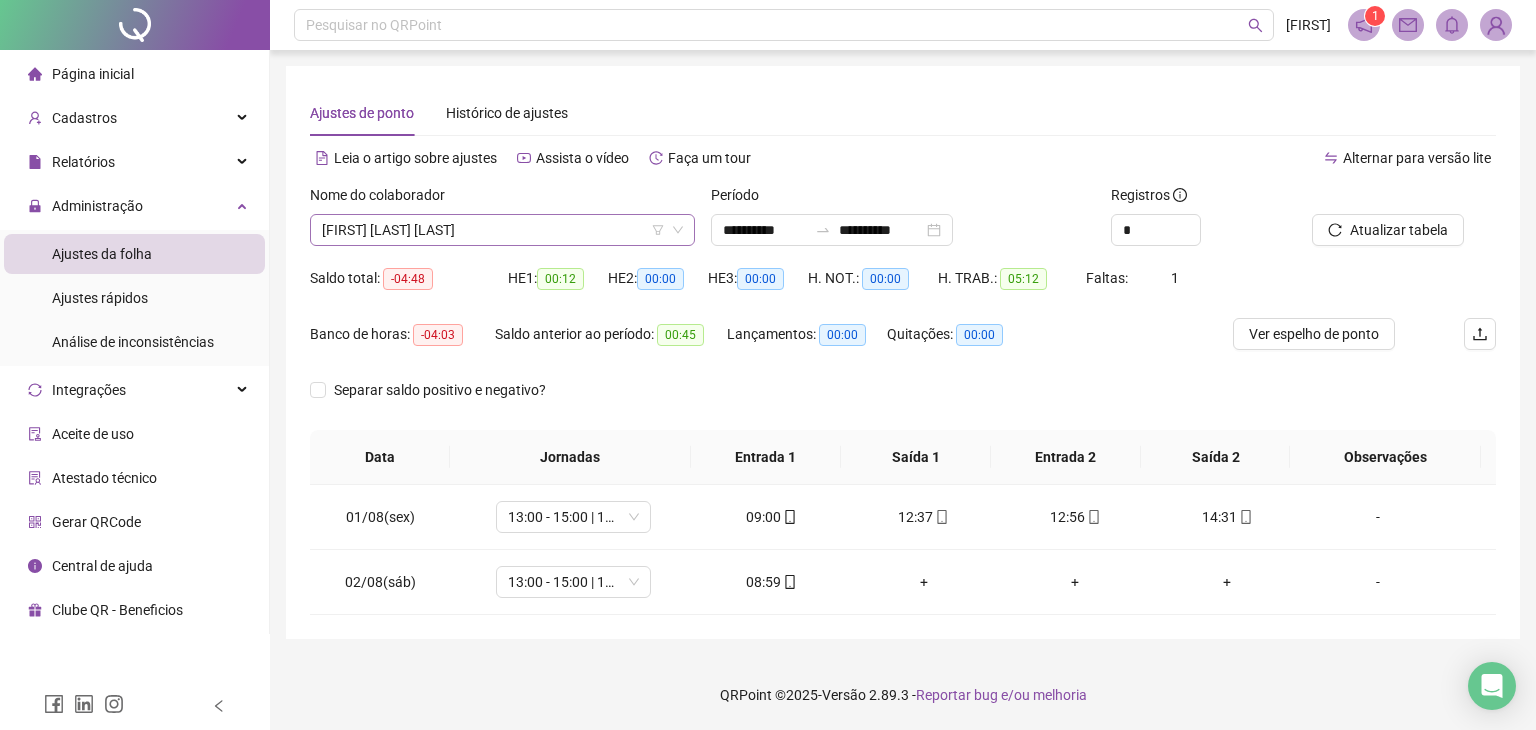 click on "[FIRST] [LAST] [LAST]" at bounding box center [502, 230] 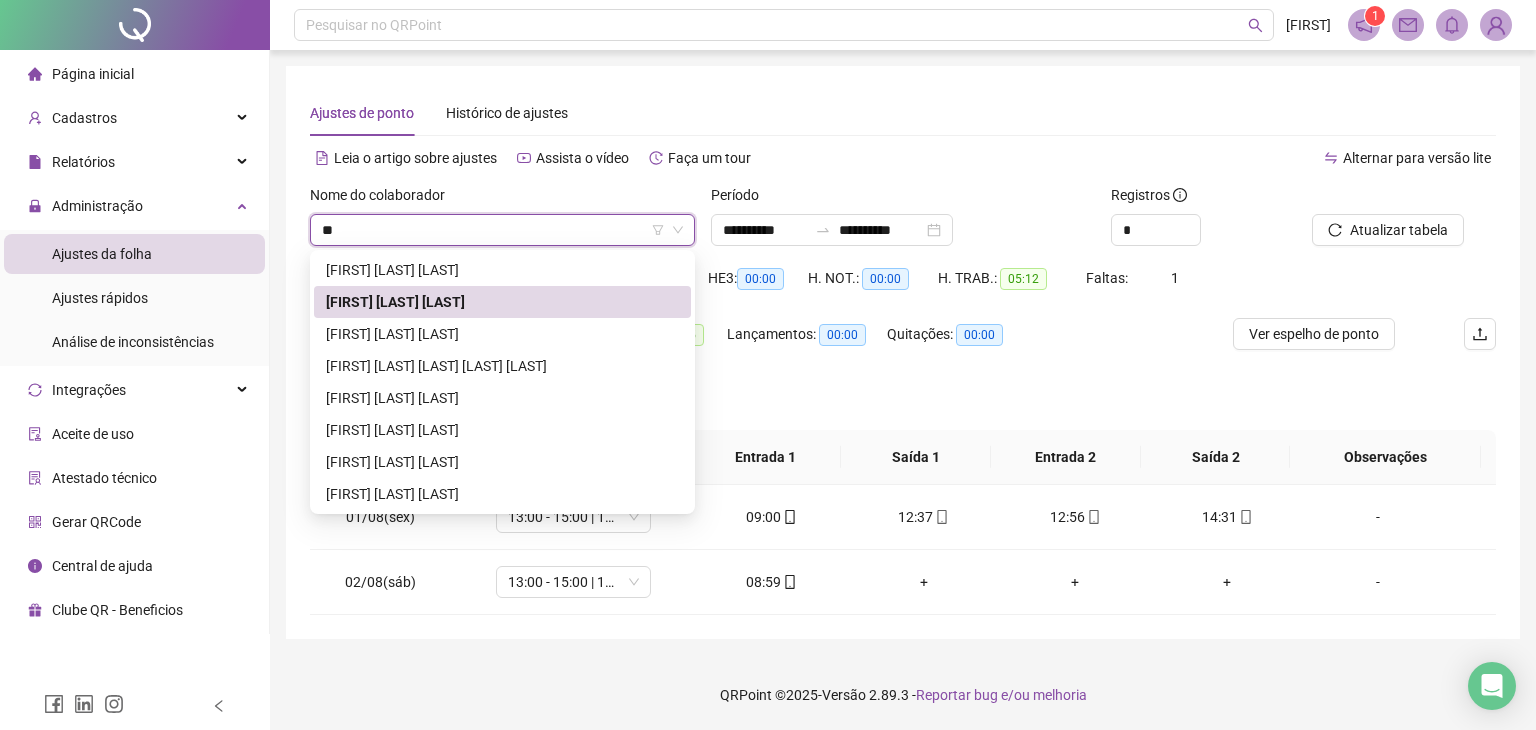 type on "***" 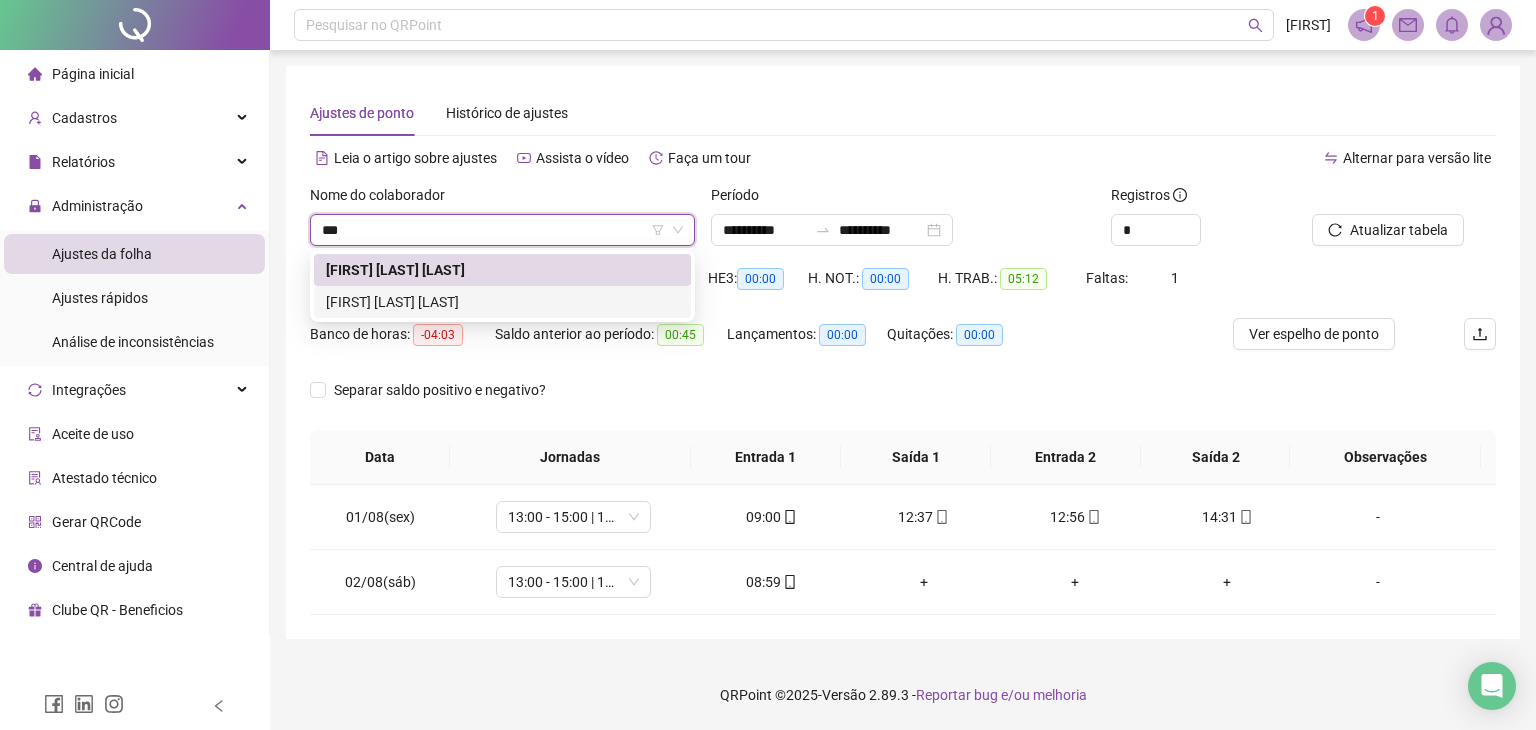 click on "[FIRST] [LAST] [LAST]" at bounding box center (502, 302) 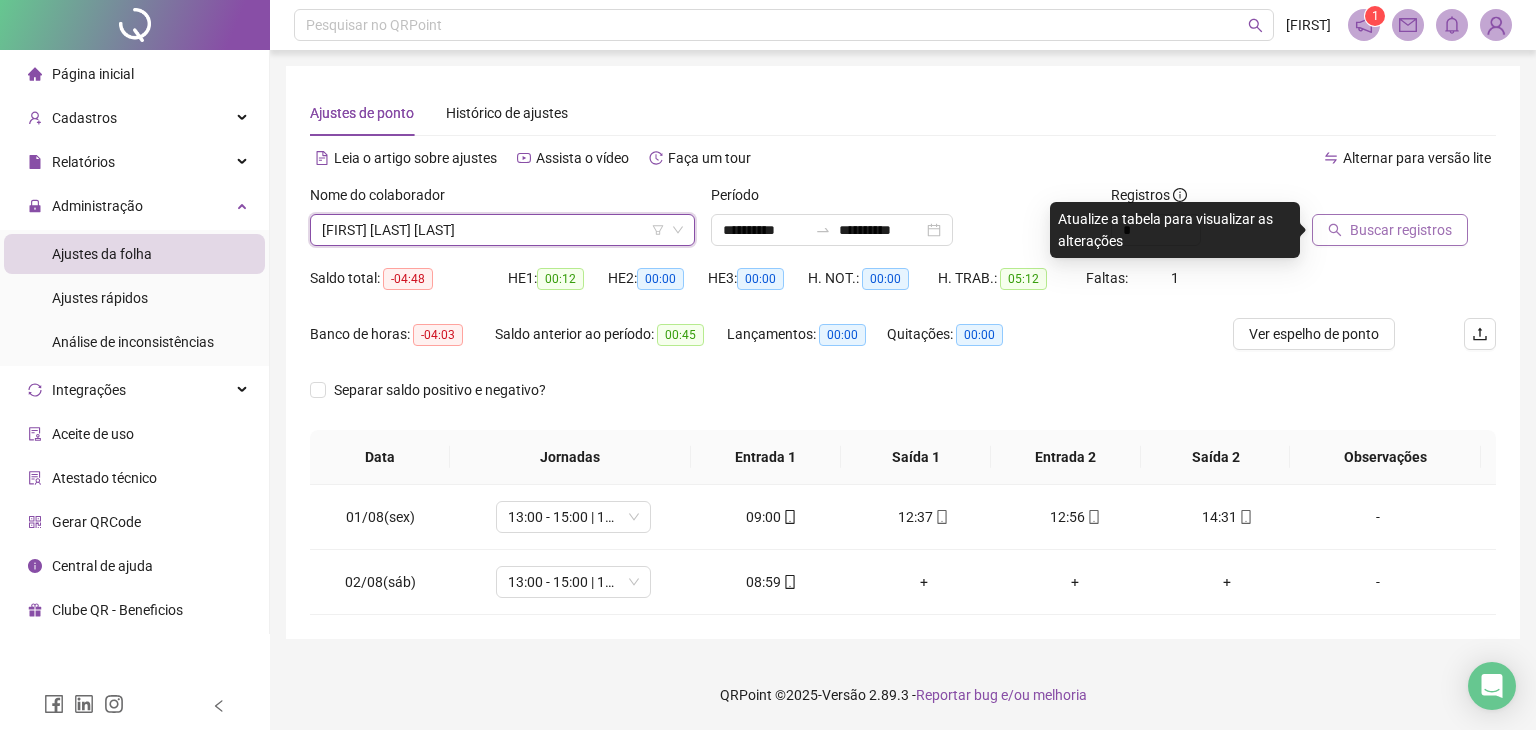 click on "Buscar registros" at bounding box center [1401, 230] 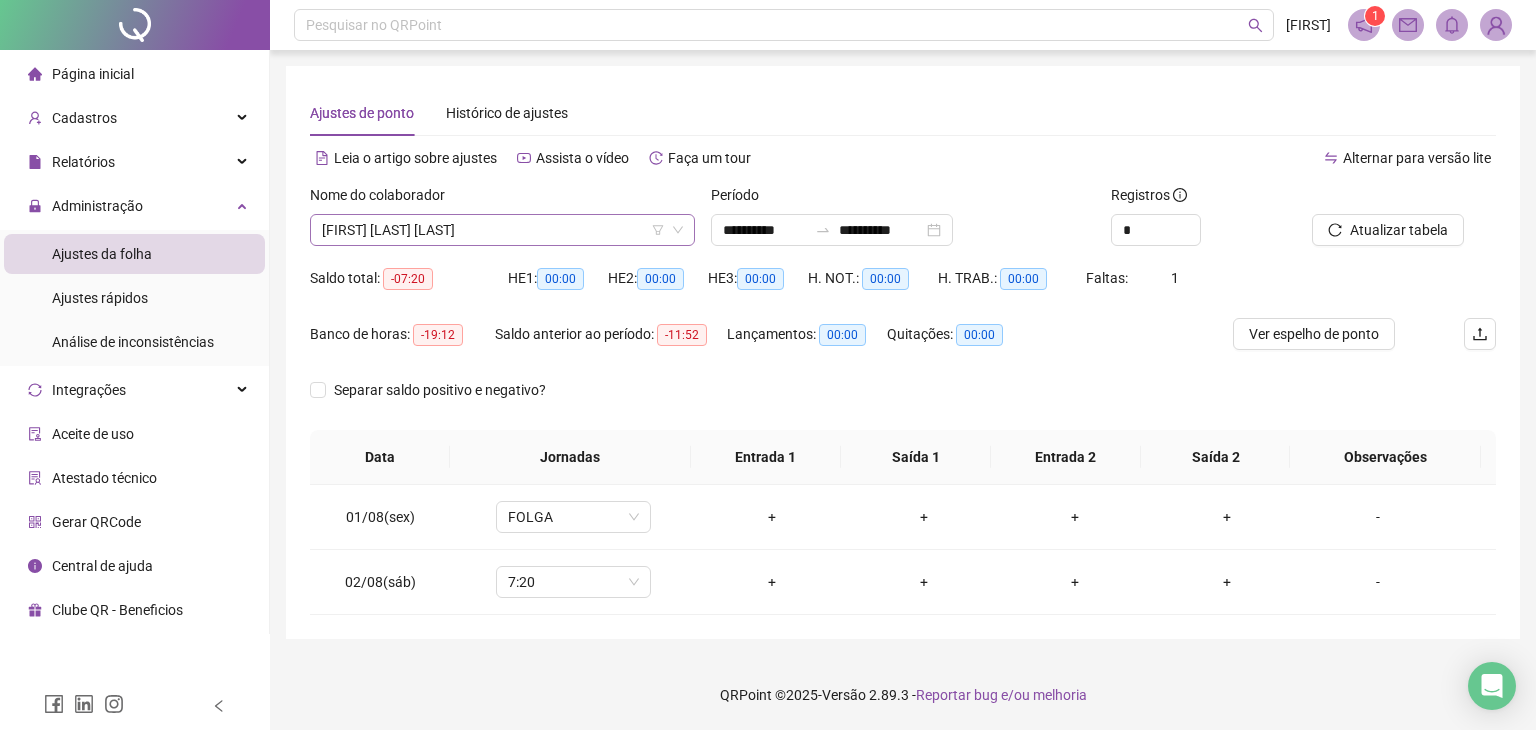 click on "[FIRST] [LAST] [LAST]" at bounding box center (502, 230) 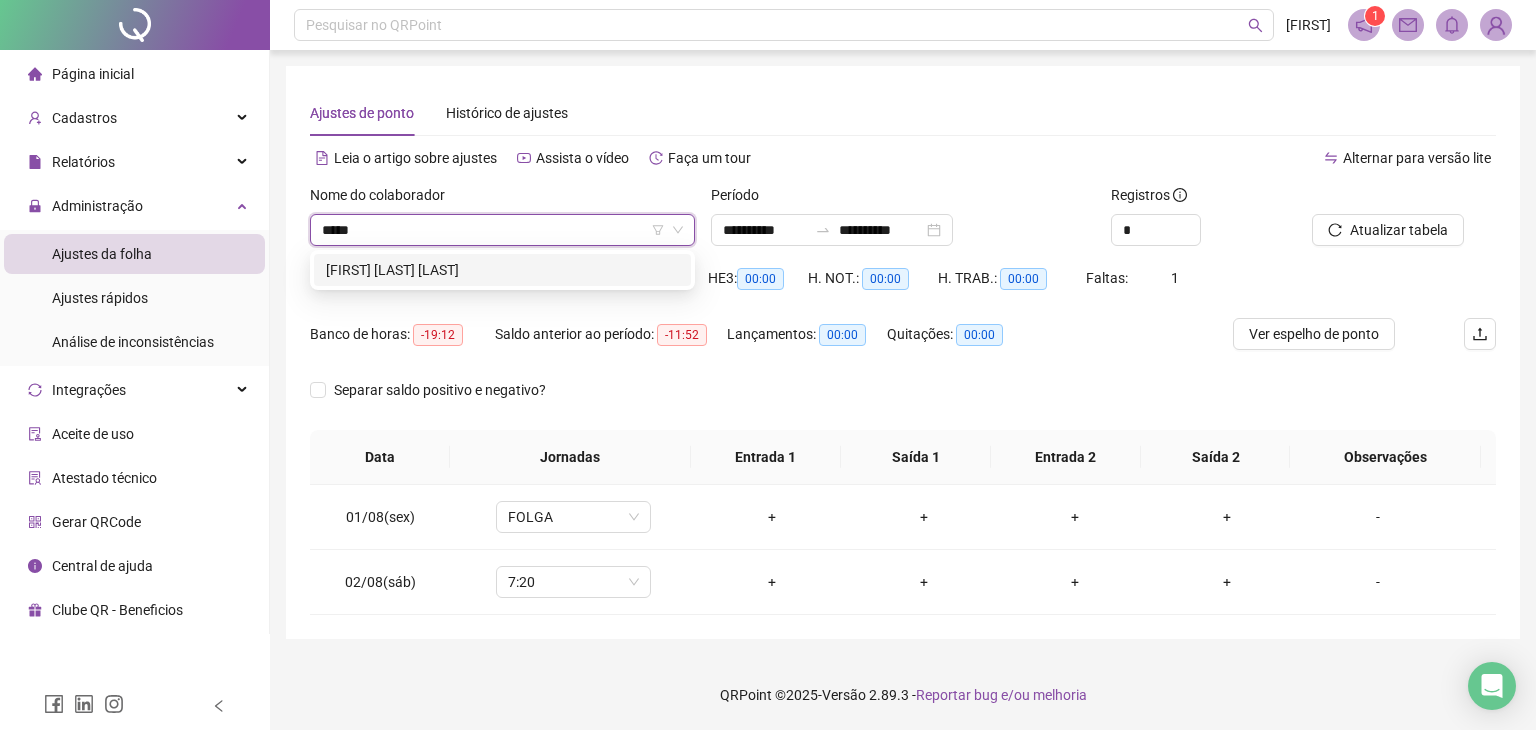 type on "******" 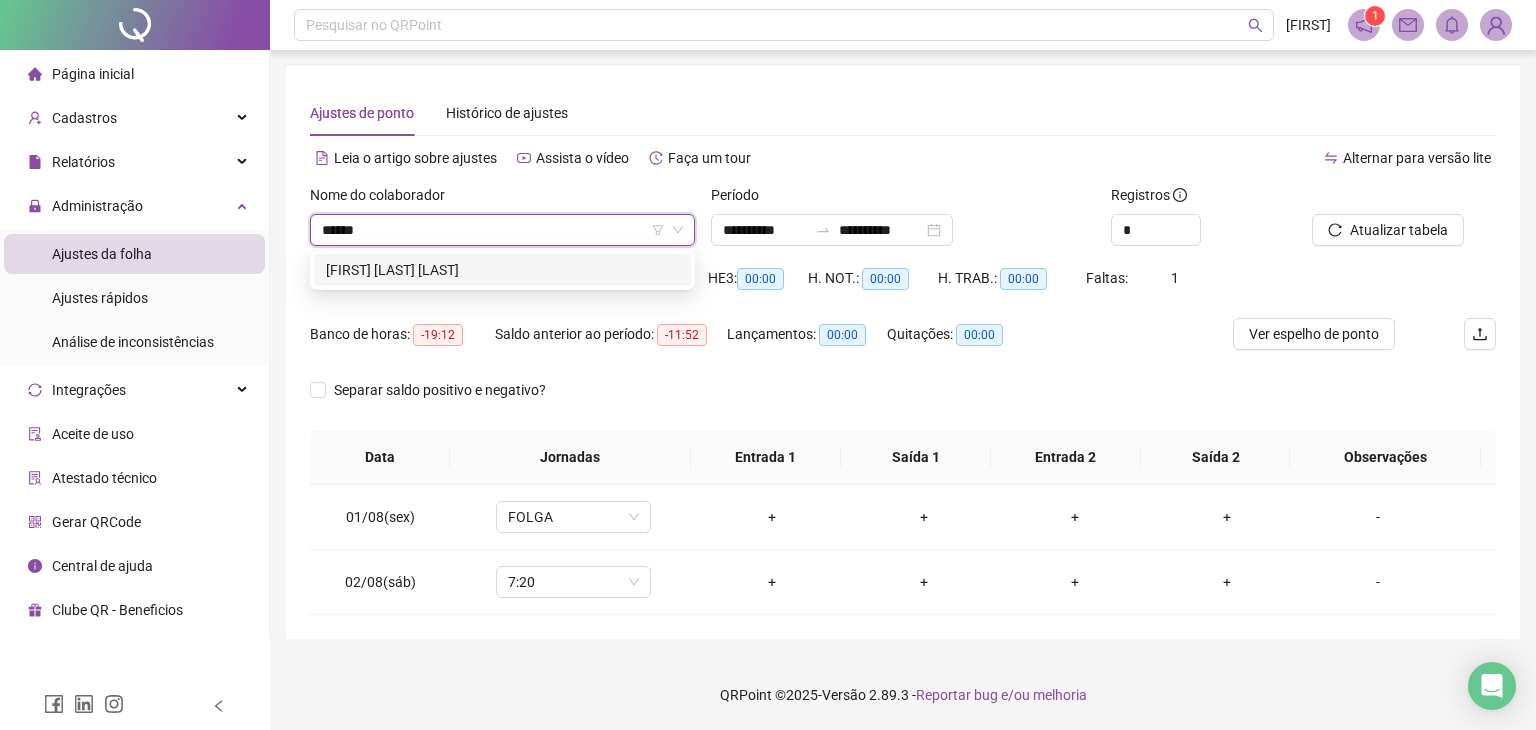 click on "[FIRST] [LAST] [LAST]" at bounding box center (502, 270) 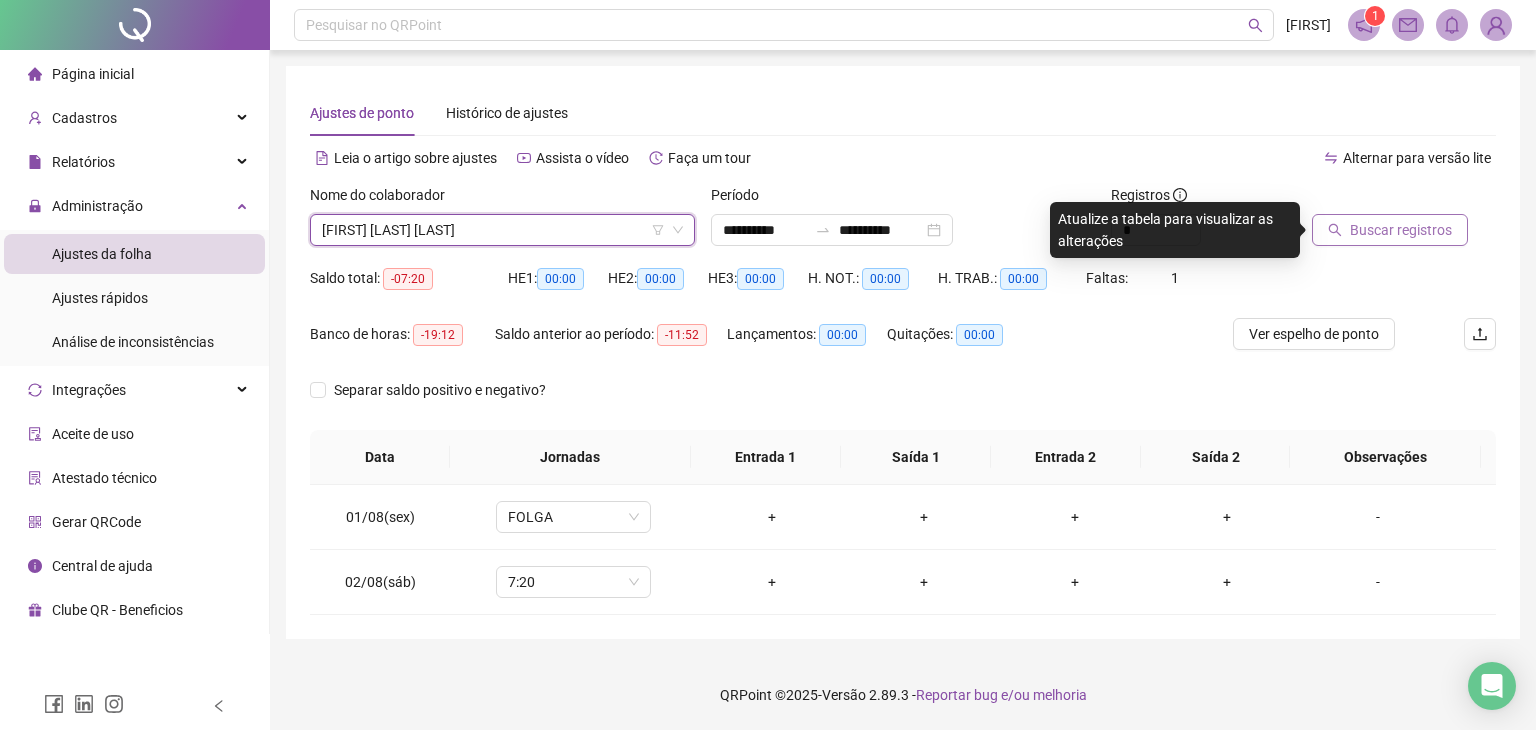 click on "Buscar registros" at bounding box center [1401, 230] 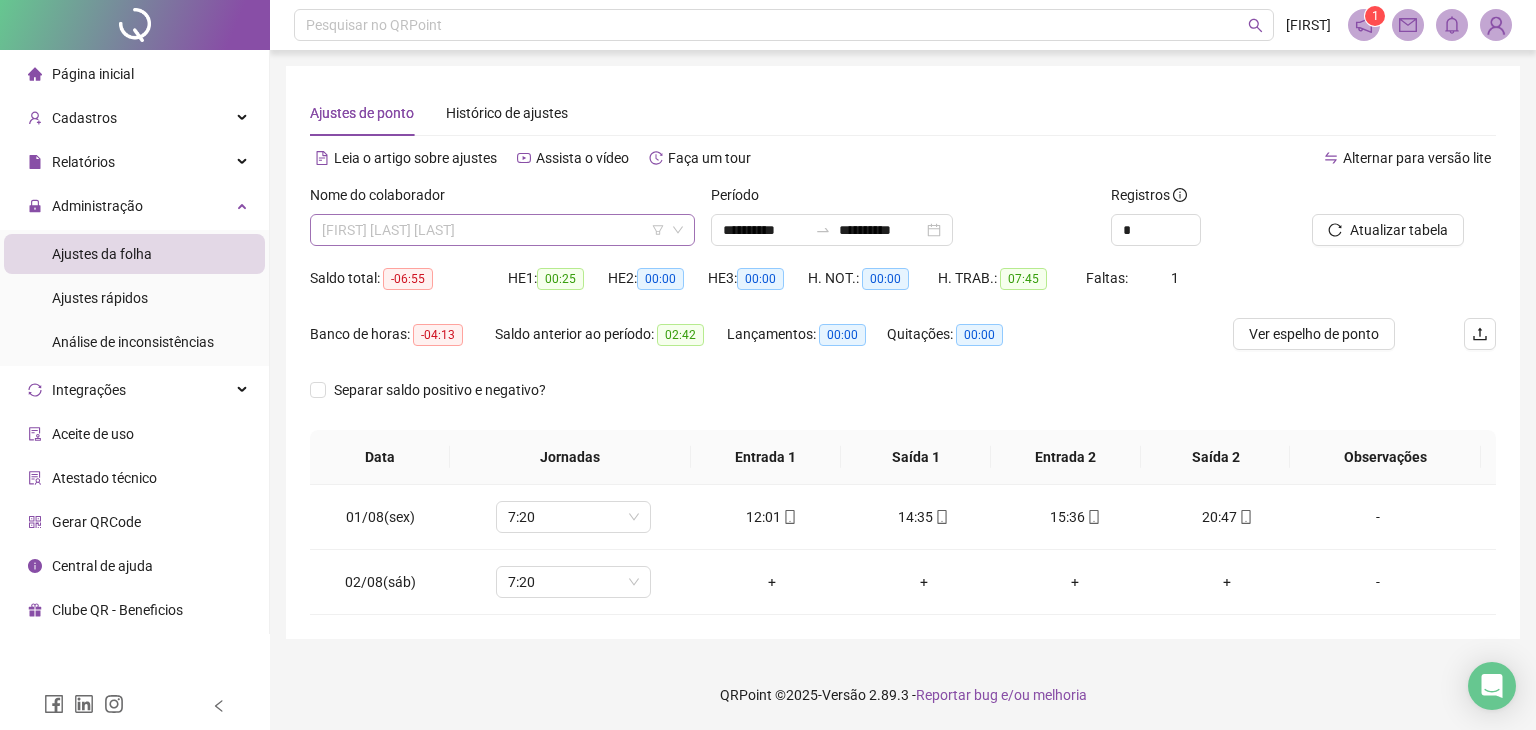 click on "[FIRST] [LAST] [LAST]" at bounding box center (502, 230) 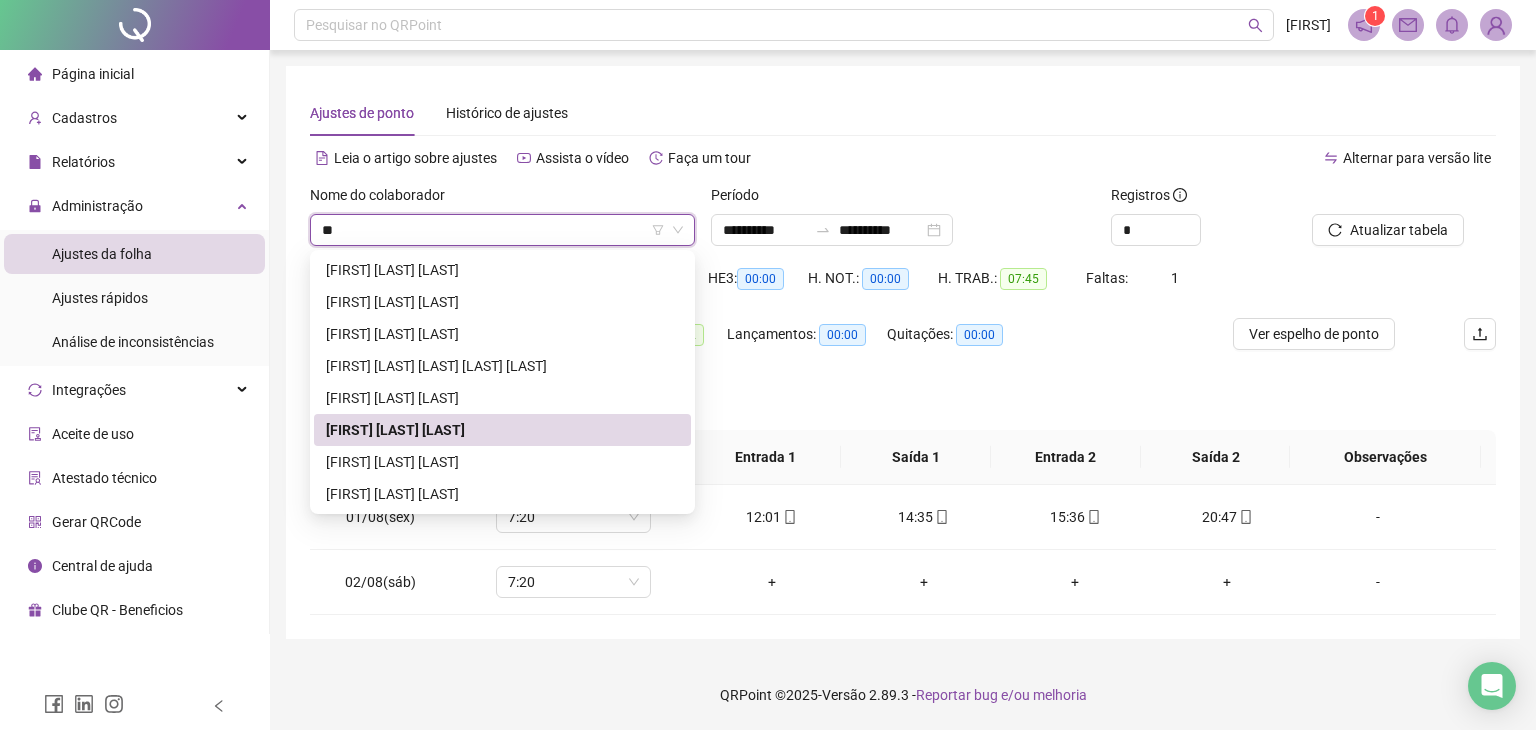 scroll, scrollTop: 0, scrollLeft: 0, axis: both 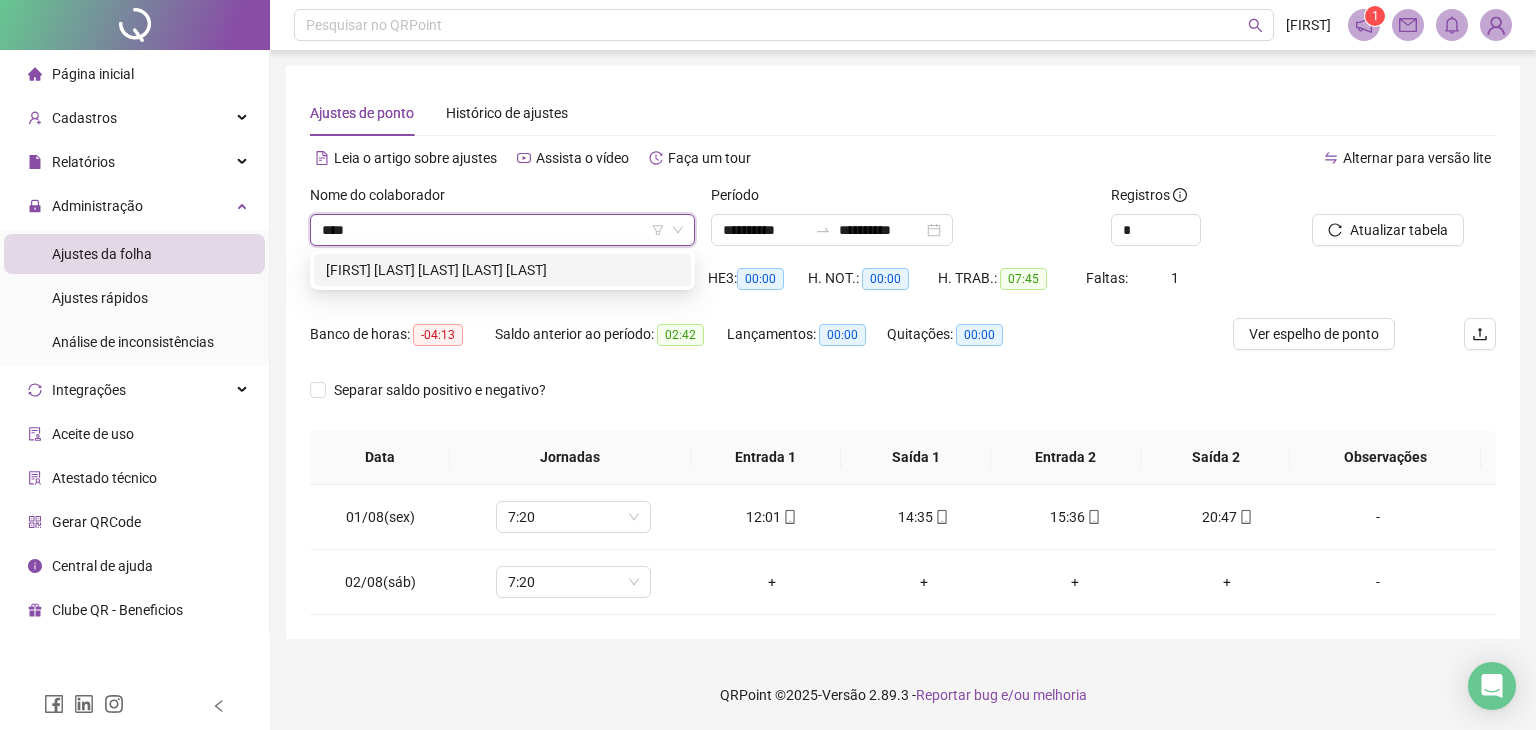 type on "*****" 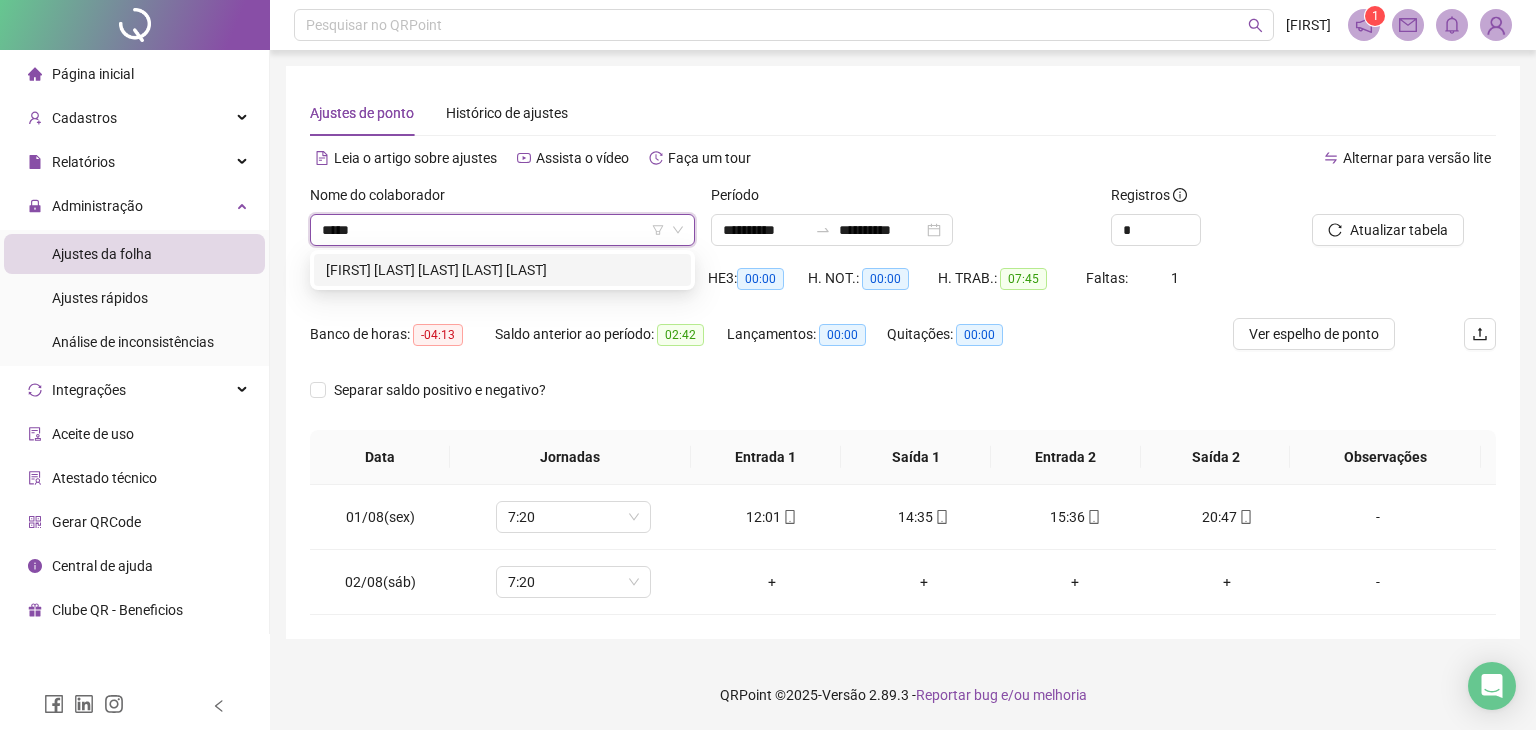 click on "[FIRST] [LAST] [LAST] [LAST] [LAST]" at bounding box center [502, 270] 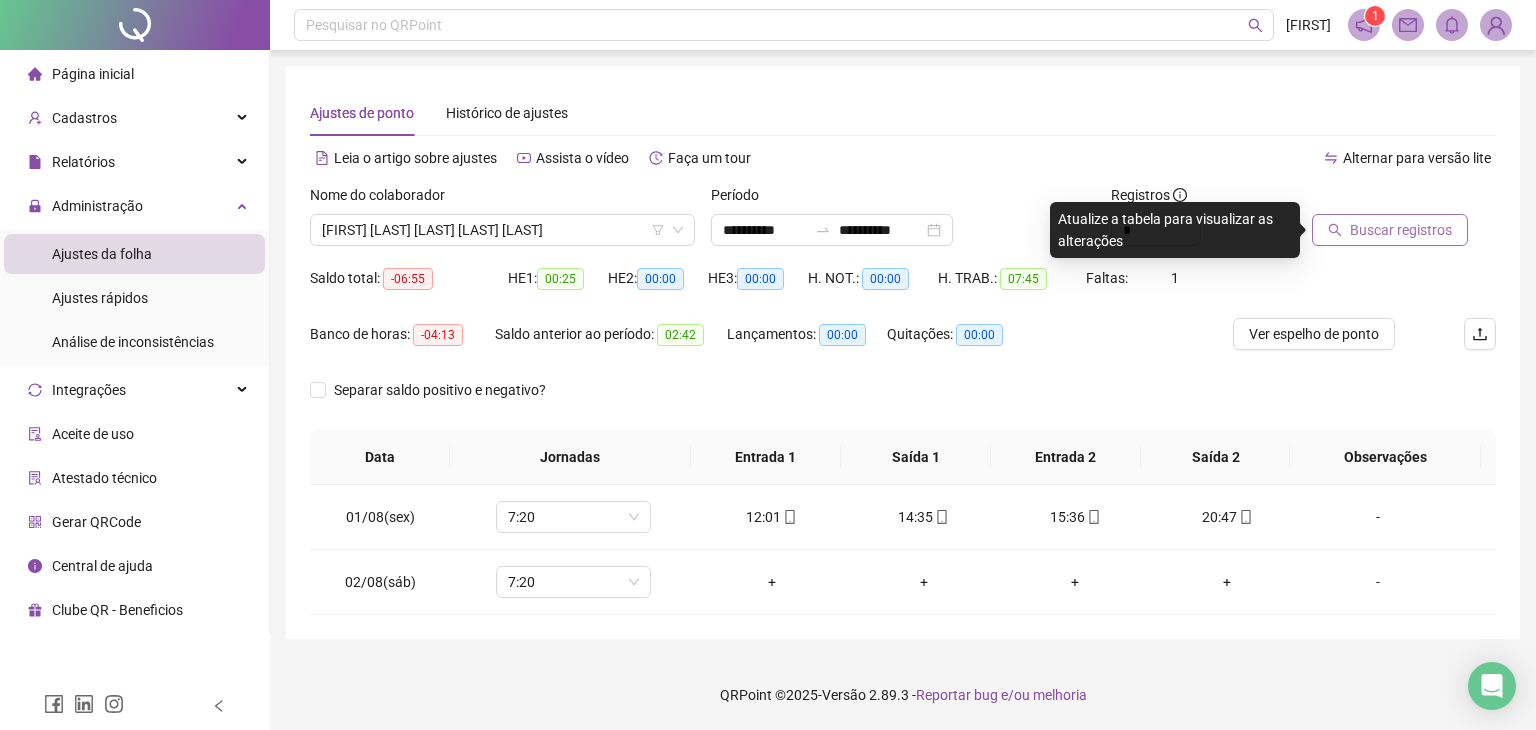 click on "Buscar registros" at bounding box center (1401, 230) 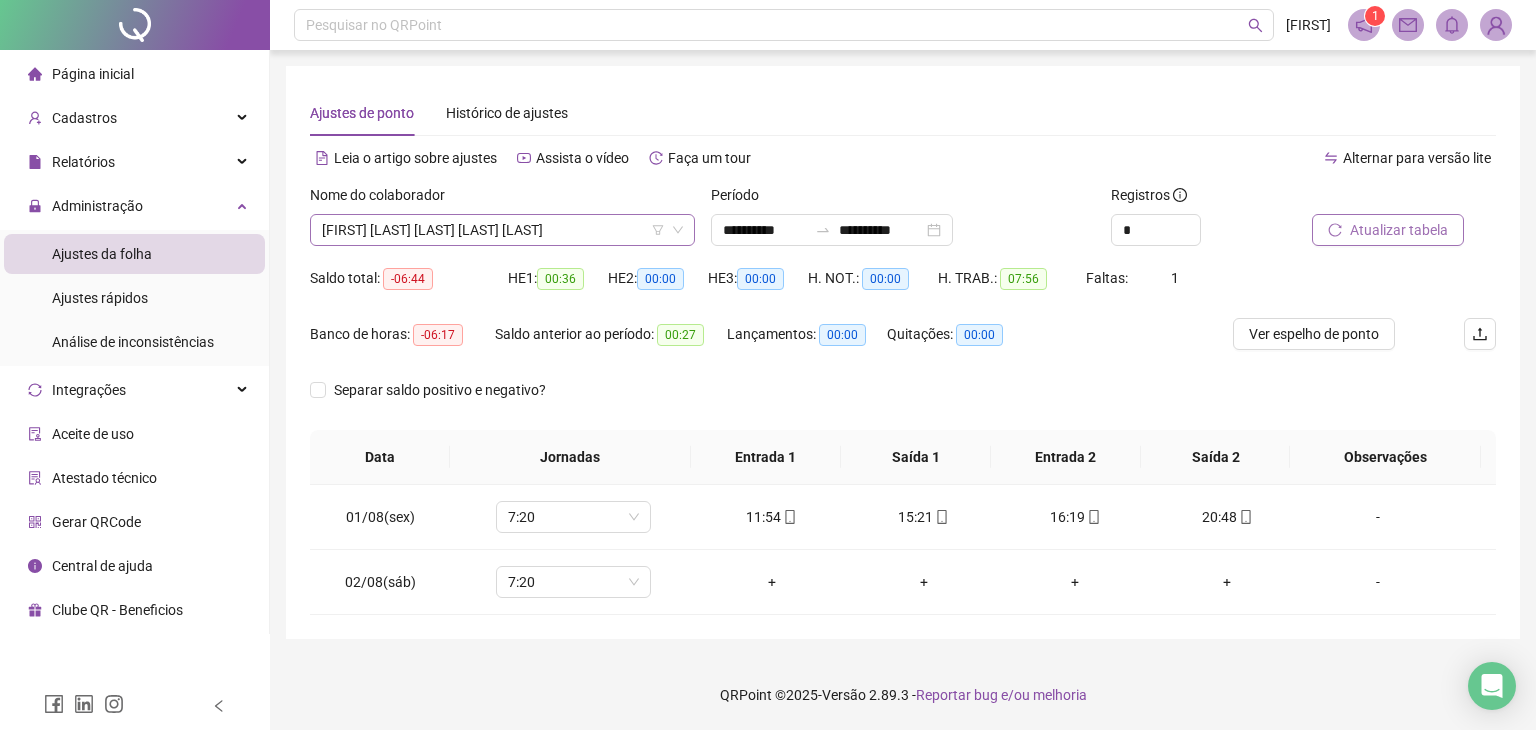 scroll, scrollTop: 32, scrollLeft: 0, axis: vertical 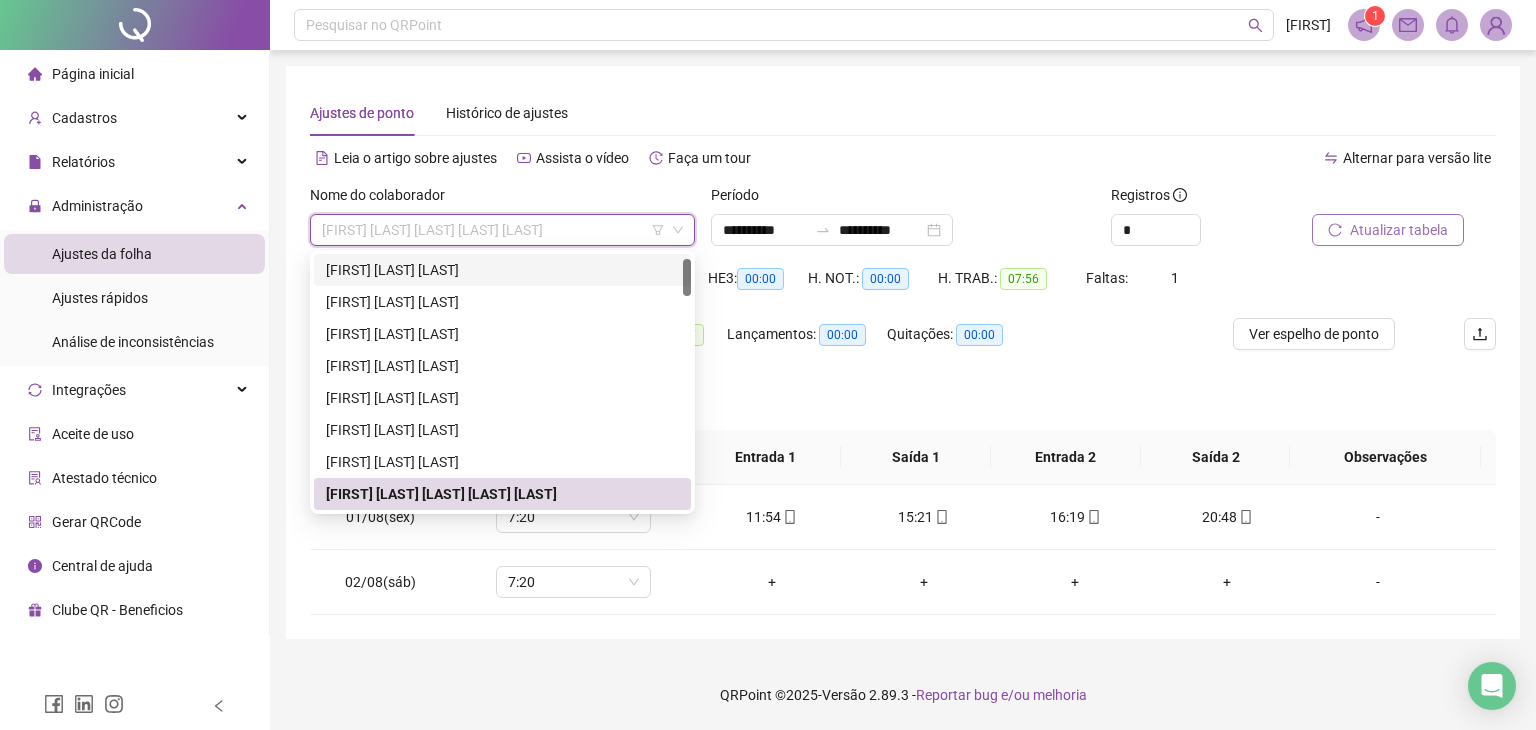 click on "[FIRST] [LAST] [LAST]" at bounding box center (502, 270) 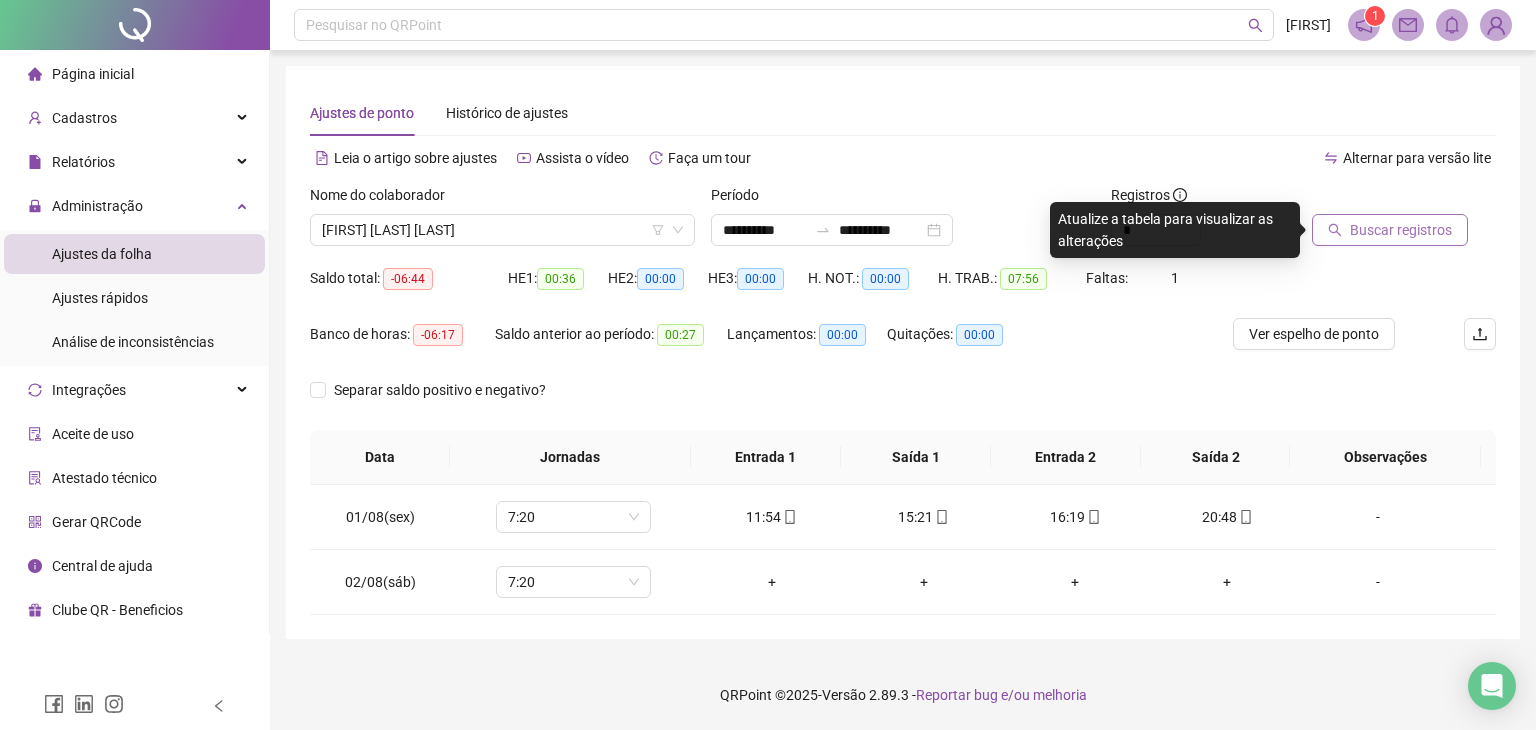 click on "Buscar registros" at bounding box center (1401, 230) 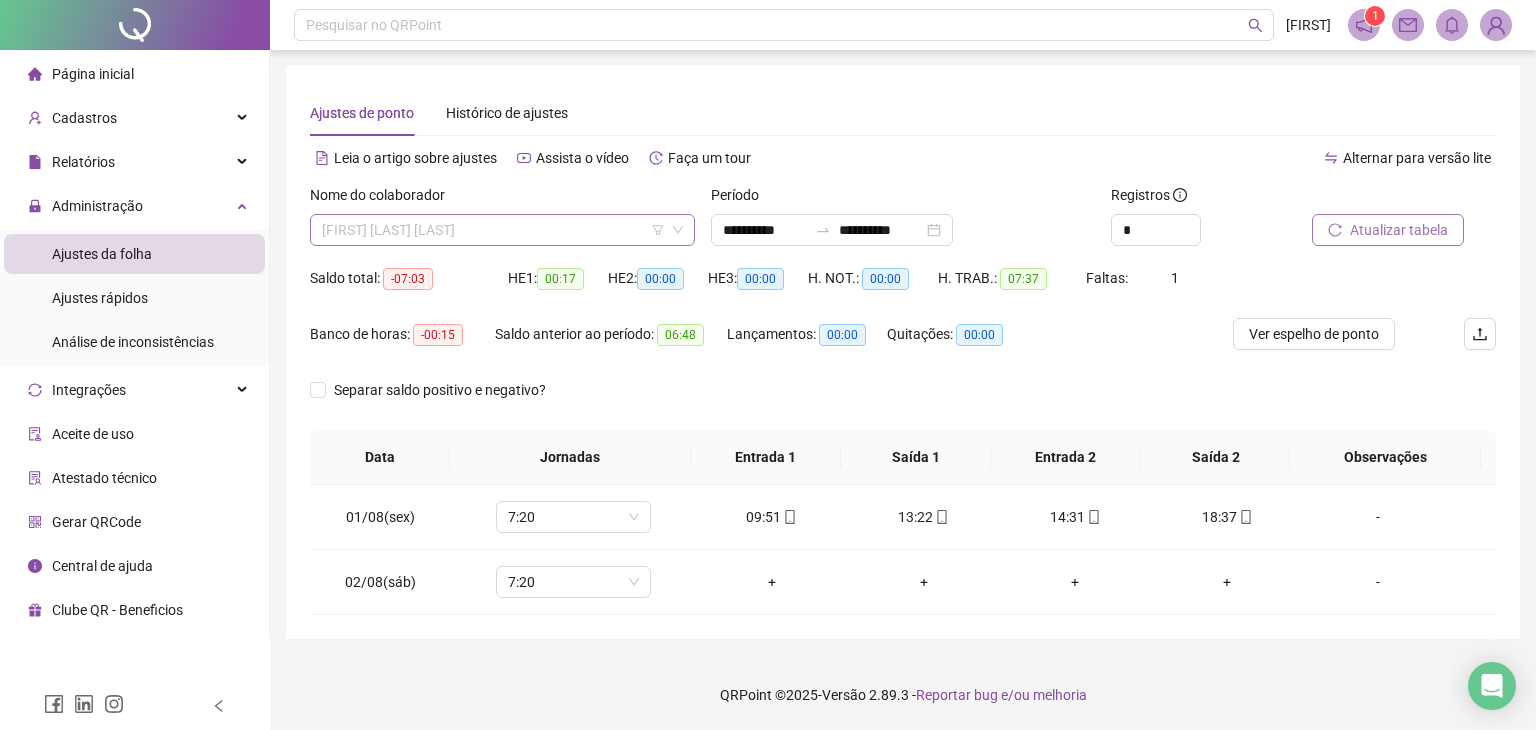 click on "[FIRST] [LAST] [LAST]" at bounding box center [502, 230] 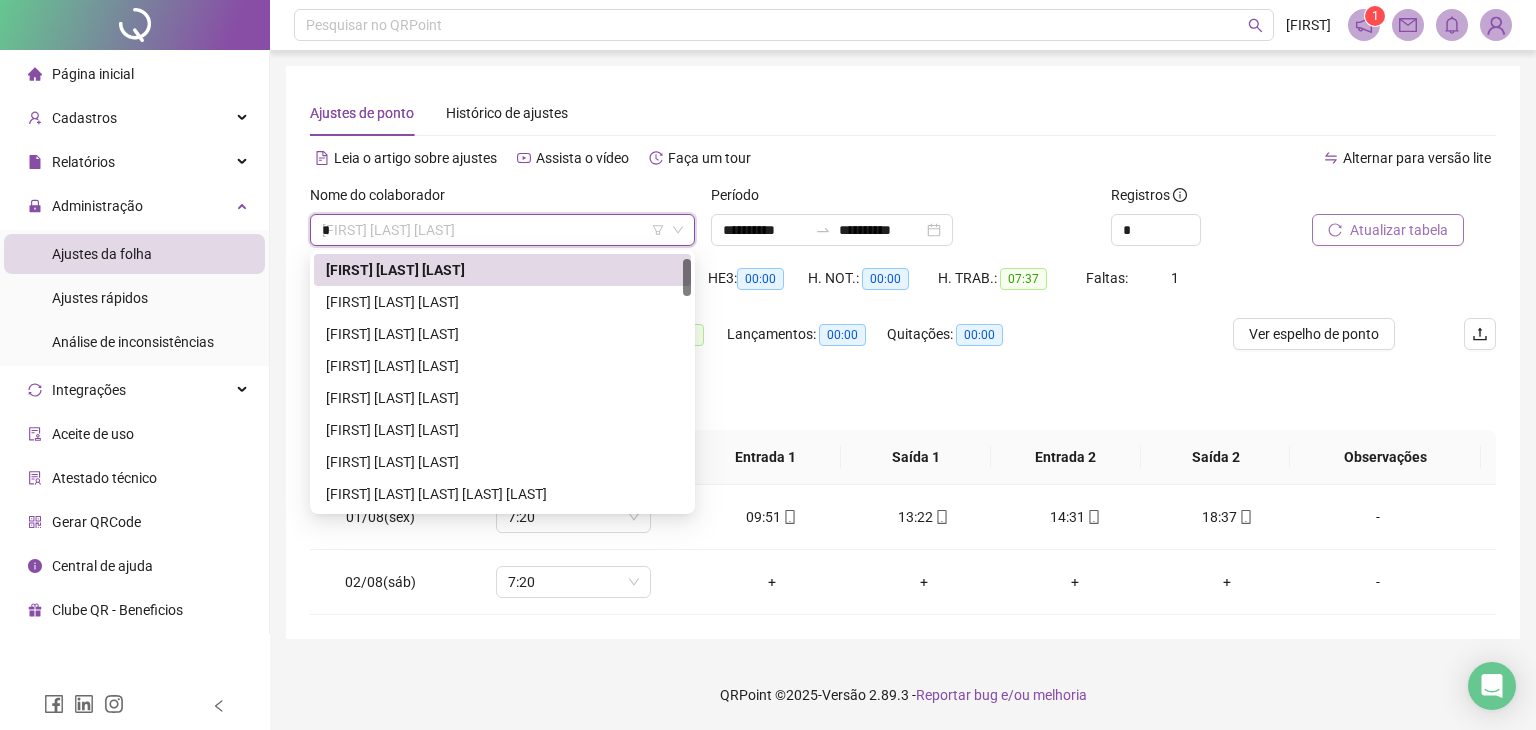 scroll, scrollTop: 0, scrollLeft: 0, axis: both 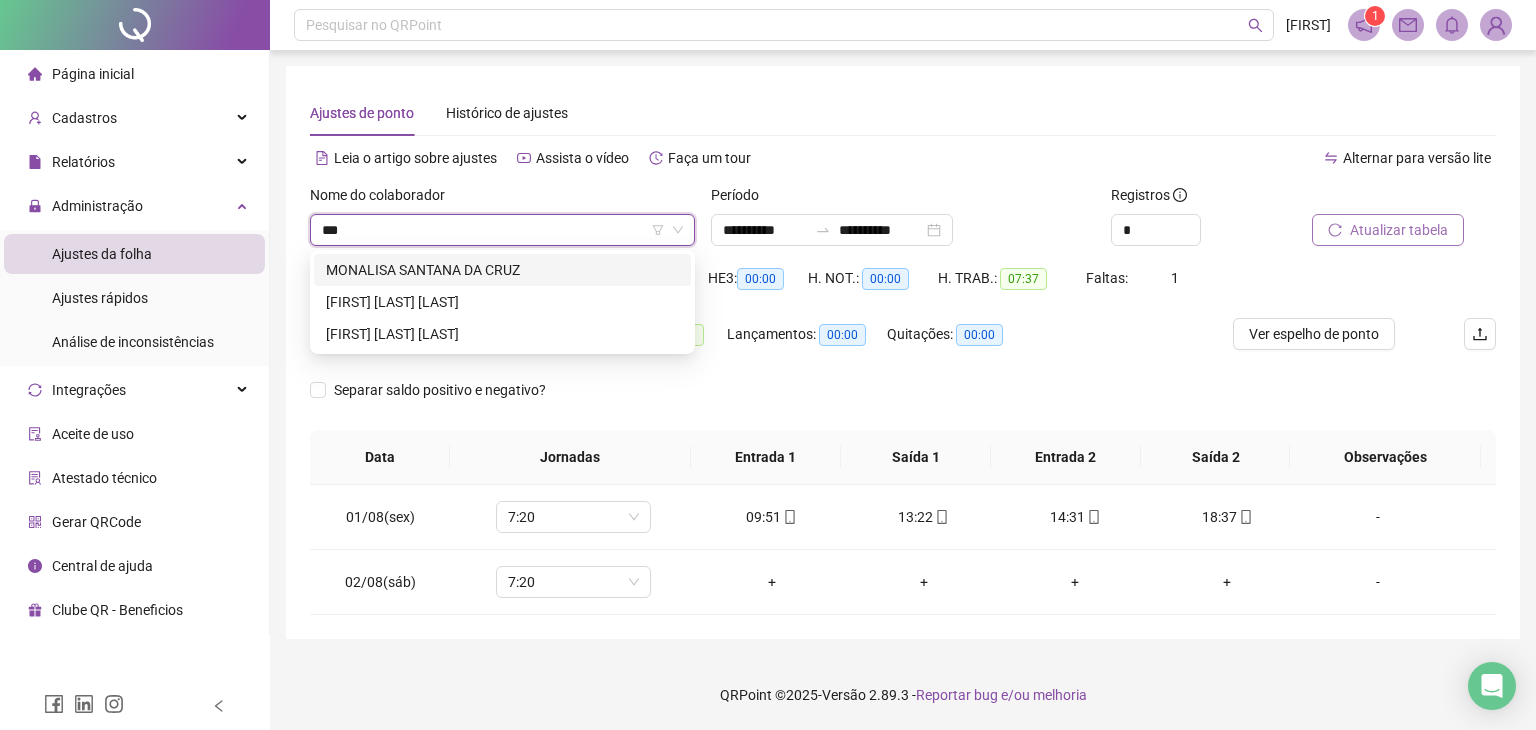 type on "****" 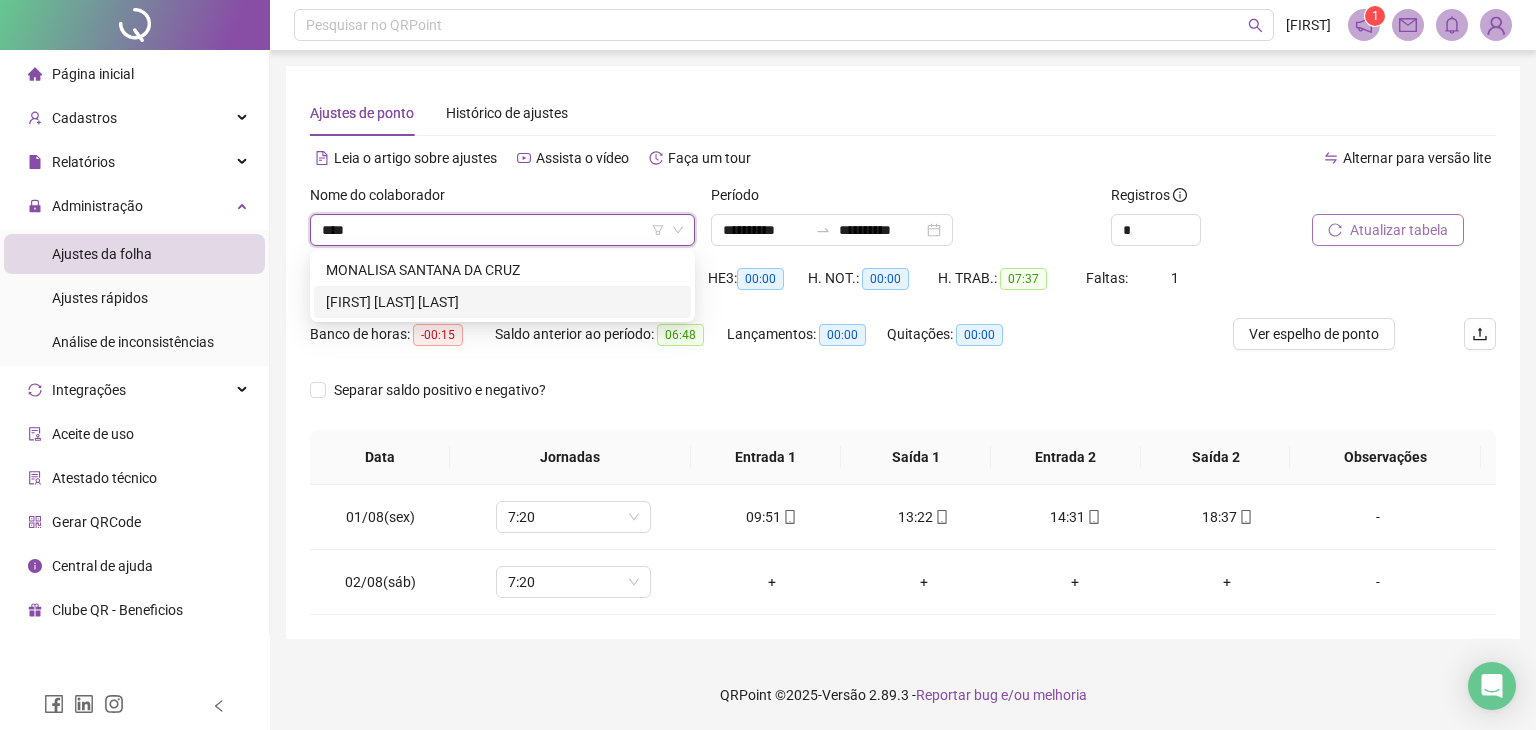 click on "[FIRST] [LAST] [LAST]" at bounding box center [502, 302] 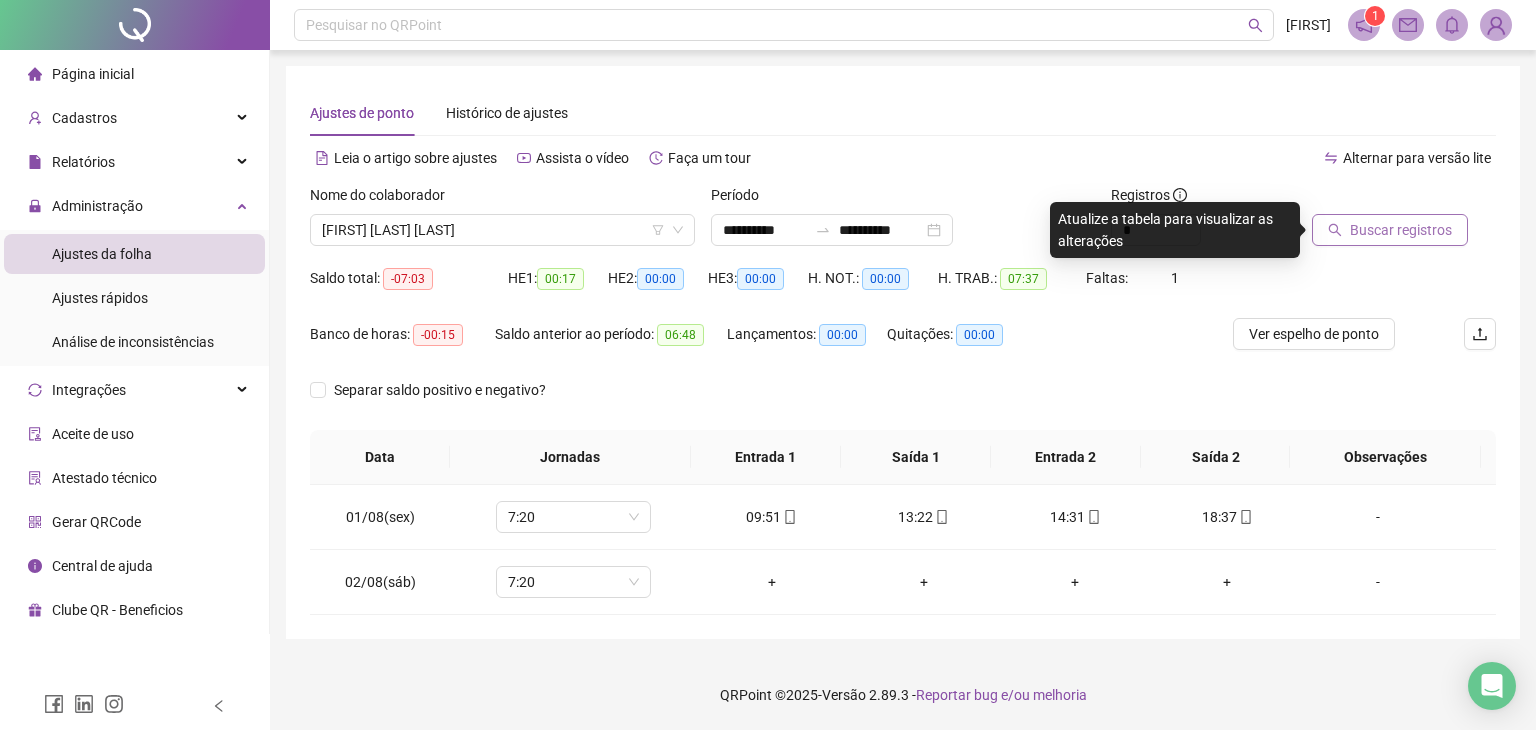 click on "Buscar registros" at bounding box center (1401, 230) 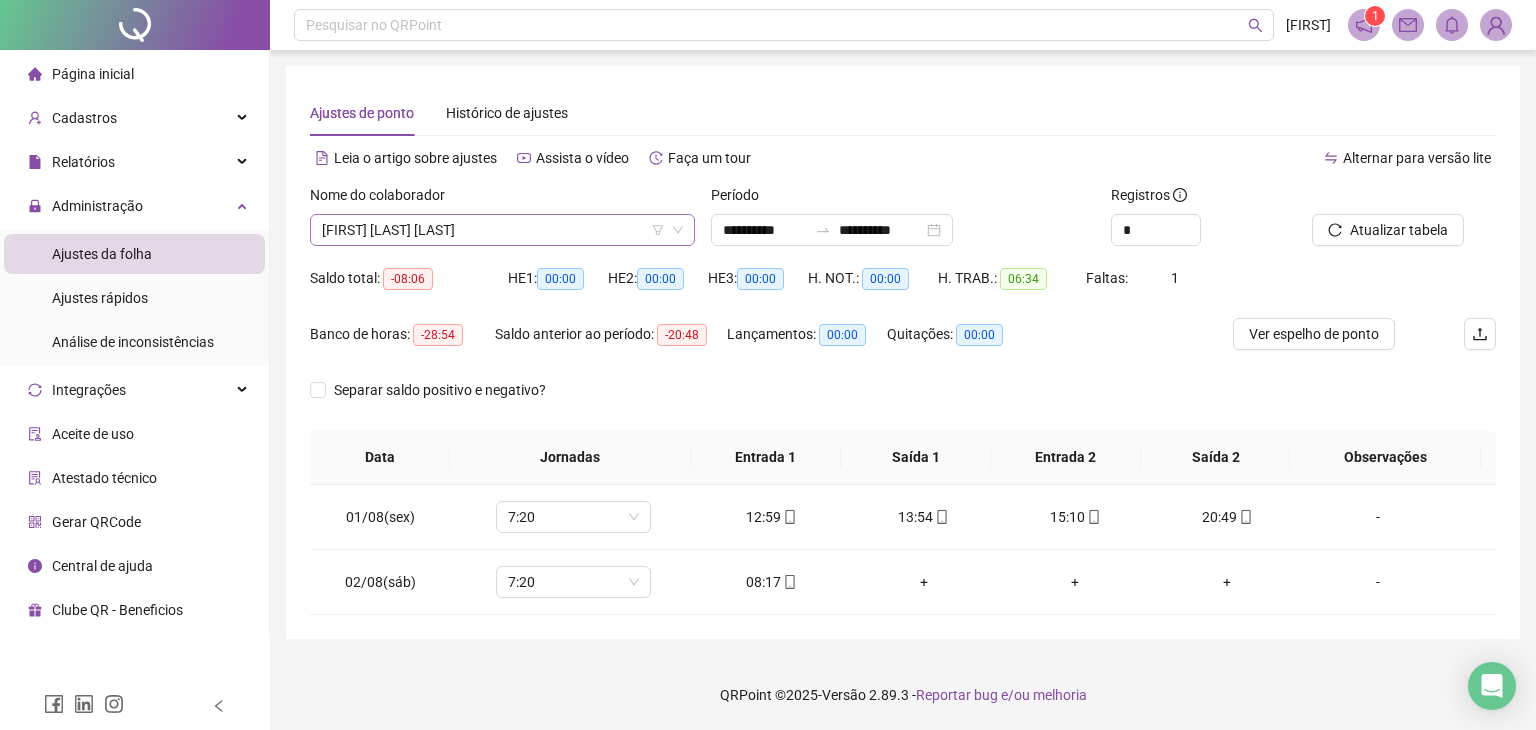 click on "[FIRST] [LAST] [LAST]" at bounding box center [502, 230] 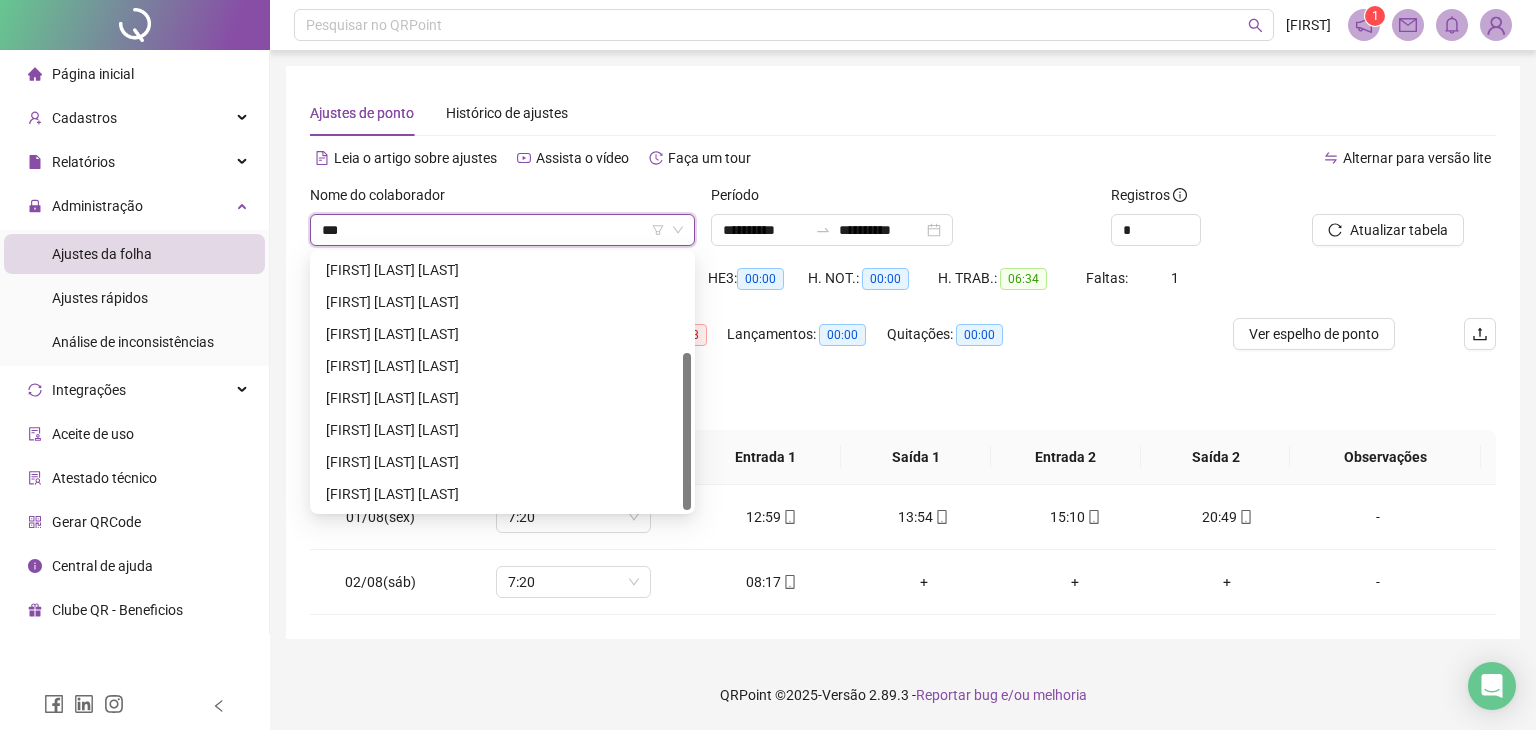 scroll, scrollTop: 0, scrollLeft: 0, axis: both 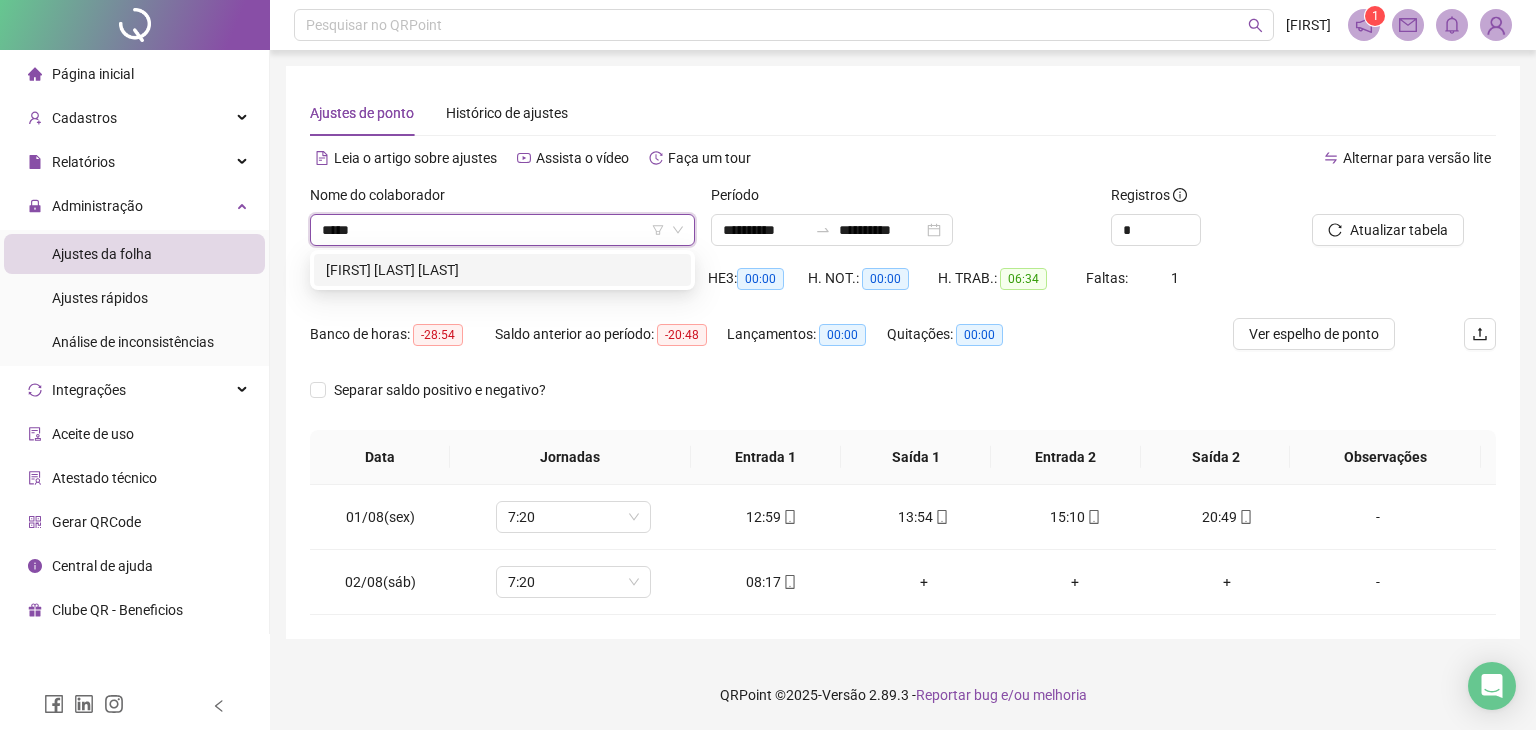 type on "******" 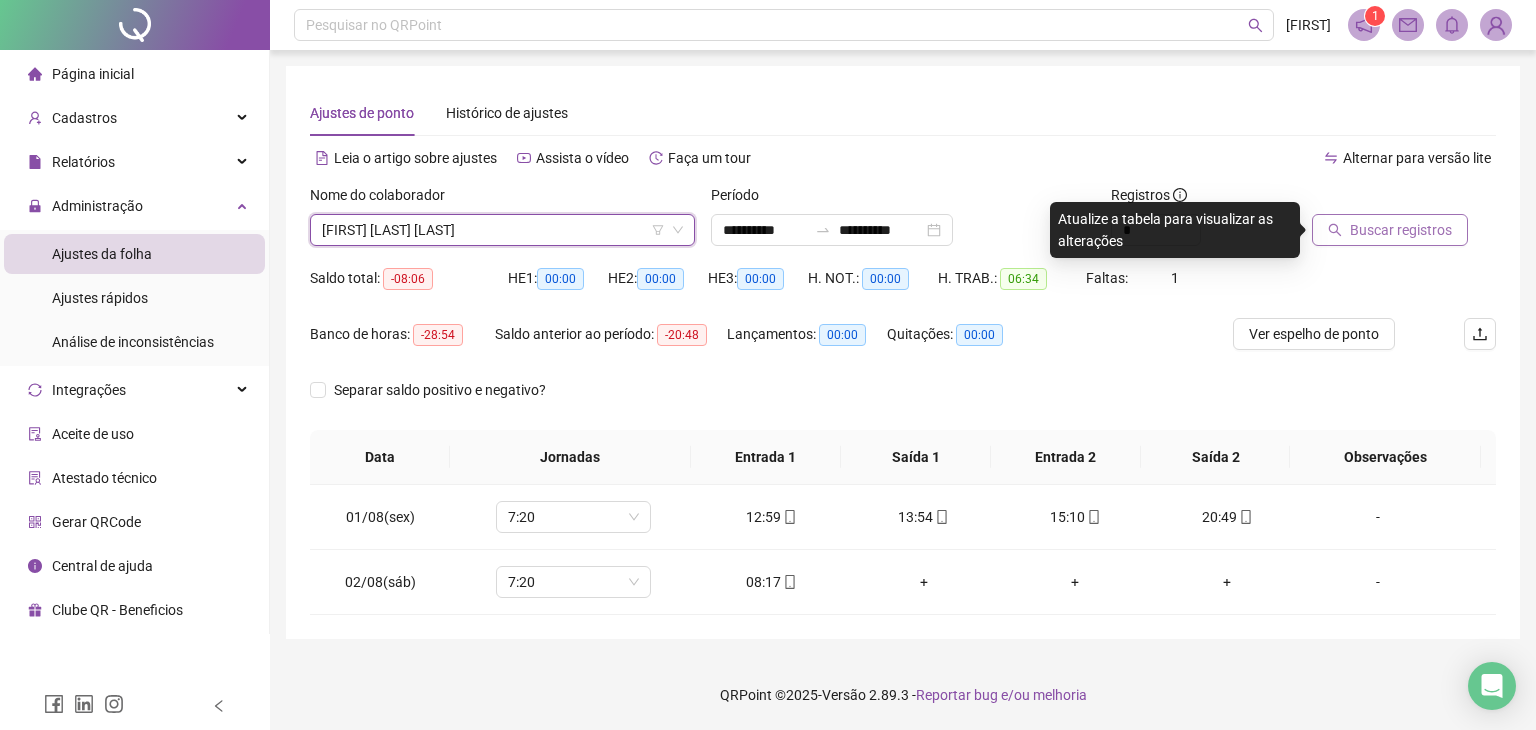 click on "Buscar registros" at bounding box center (1401, 230) 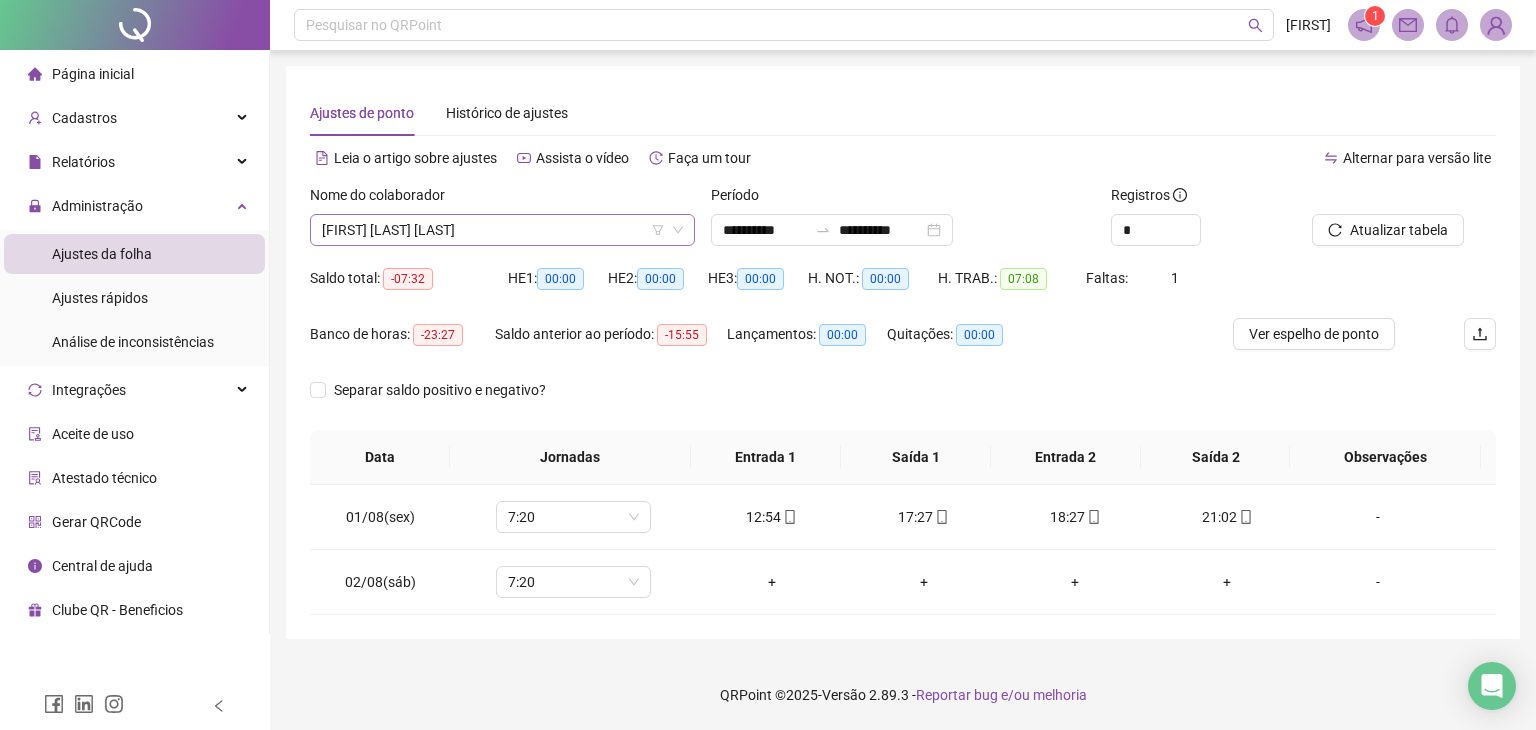 click on "[FIRST] [LAST] [LAST]" at bounding box center [502, 230] 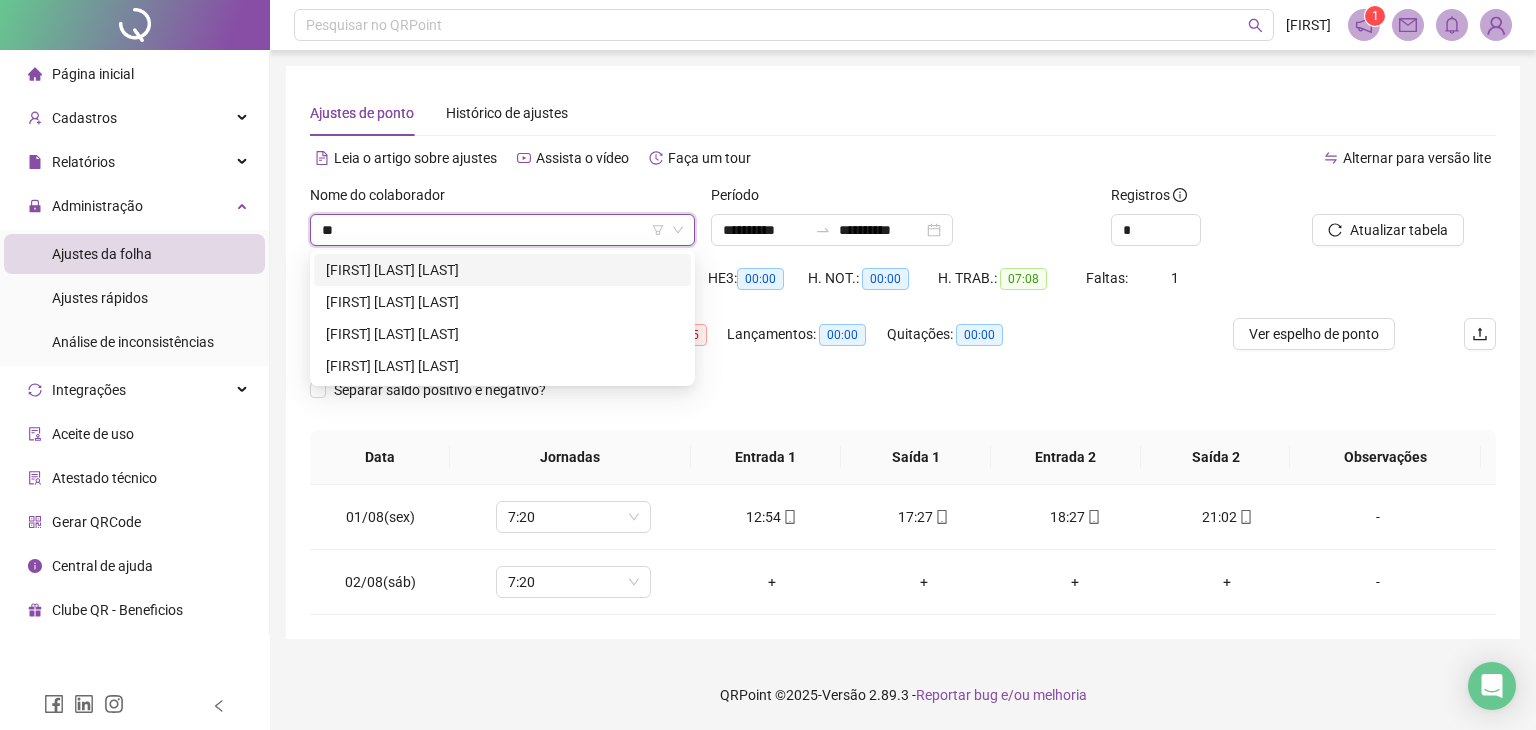 scroll, scrollTop: 0, scrollLeft: 0, axis: both 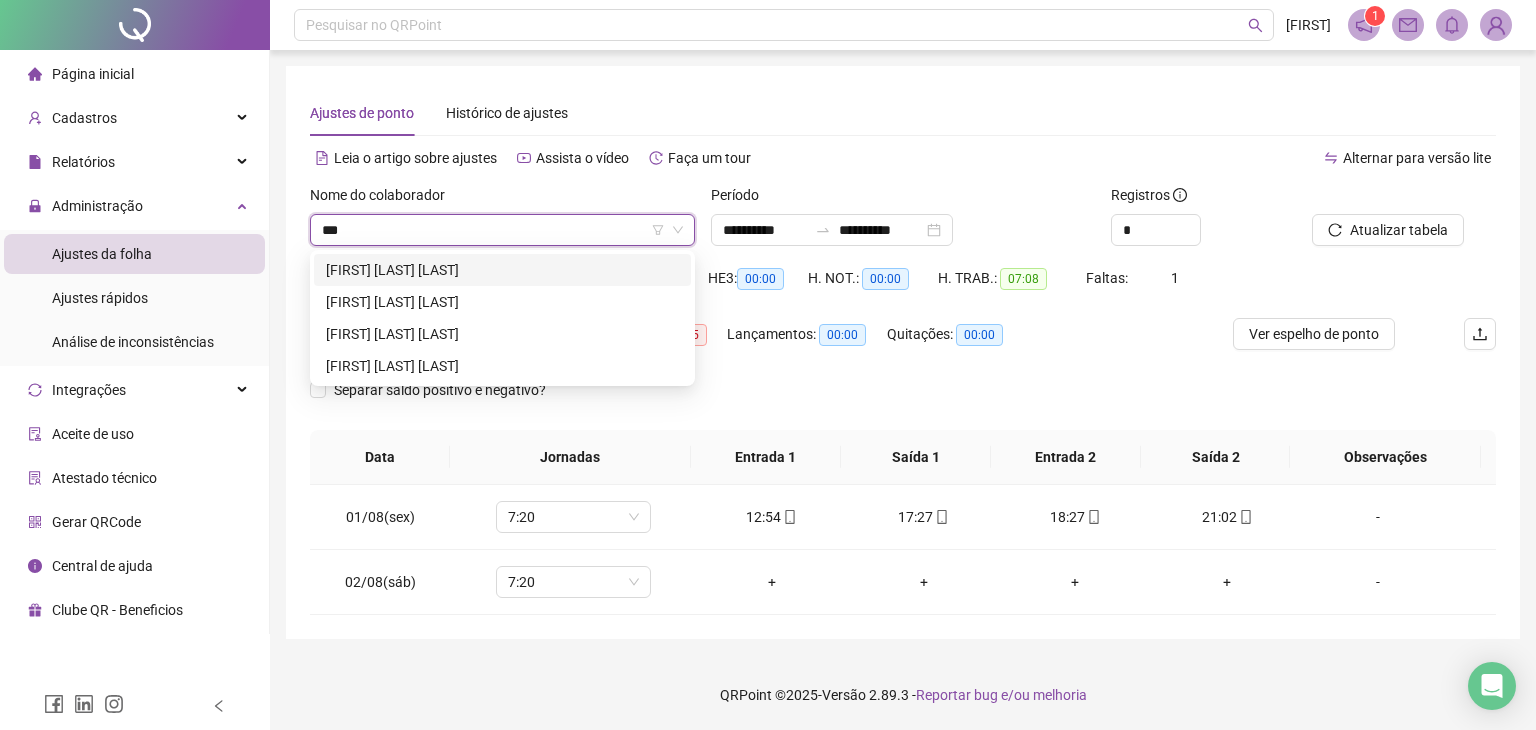 click on "[FIRST] [LAST] [LAST]" at bounding box center (502, 270) 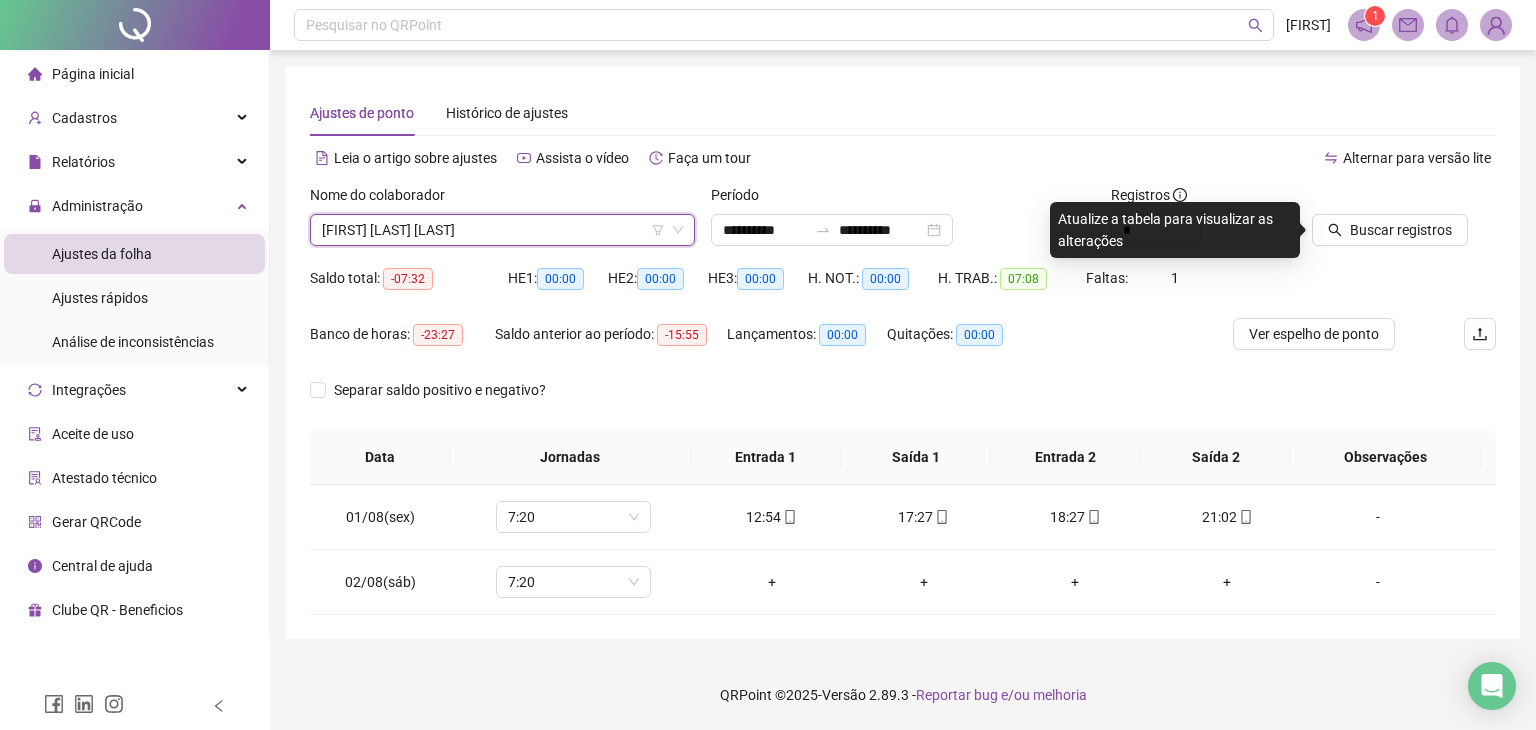 click on "Buscar registros" at bounding box center [1404, 223] 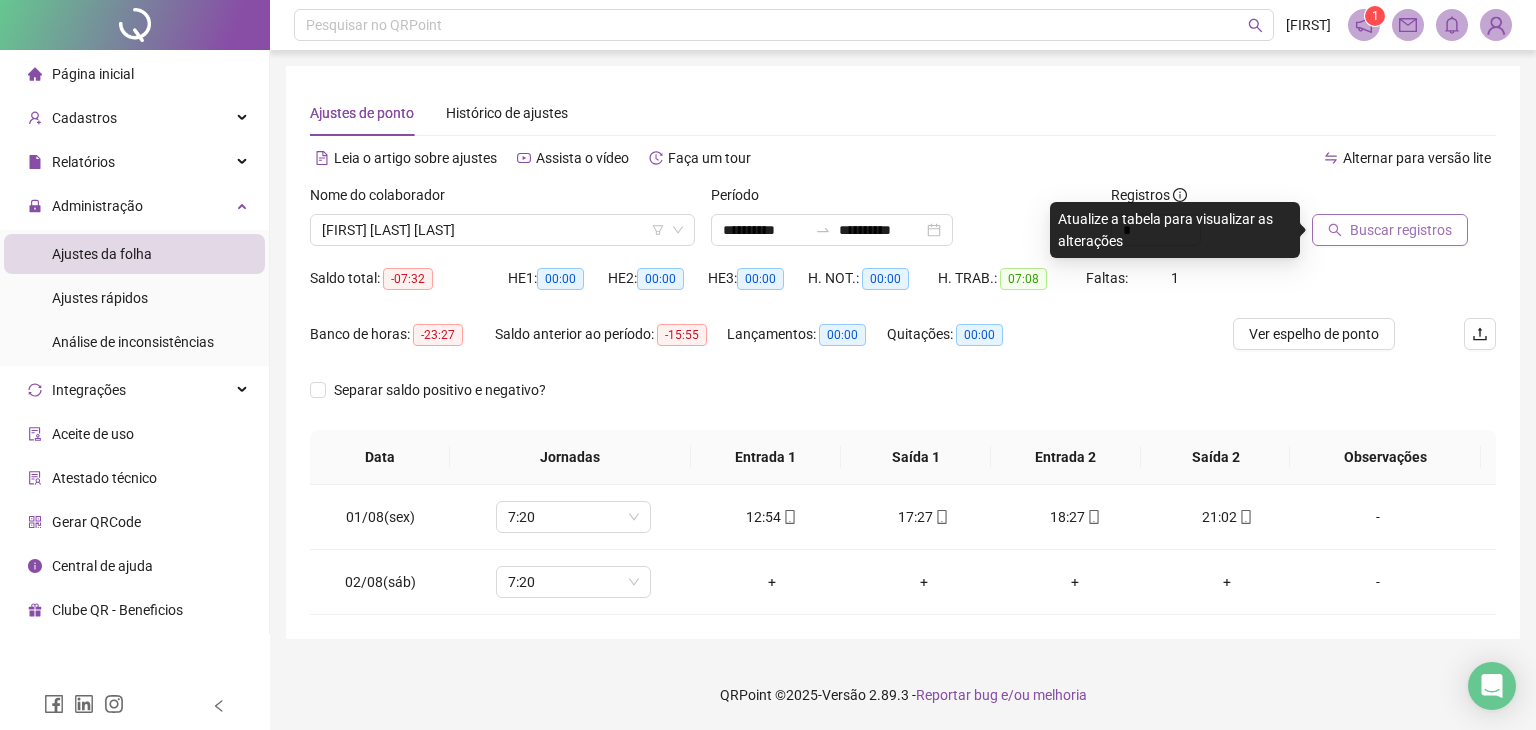 click on "Buscar registros" at bounding box center [1401, 230] 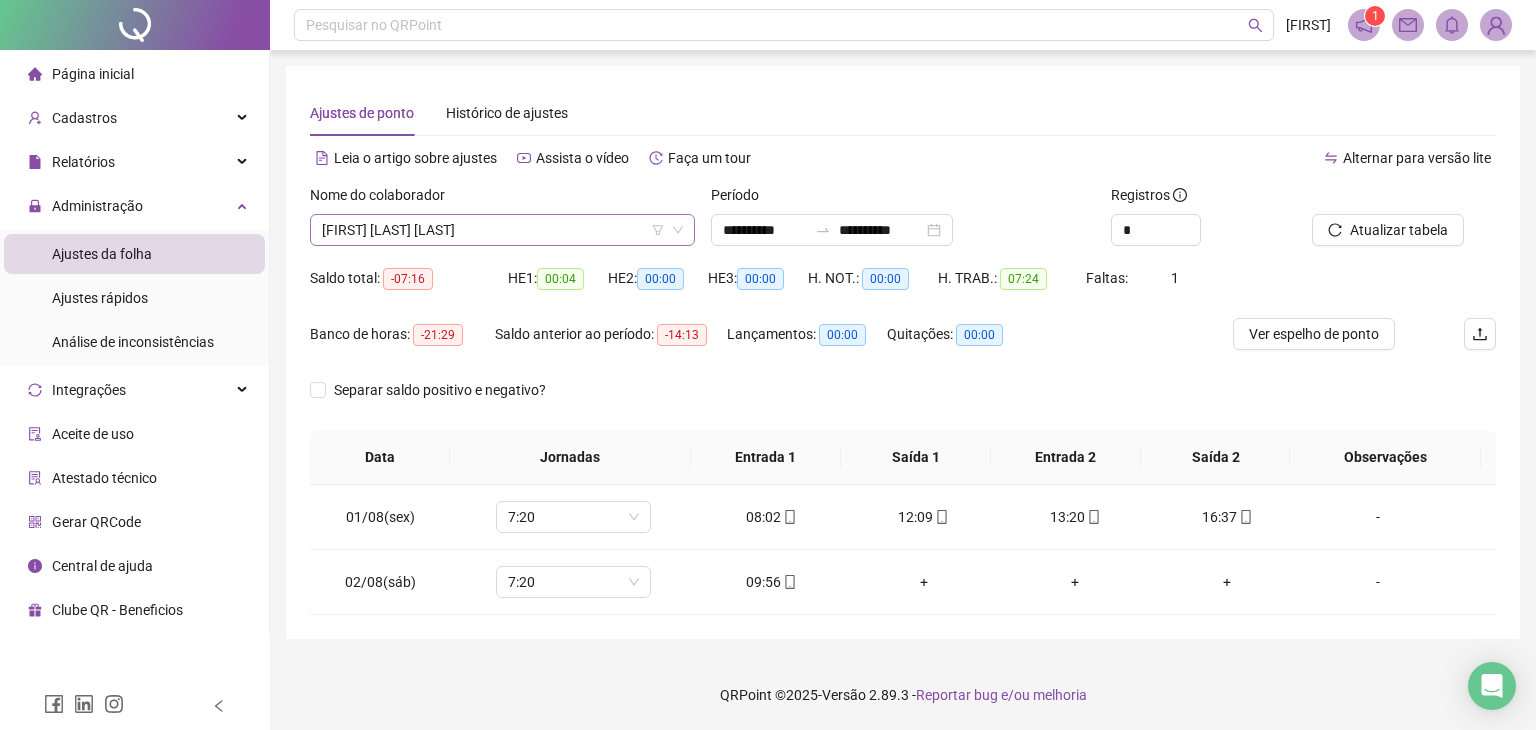 click on "[FIRST] [LAST] [LAST]" at bounding box center (502, 230) 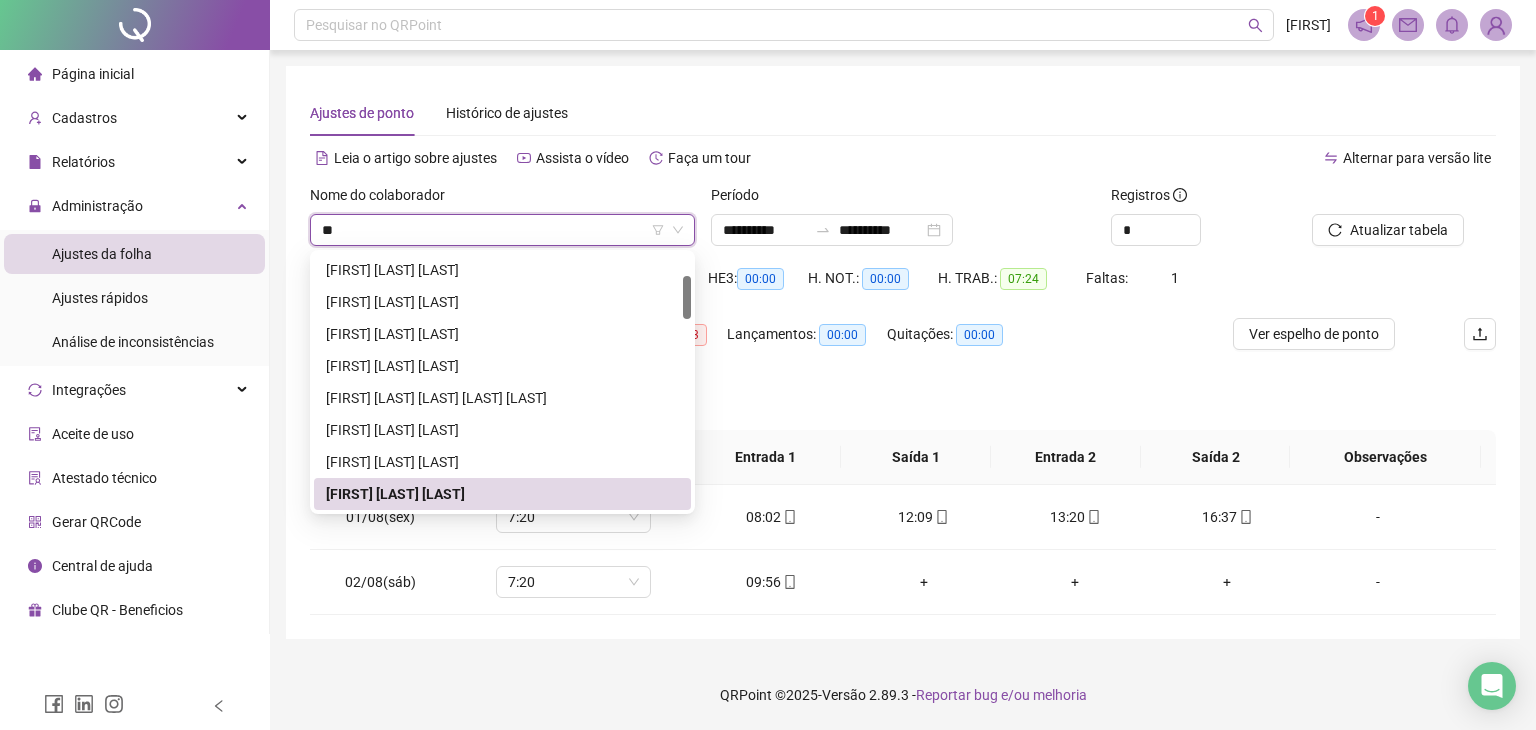 scroll, scrollTop: 0, scrollLeft: 0, axis: both 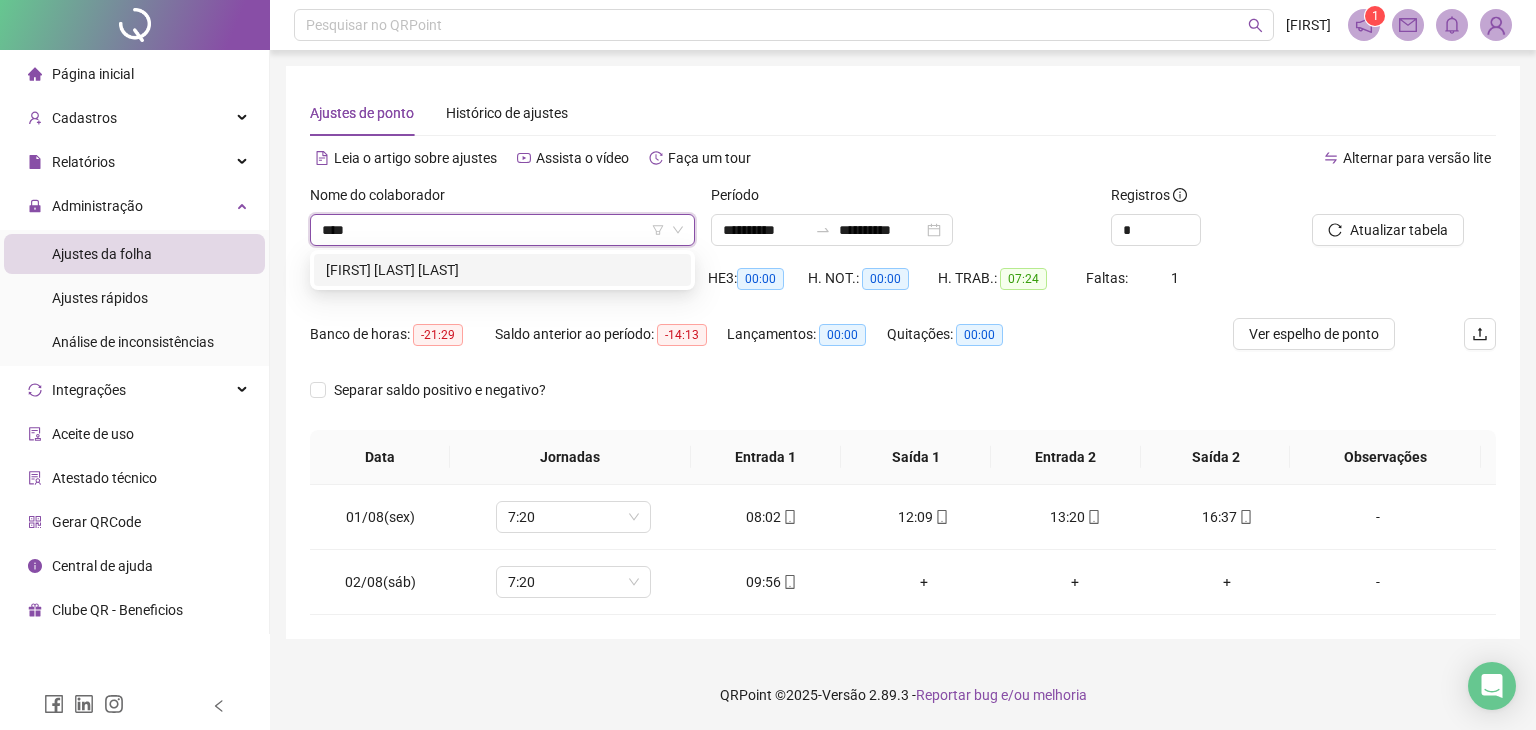 type on "*****" 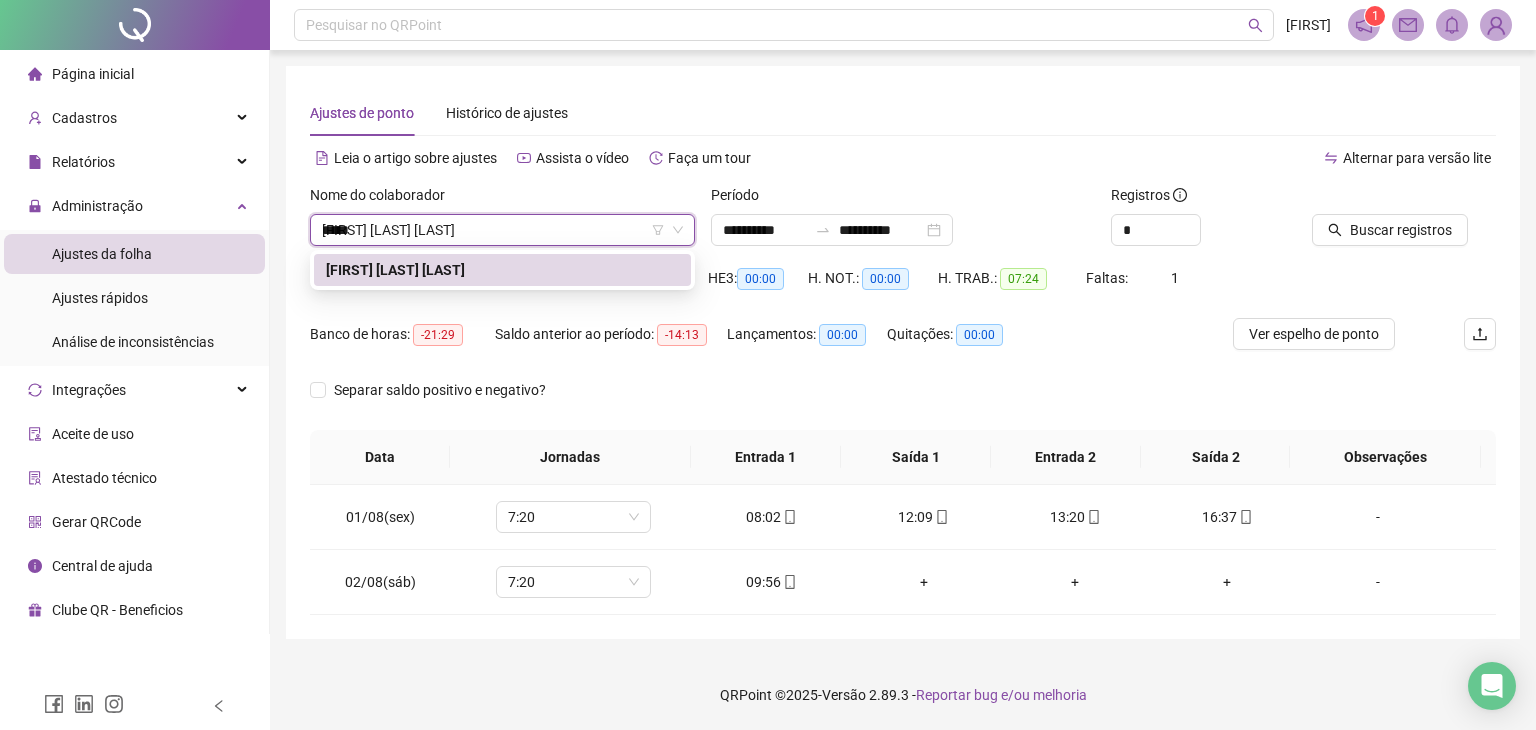 type 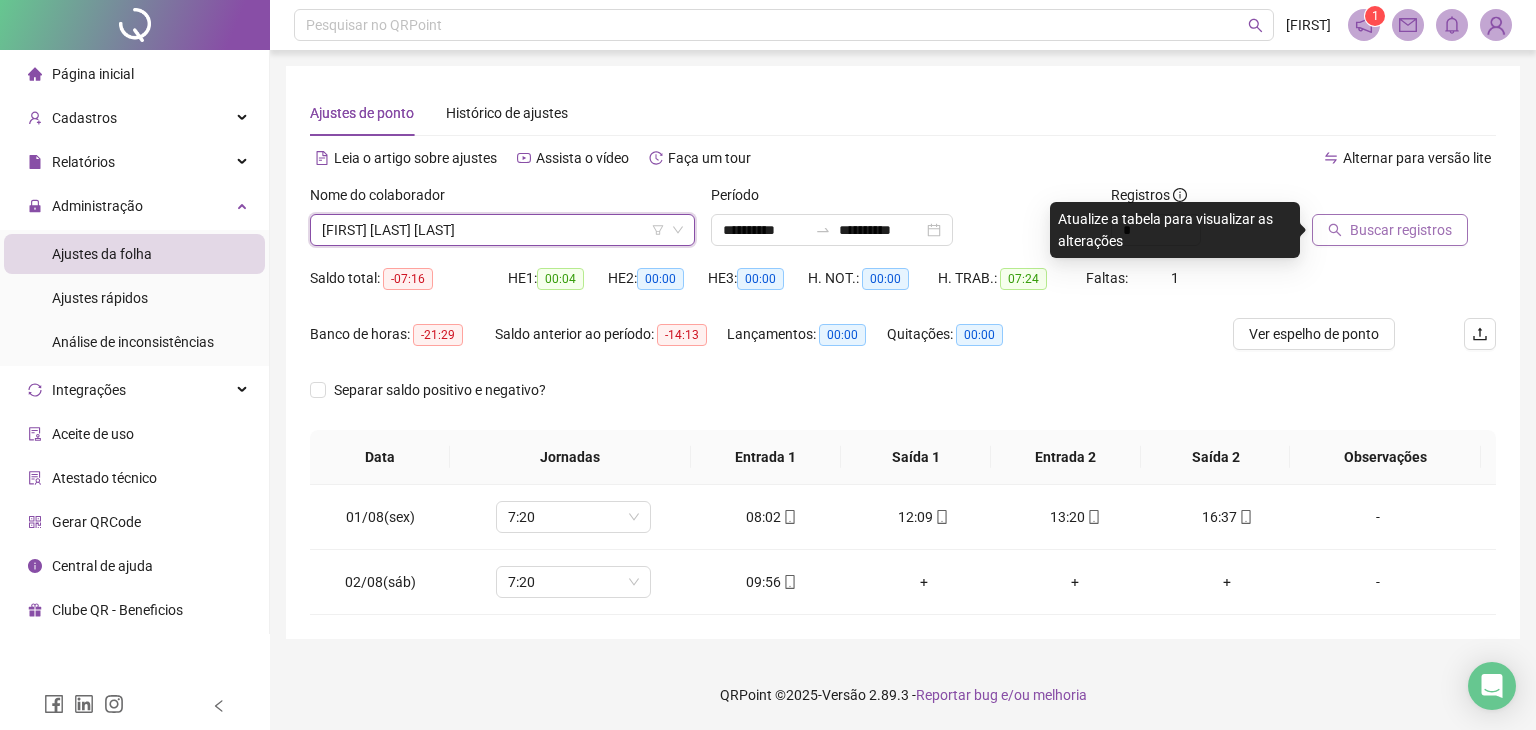 click on "Buscar registros" at bounding box center [1401, 230] 